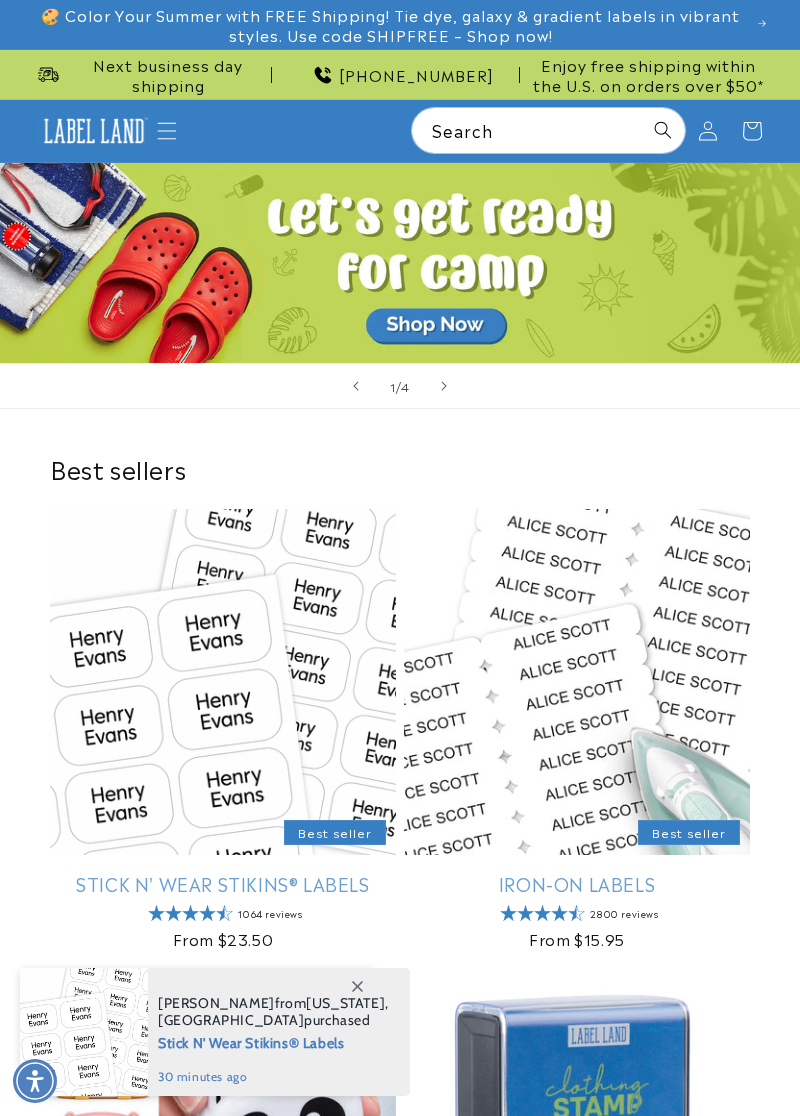 scroll, scrollTop: 0, scrollLeft: 0, axis: both 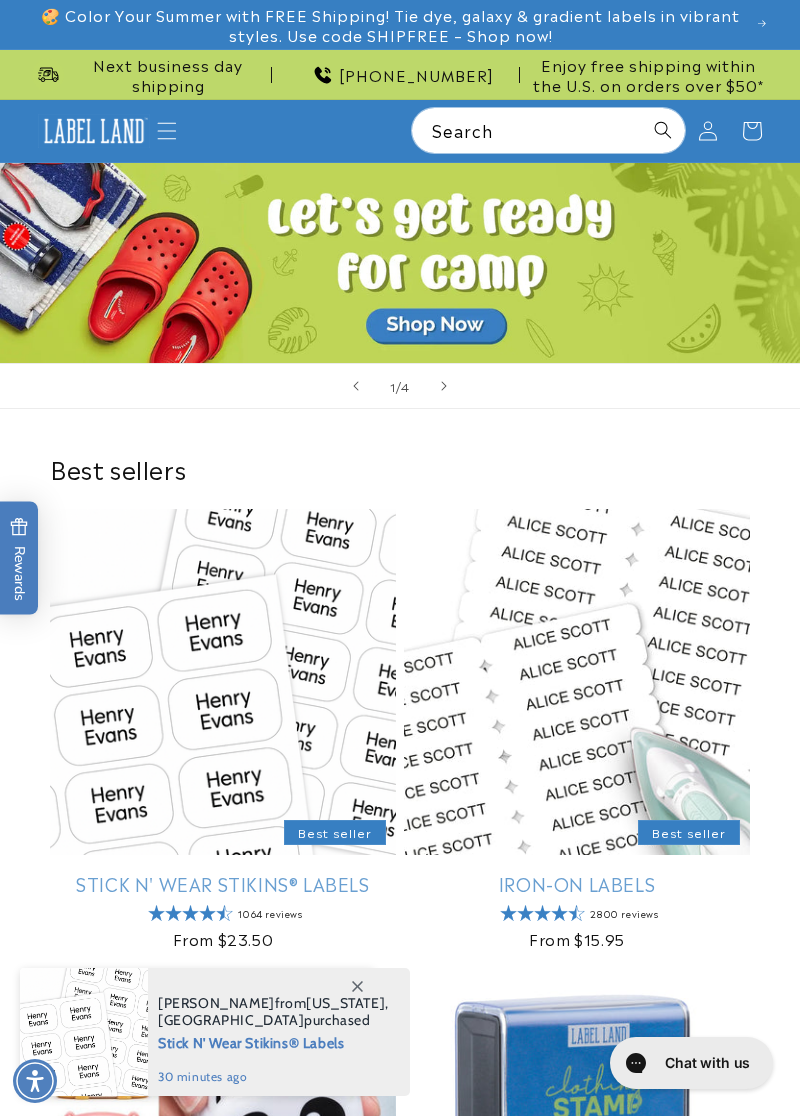 click 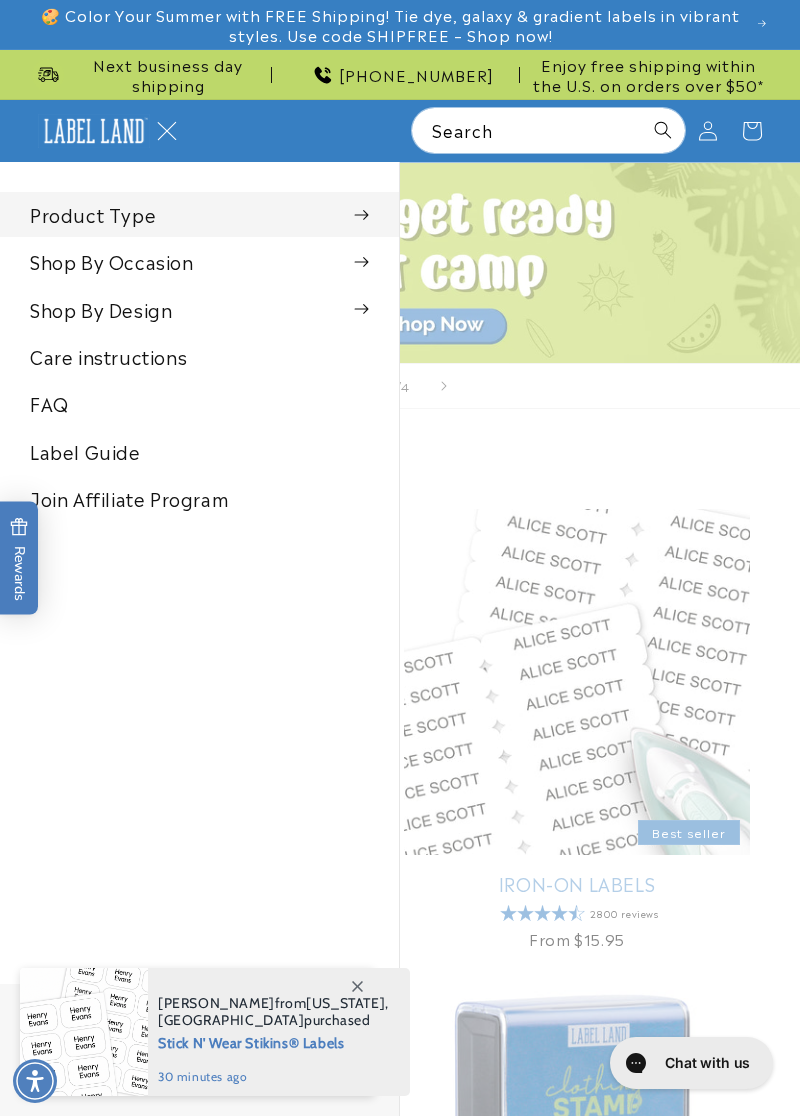 click at bounding box center [361, 215] 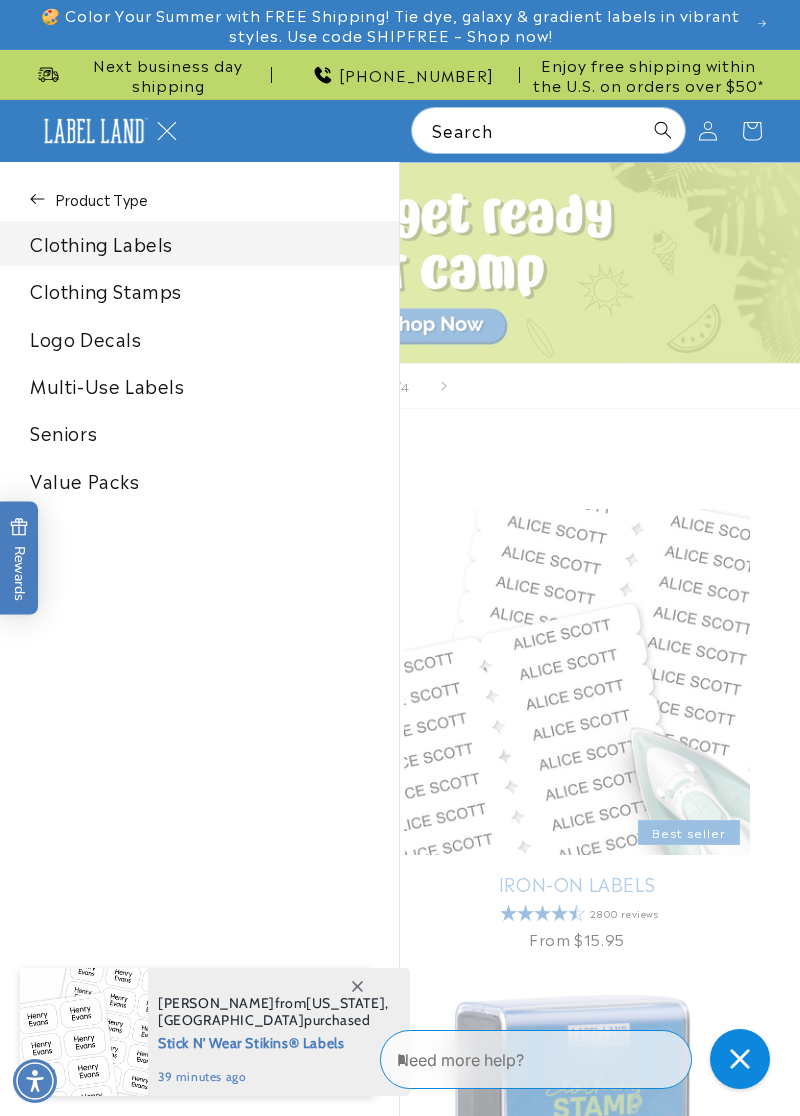 click on "Clothing Labels" at bounding box center (199, 243) 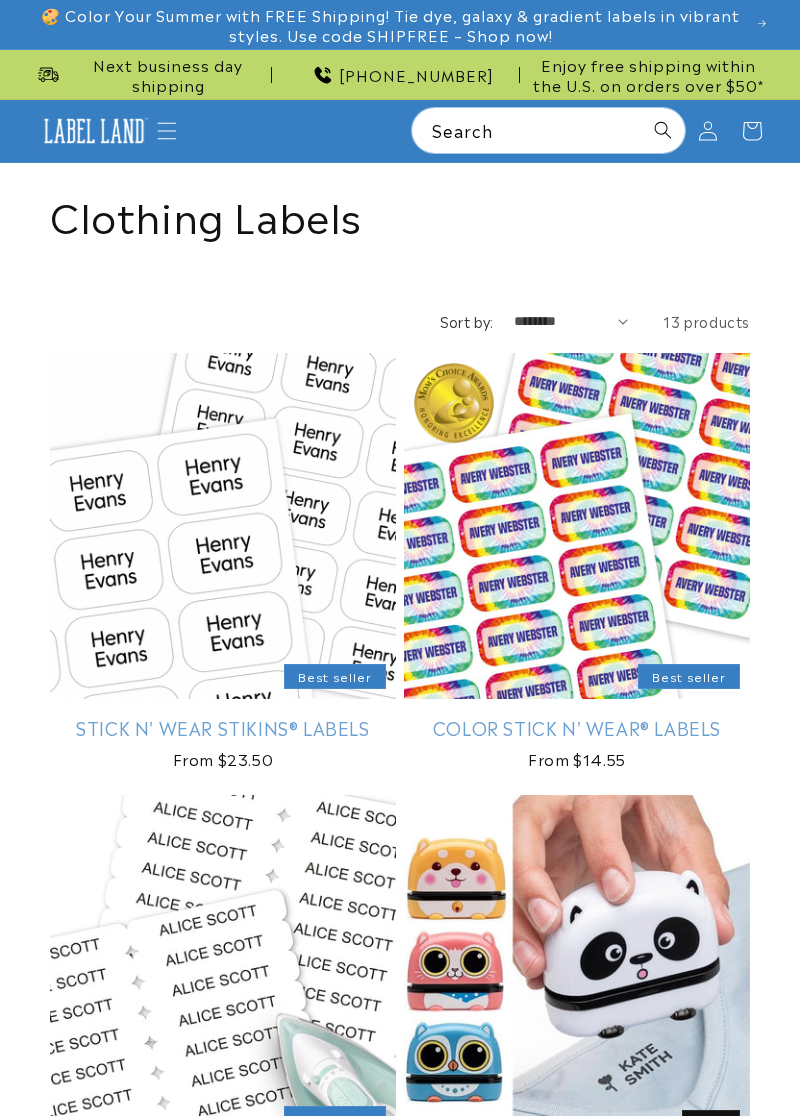 scroll, scrollTop: 0, scrollLeft: 0, axis: both 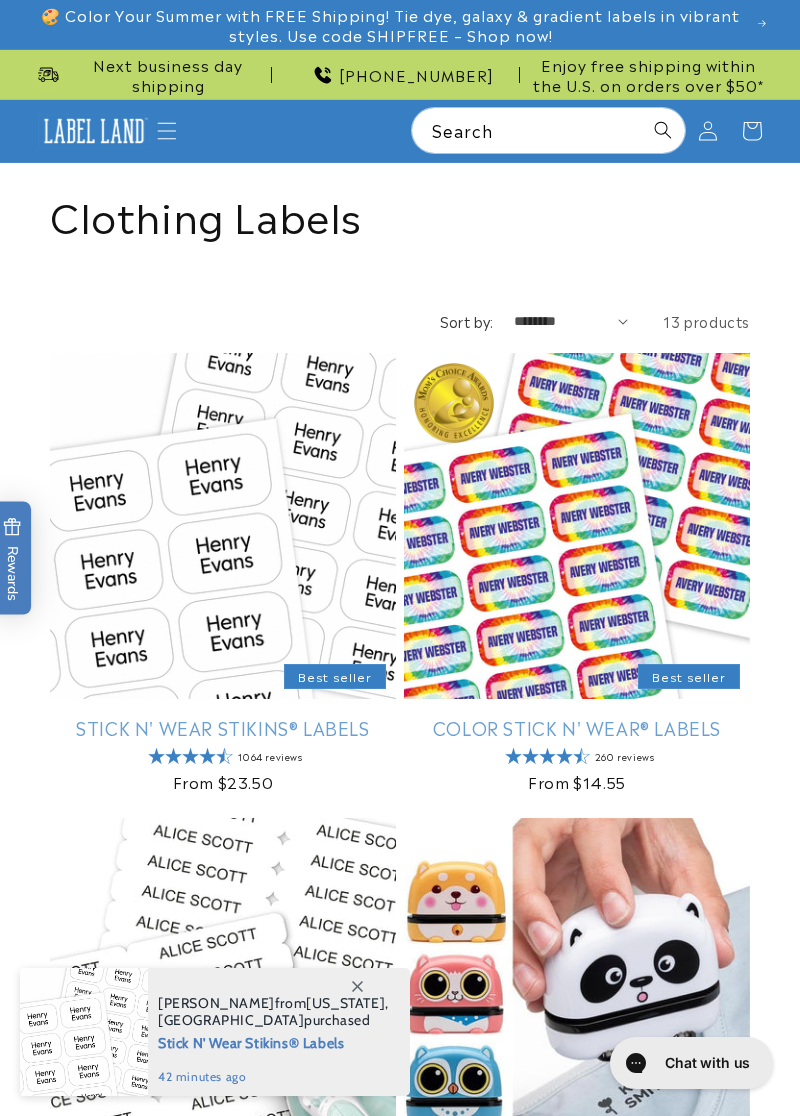 click on "Stick N' Wear Stikins® Labels" at bounding box center (223, 727) 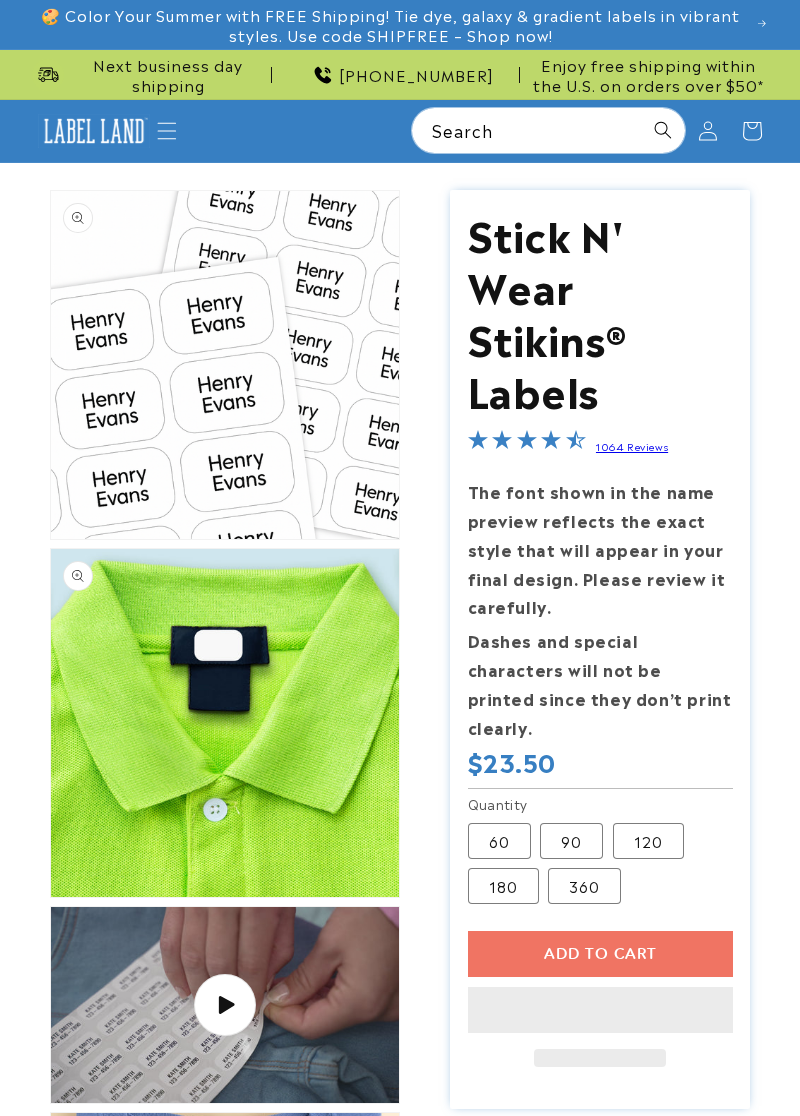 scroll, scrollTop: 0, scrollLeft: 0, axis: both 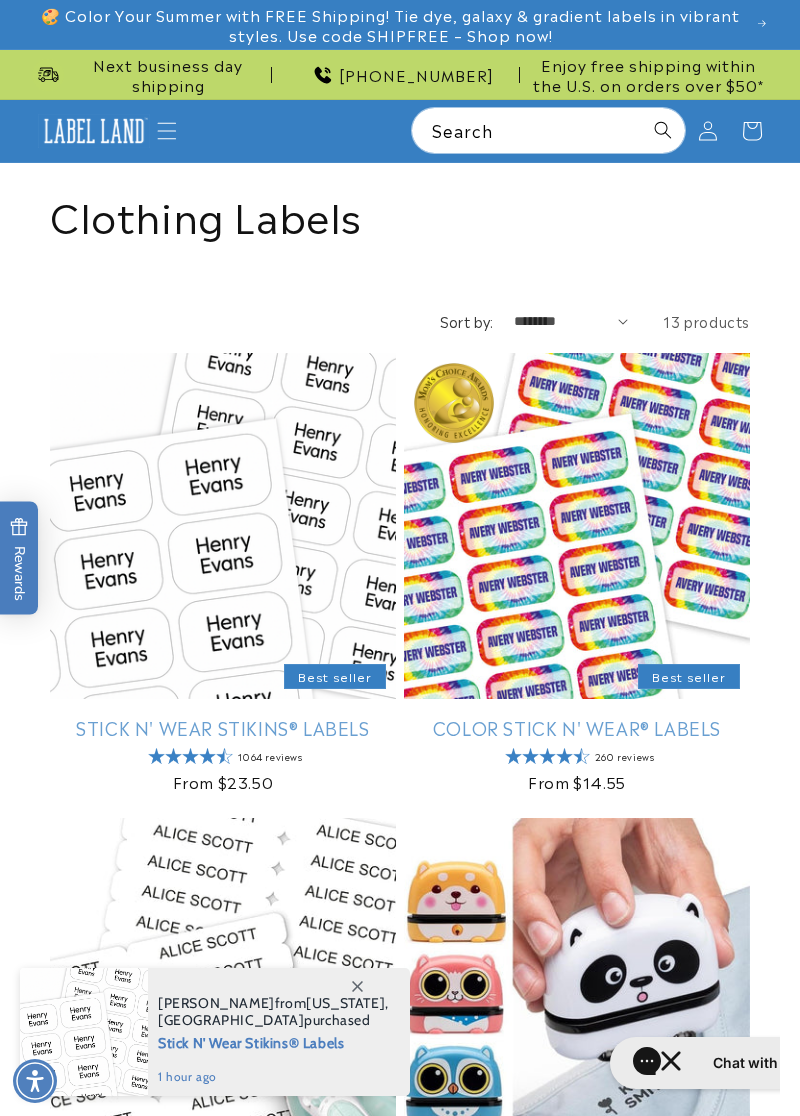 click on "Color Stick N' Wear® Labels" at bounding box center [577, 727] 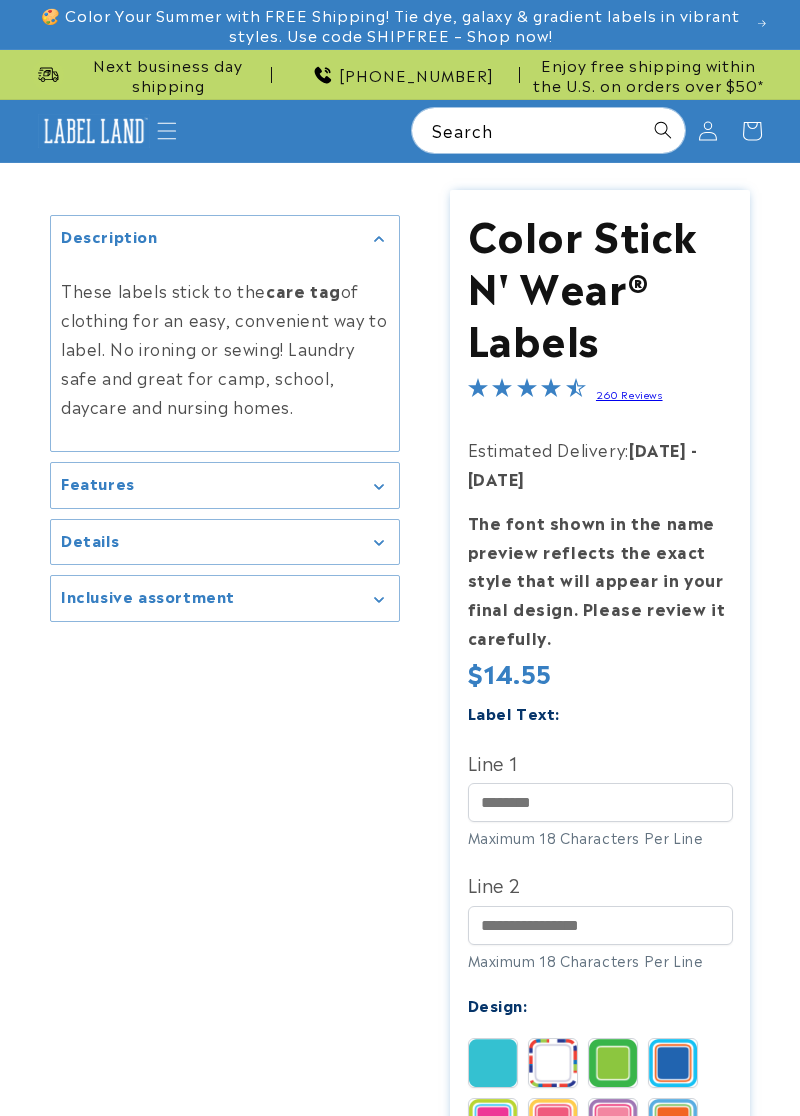 scroll, scrollTop: 0, scrollLeft: 0, axis: both 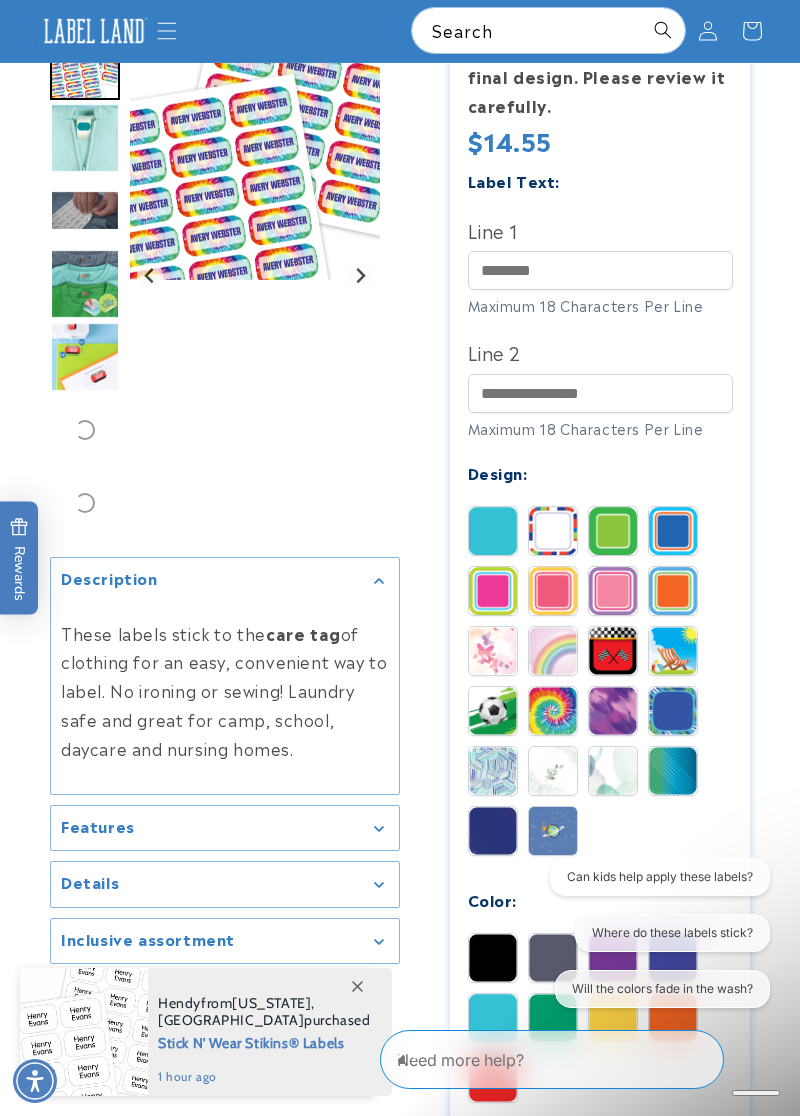 click at bounding box center [553, 711] 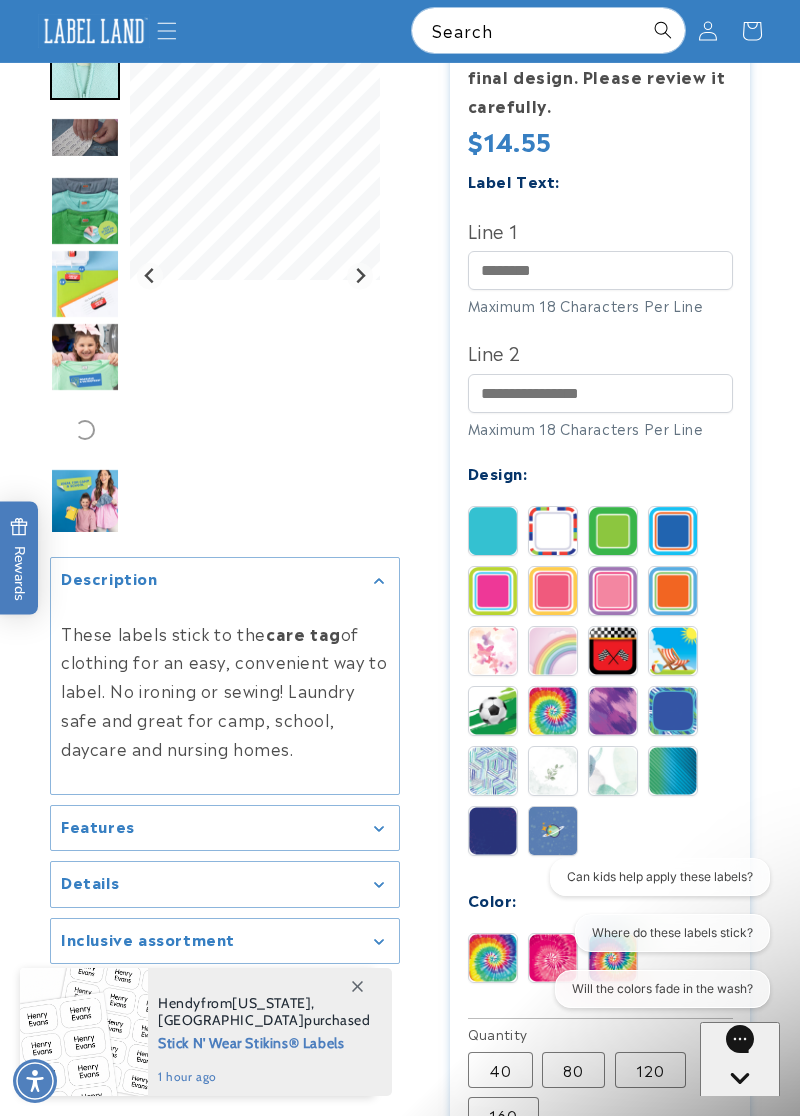 click on "80 Variant sold out or unavailable" at bounding box center (573, 1070) 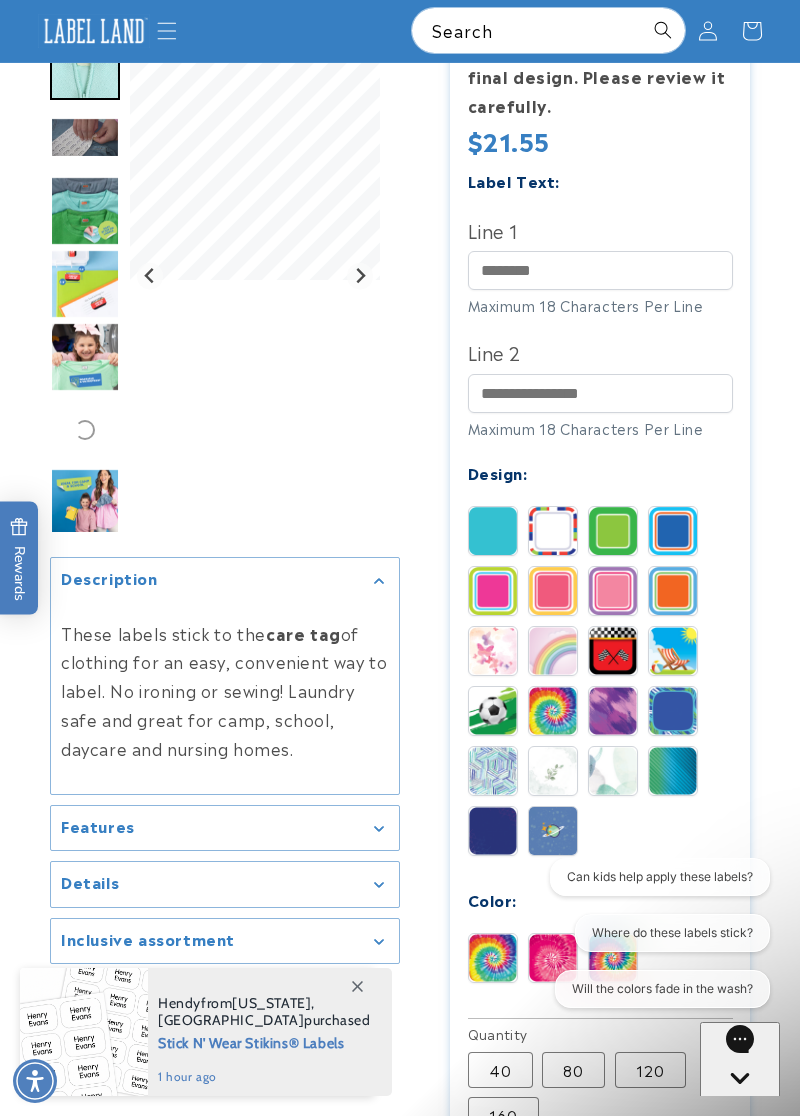 type 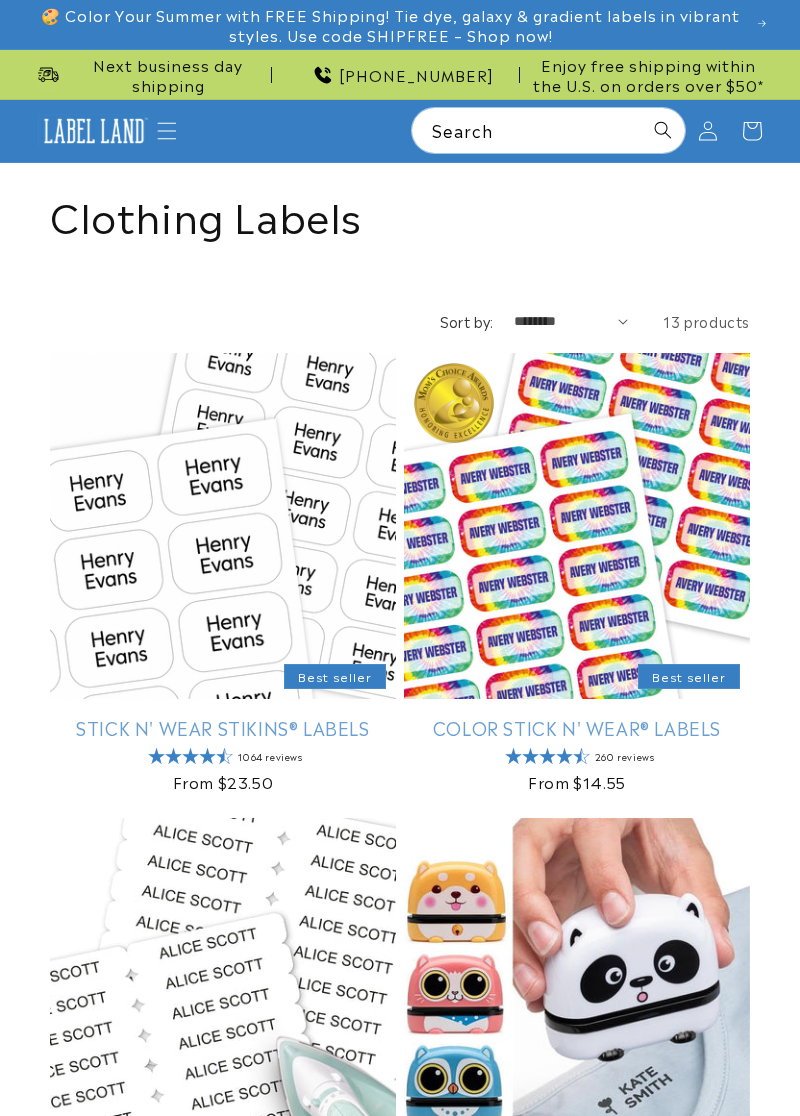 scroll, scrollTop: 0, scrollLeft: 0, axis: both 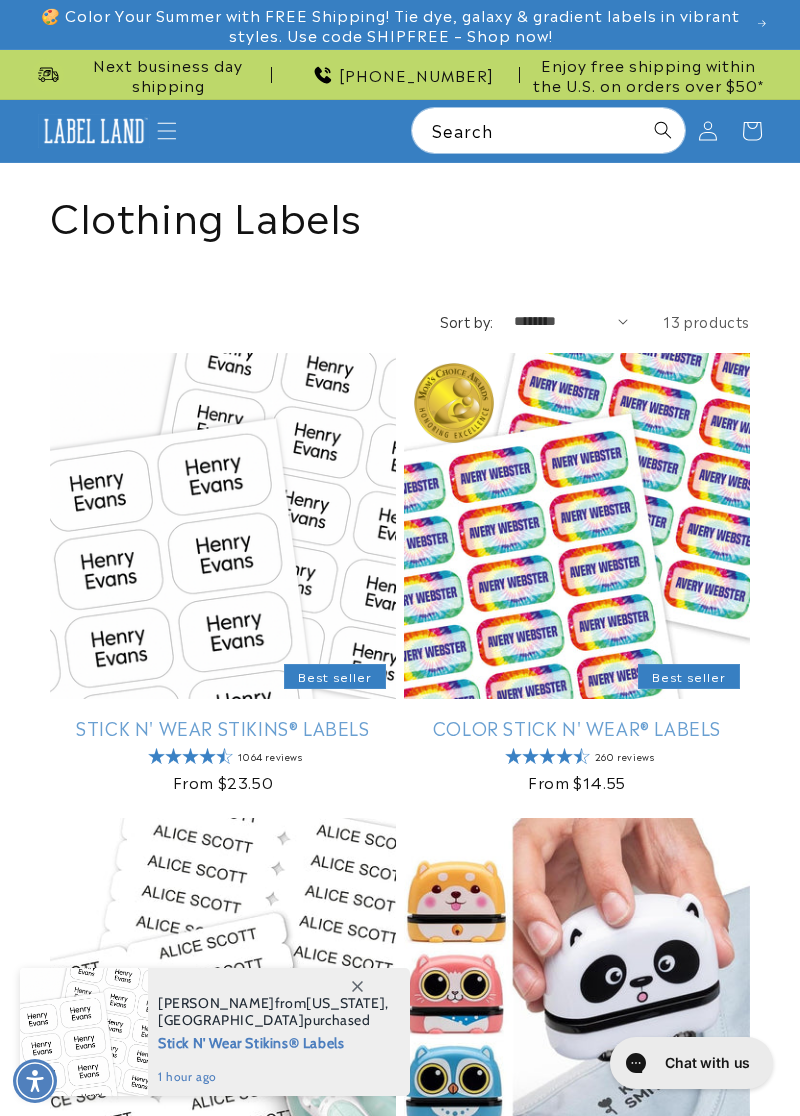 click on "Stick N' Wear Stikins® Labels" at bounding box center (223, 727) 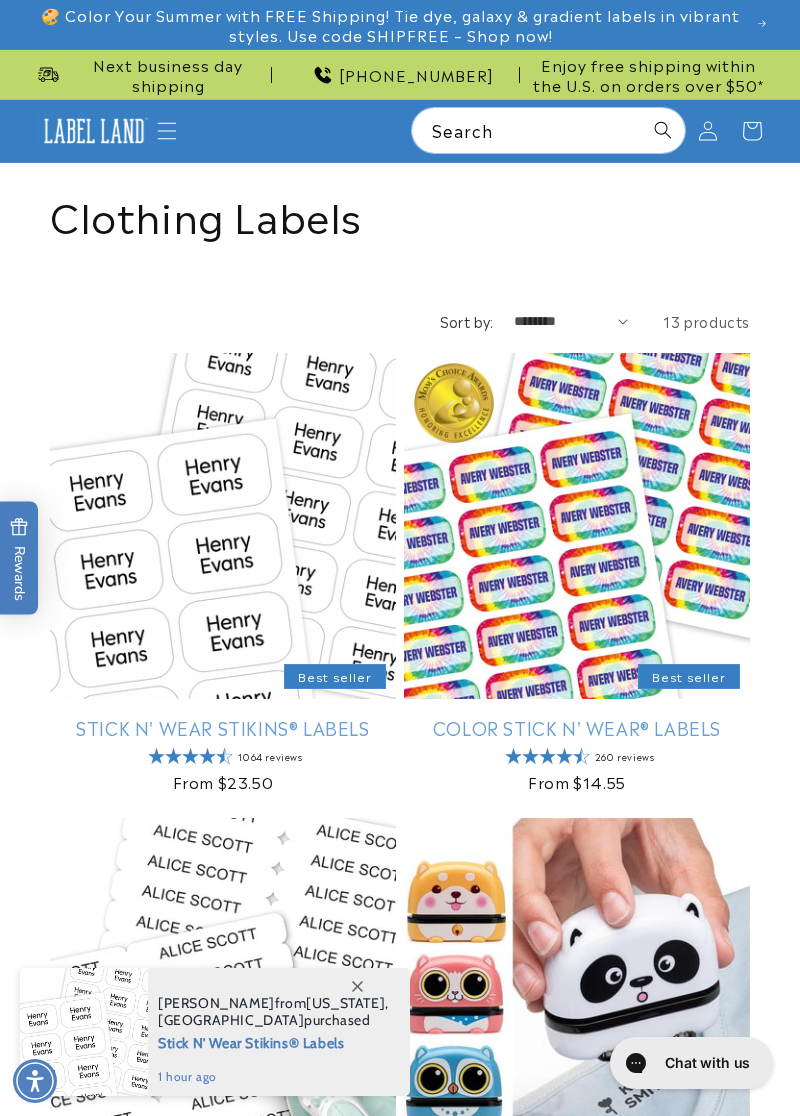click on "Color Stick N' Wear® Labels" at bounding box center [577, 727] 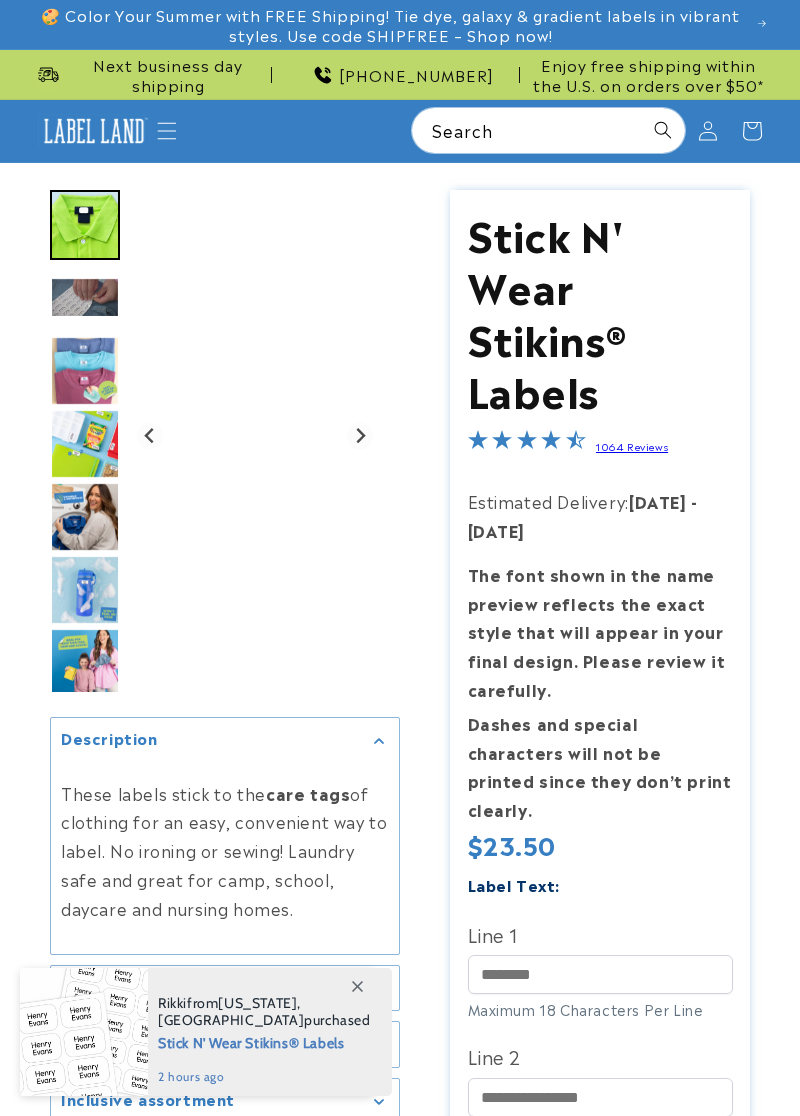 scroll, scrollTop: 0, scrollLeft: 0, axis: both 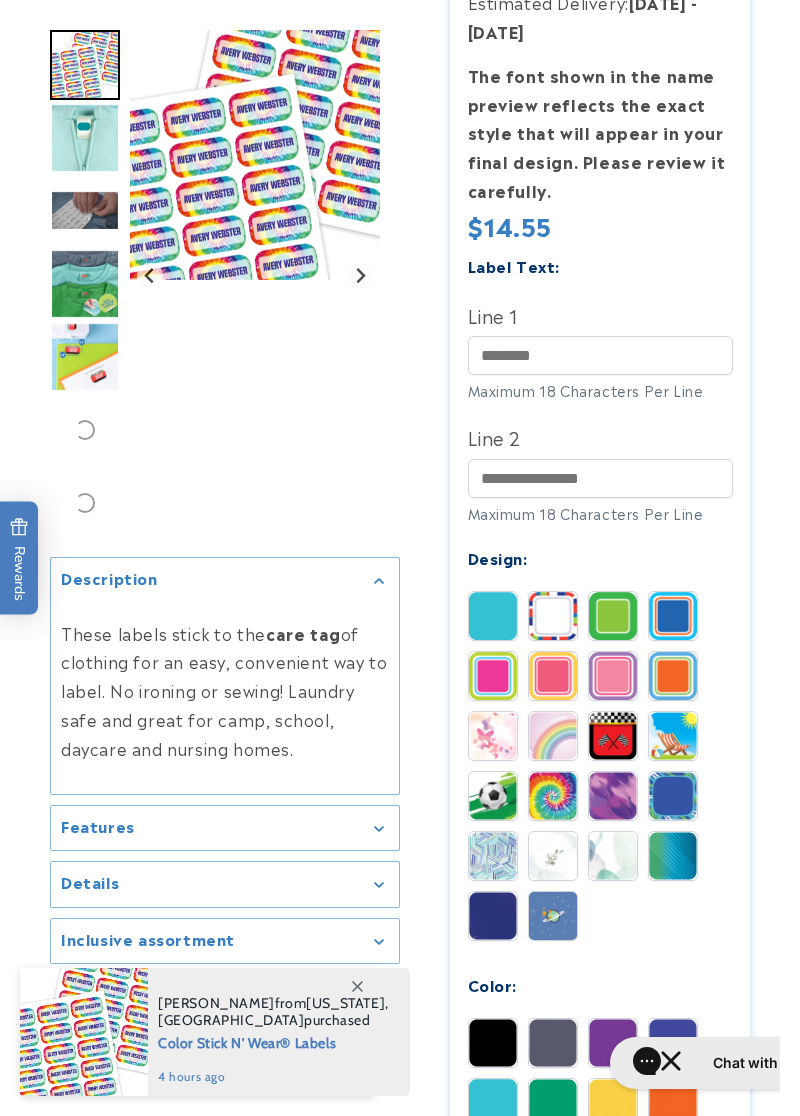 click at bounding box center [553, 736] 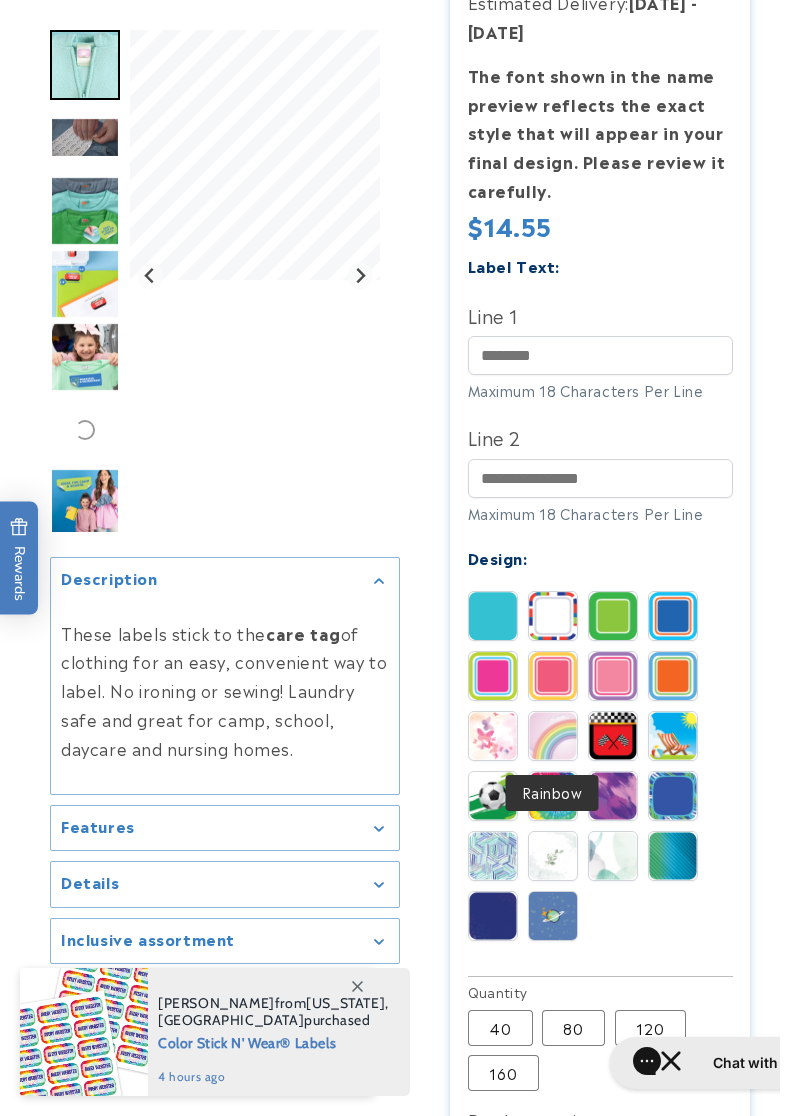 click at bounding box center (673, 736) 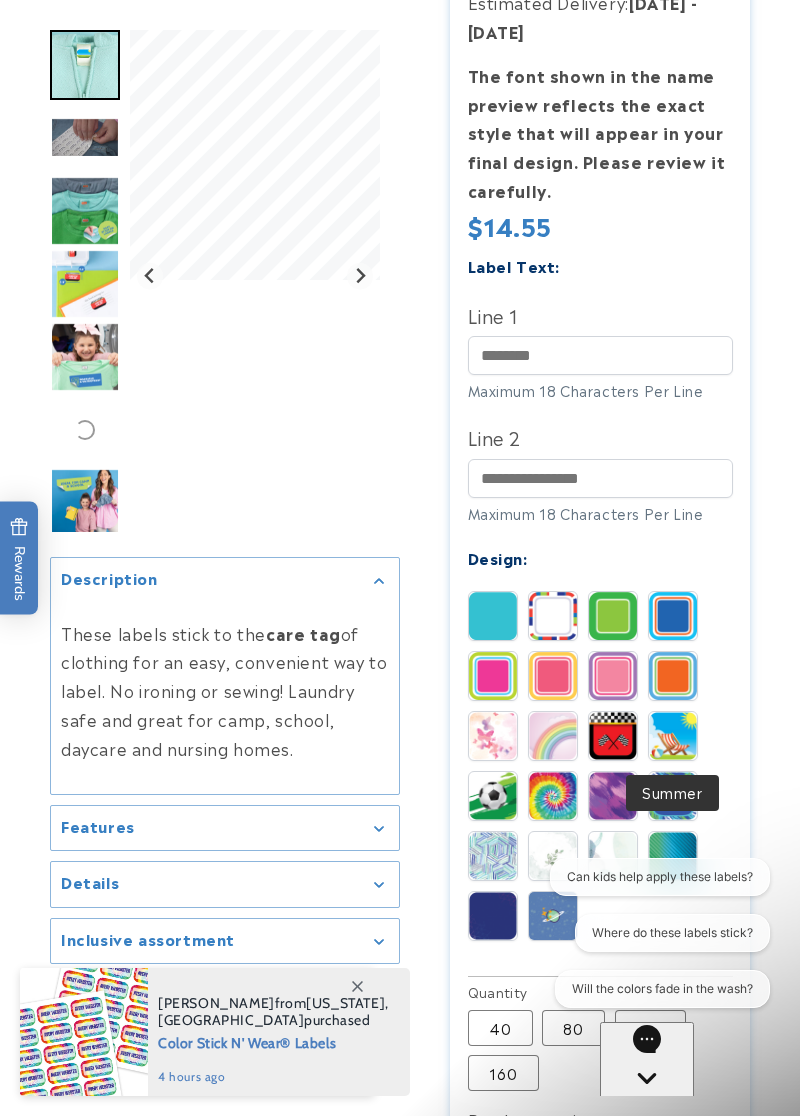 scroll, scrollTop: 0, scrollLeft: 0, axis: both 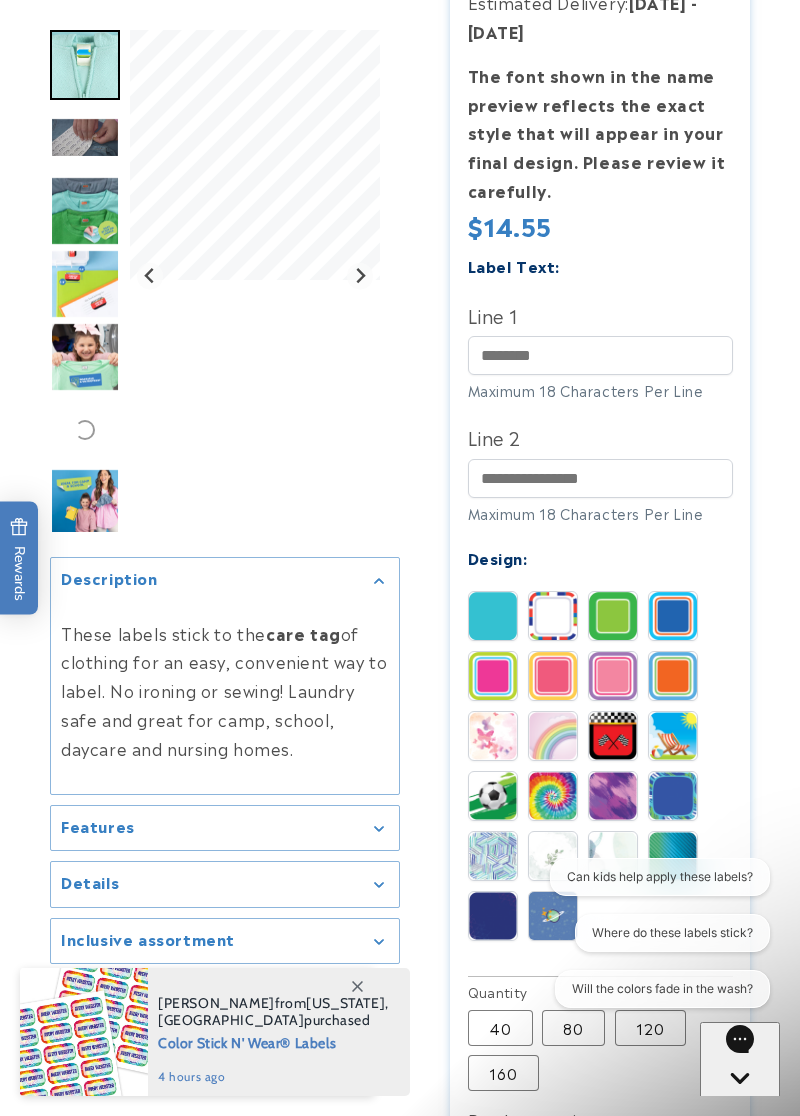 click at bounding box center (493, 616) 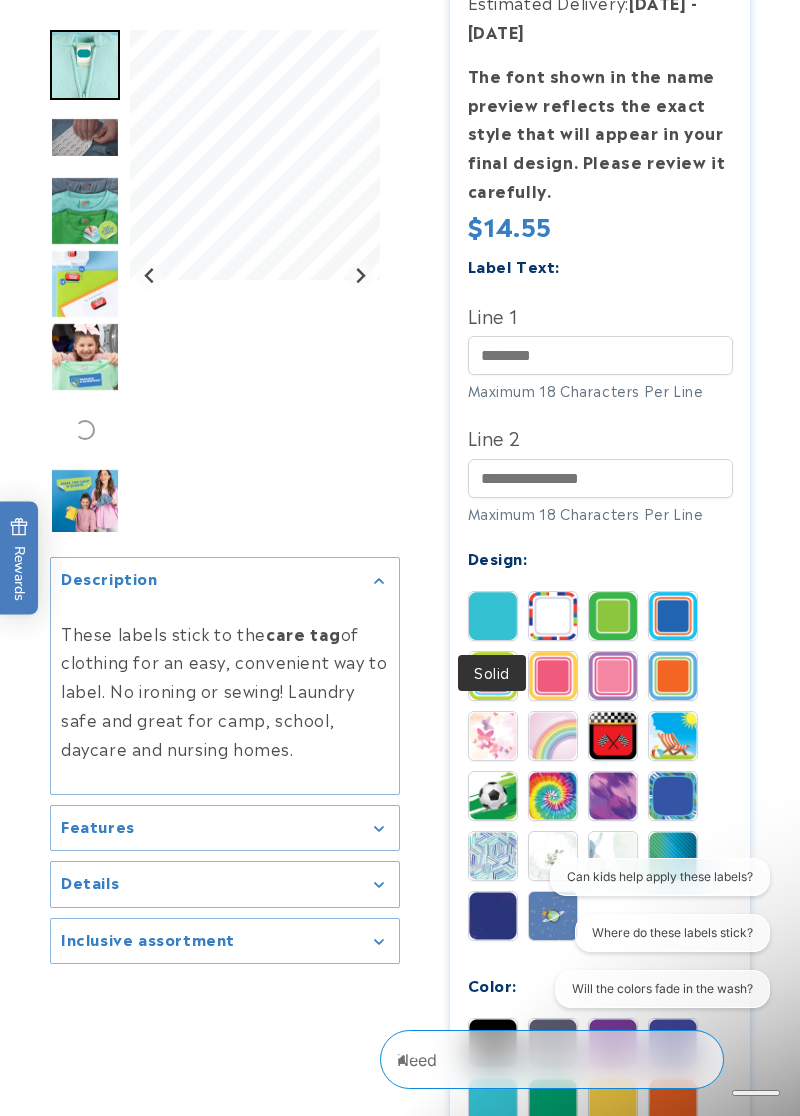click at bounding box center (493, 676) 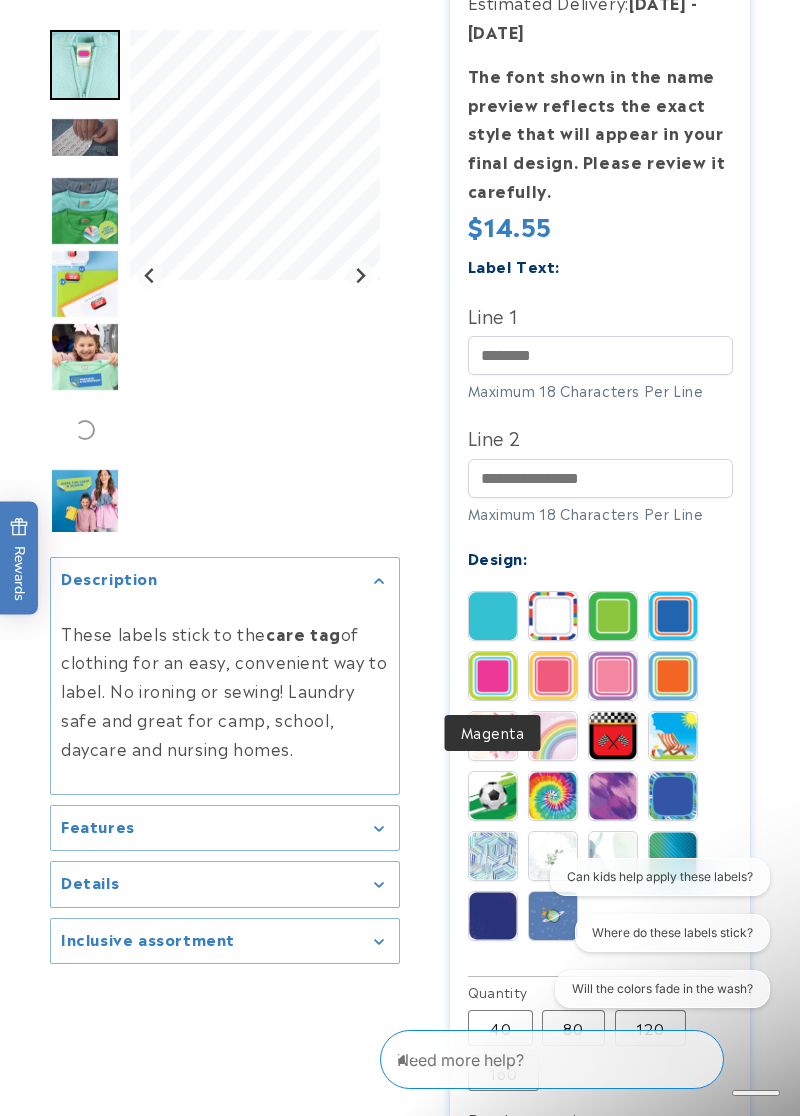 click at bounding box center (493, 796) 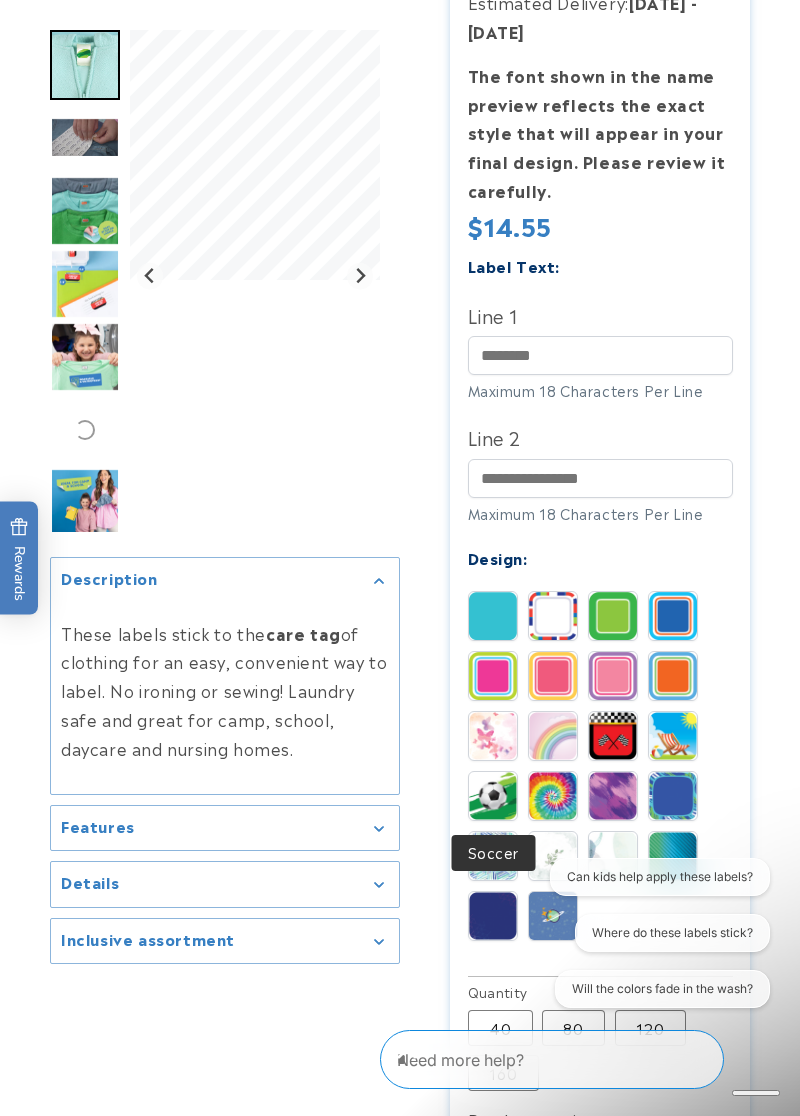 click at bounding box center [493, 736] 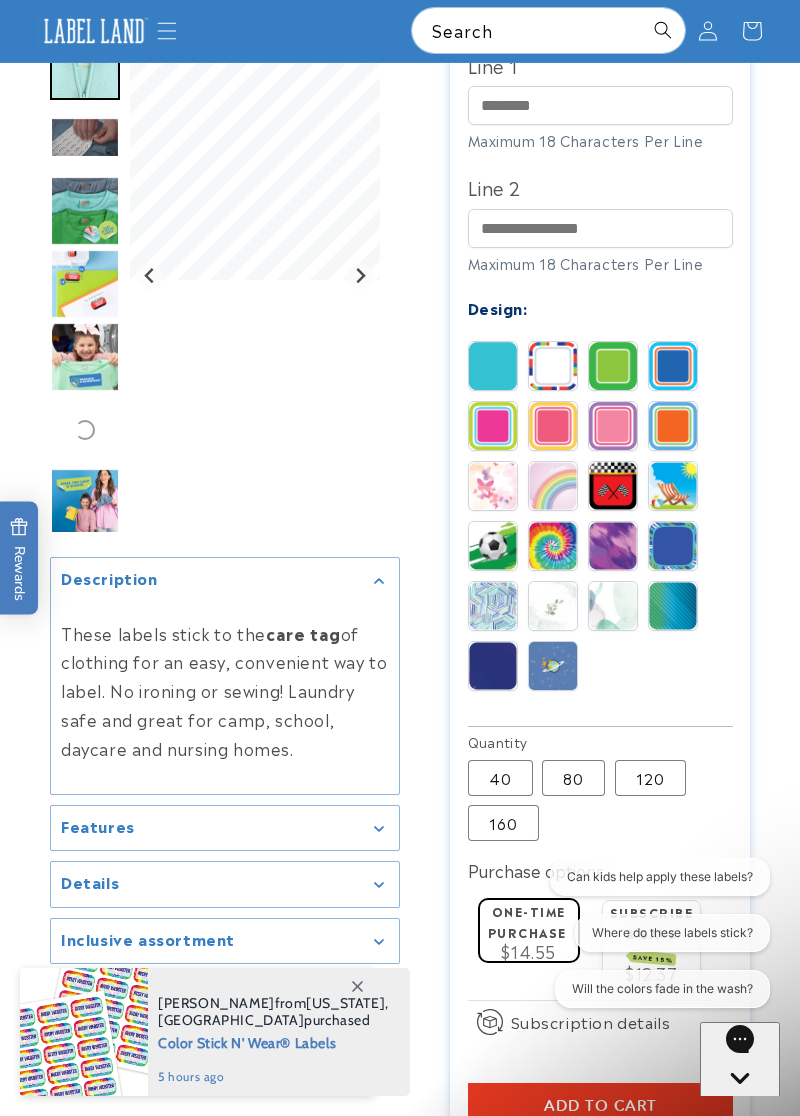 scroll, scrollTop: 696, scrollLeft: 0, axis: vertical 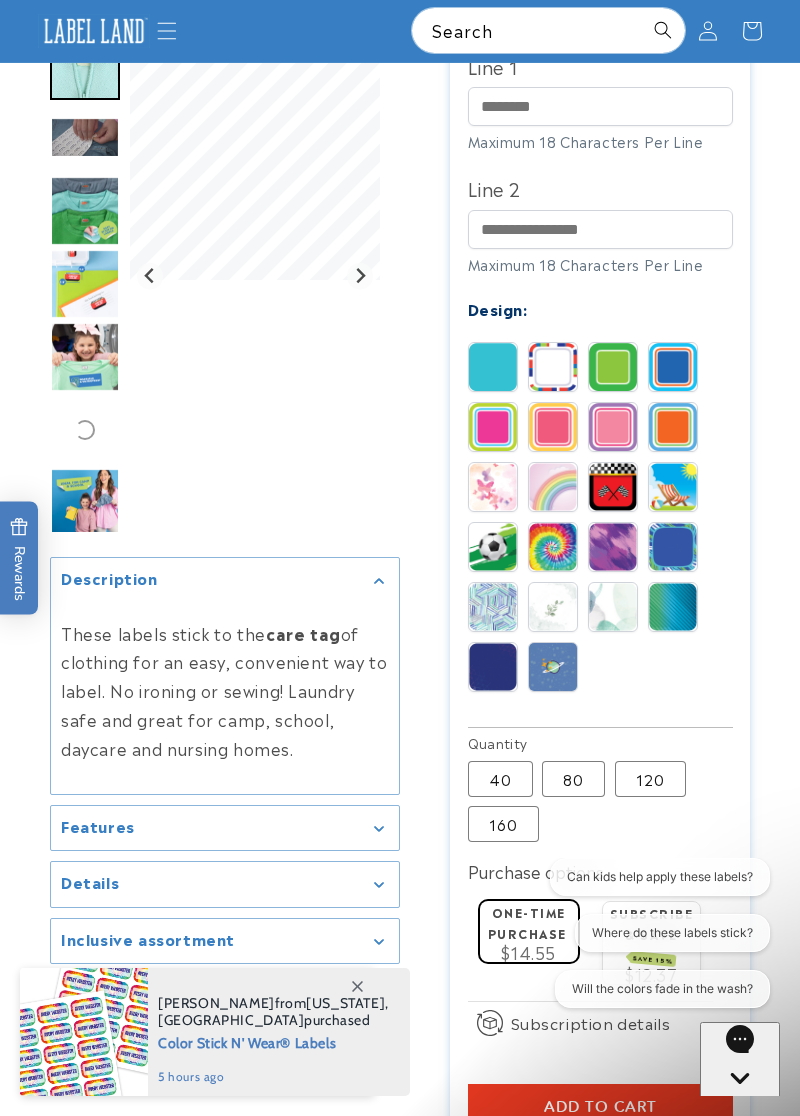 click at bounding box center [553, 547] 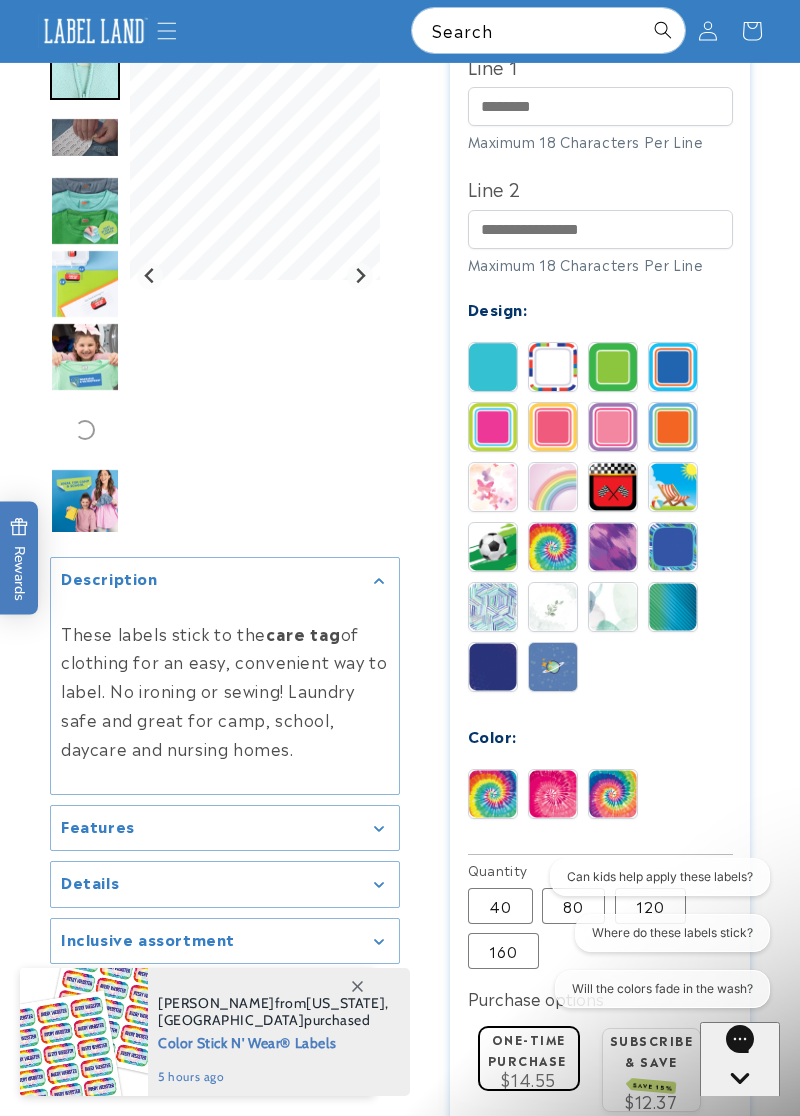 click at bounding box center [553, 794] 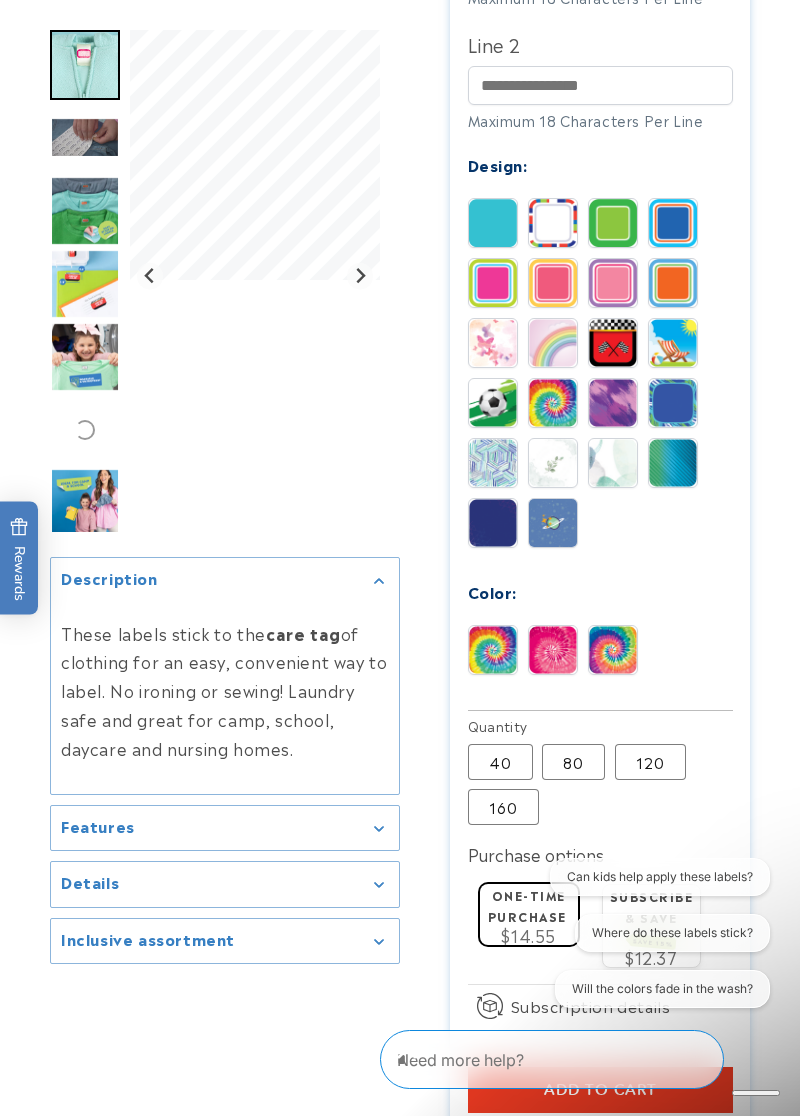 scroll, scrollTop: 849, scrollLeft: 0, axis: vertical 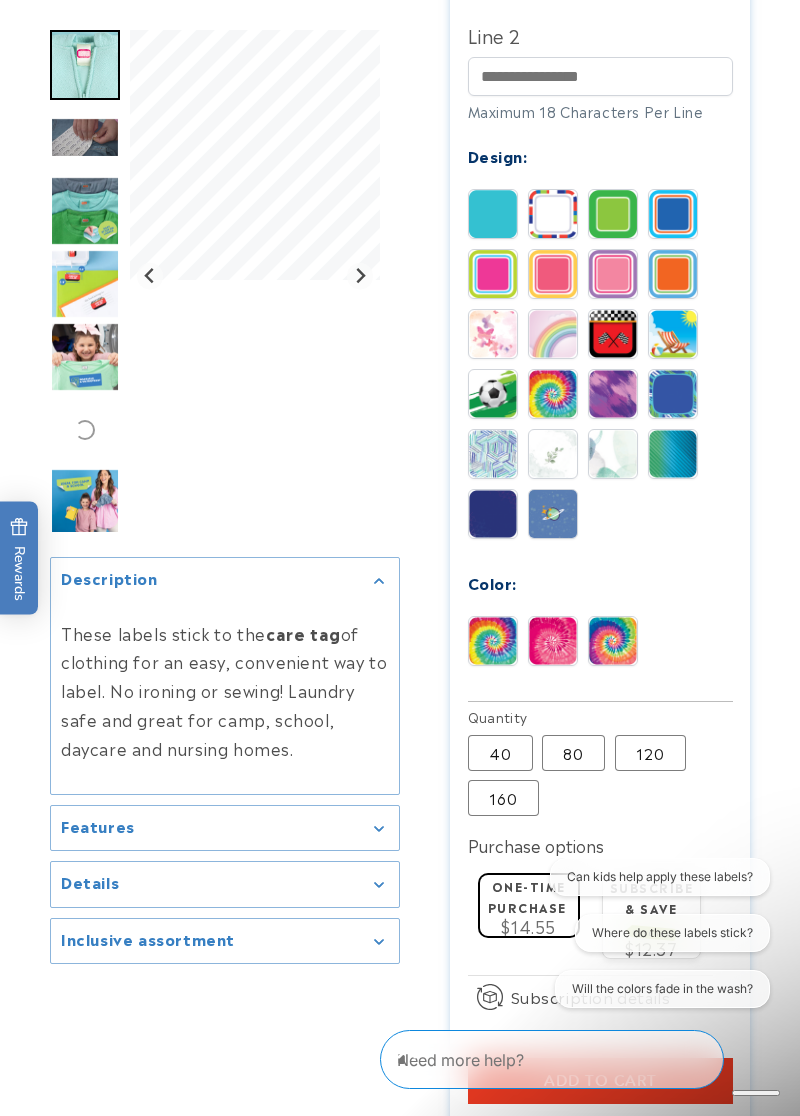 click on "80 Variant sold out or unavailable" at bounding box center [573, 753] 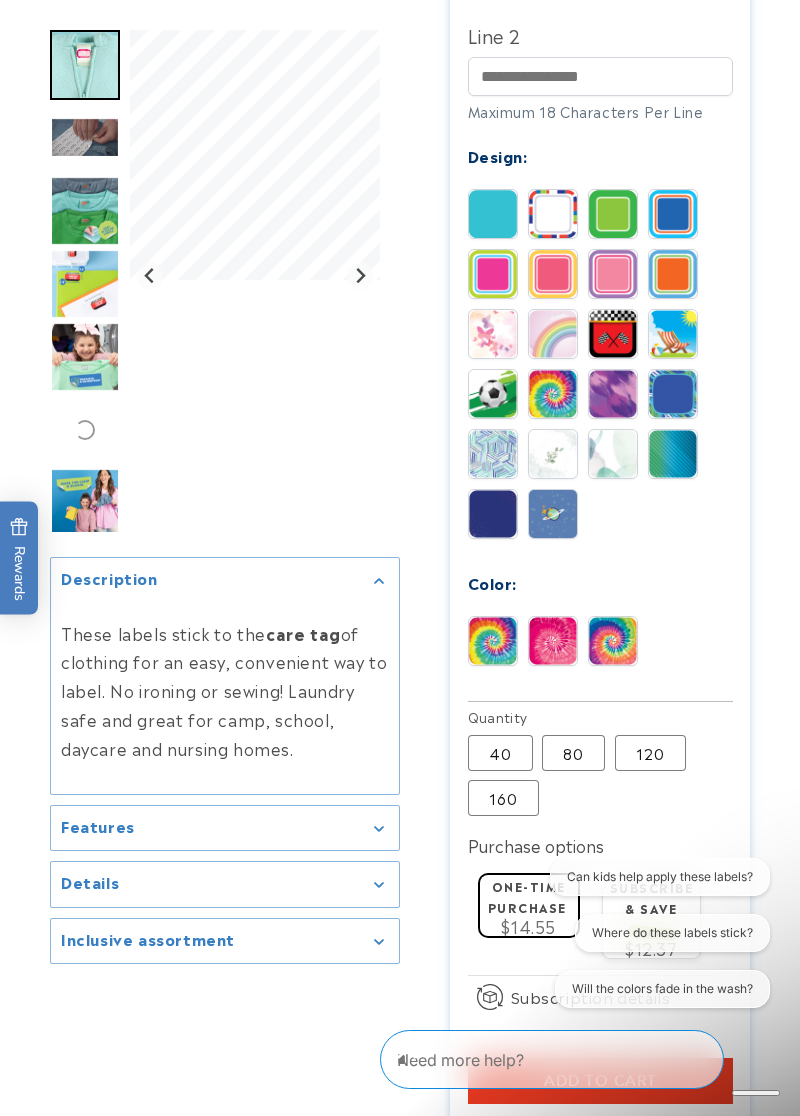 type 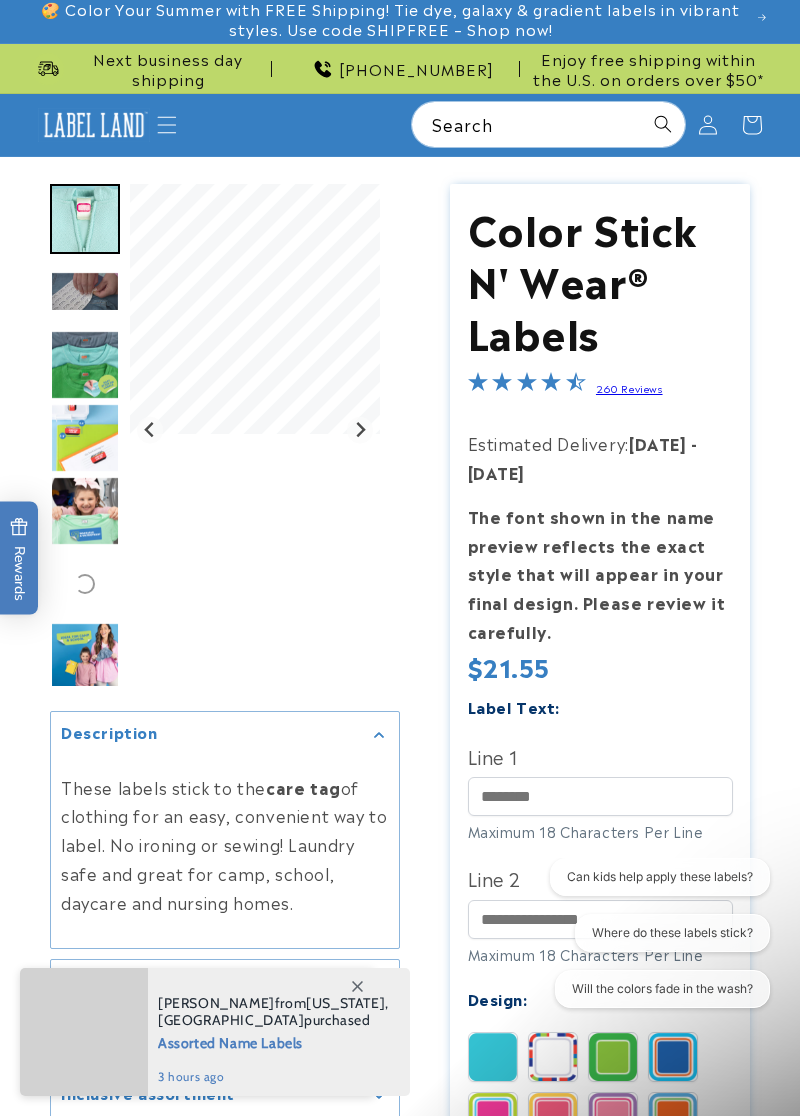 scroll, scrollTop: 0, scrollLeft: 0, axis: both 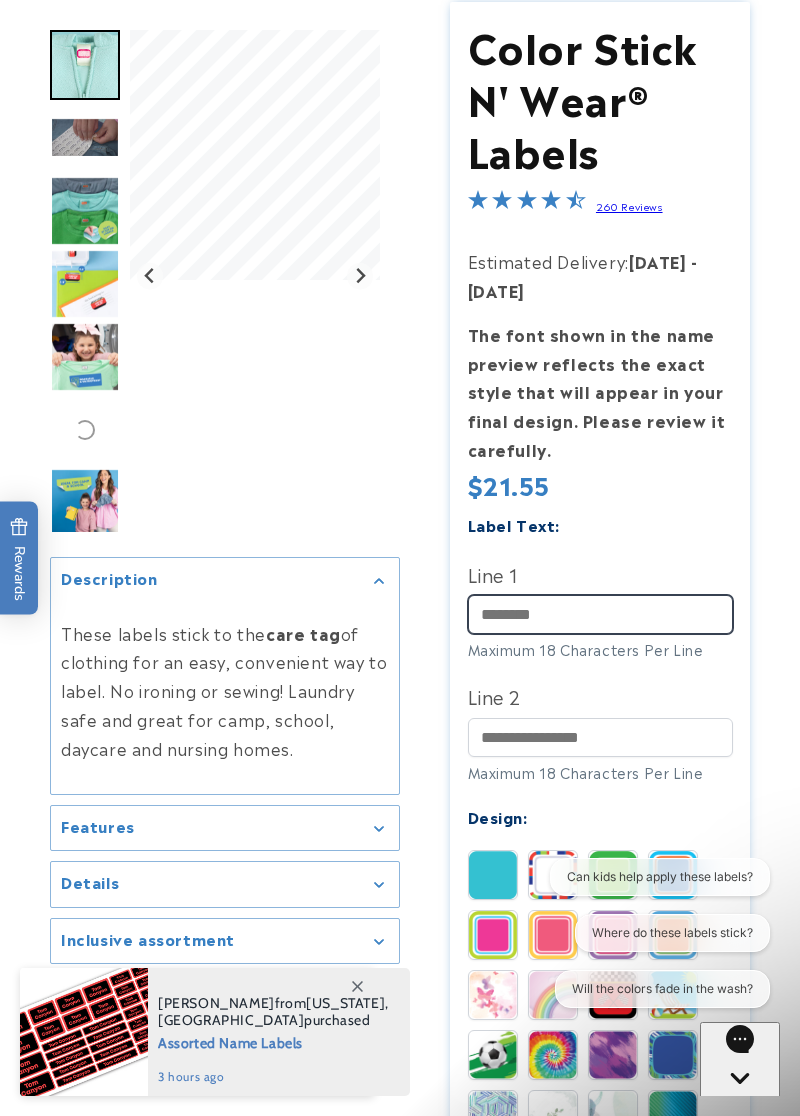 click on "Line 1" at bounding box center (600, 614) 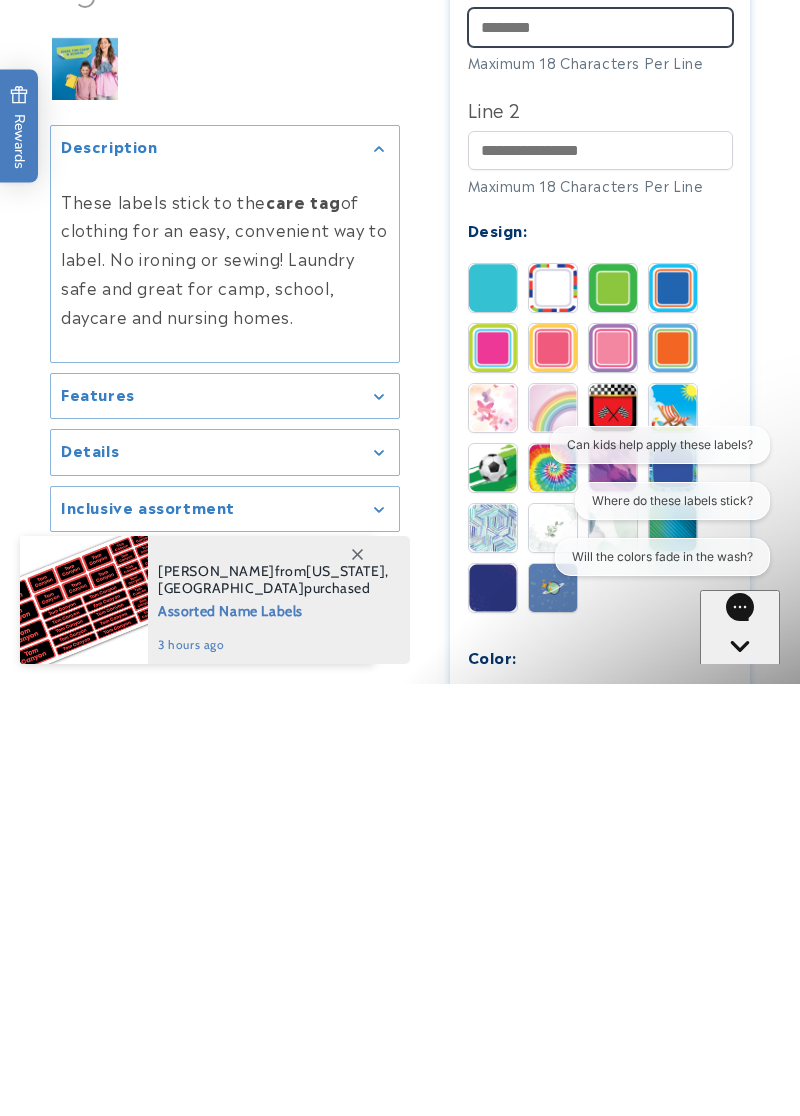 scroll, scrollTop: 350, scrollLeft: 0, axis: vertical 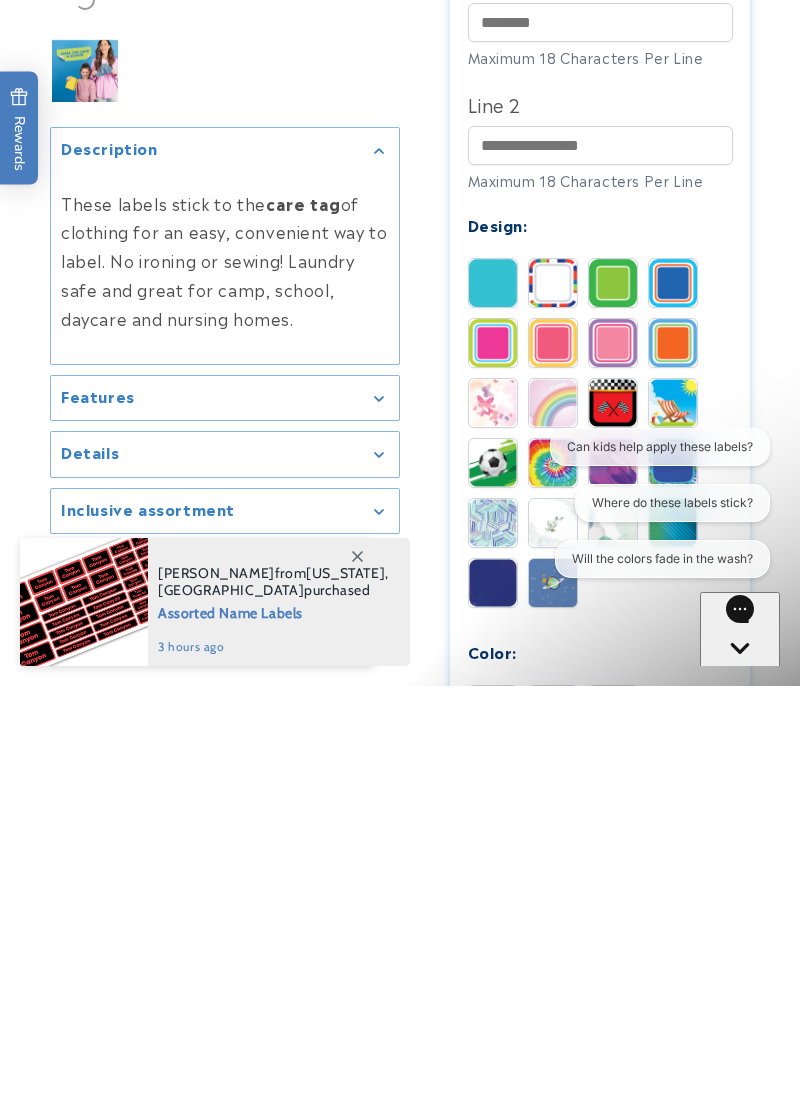 click on "Can kids help apply these labels? Where do these labels stick? Will the colors fade in the wash?" at bounding box center [657, 507] 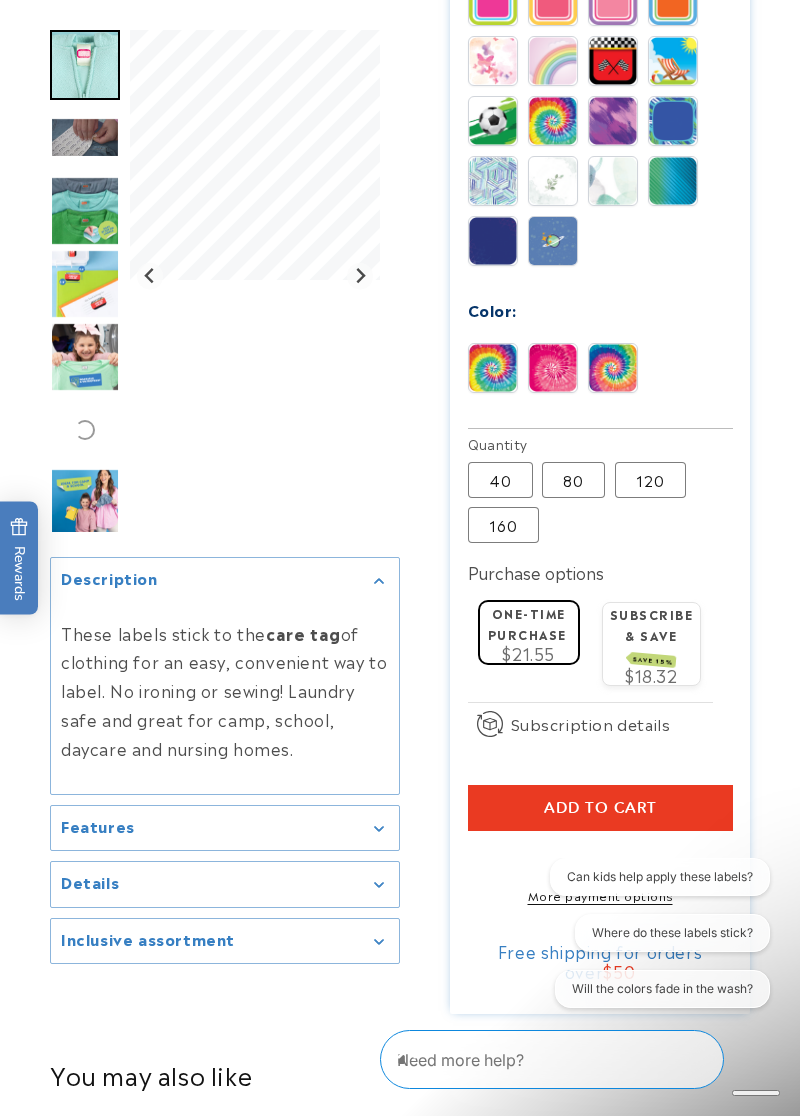 scroll, scrollTop: 1123, scrollLeft: 0, axis: vertical 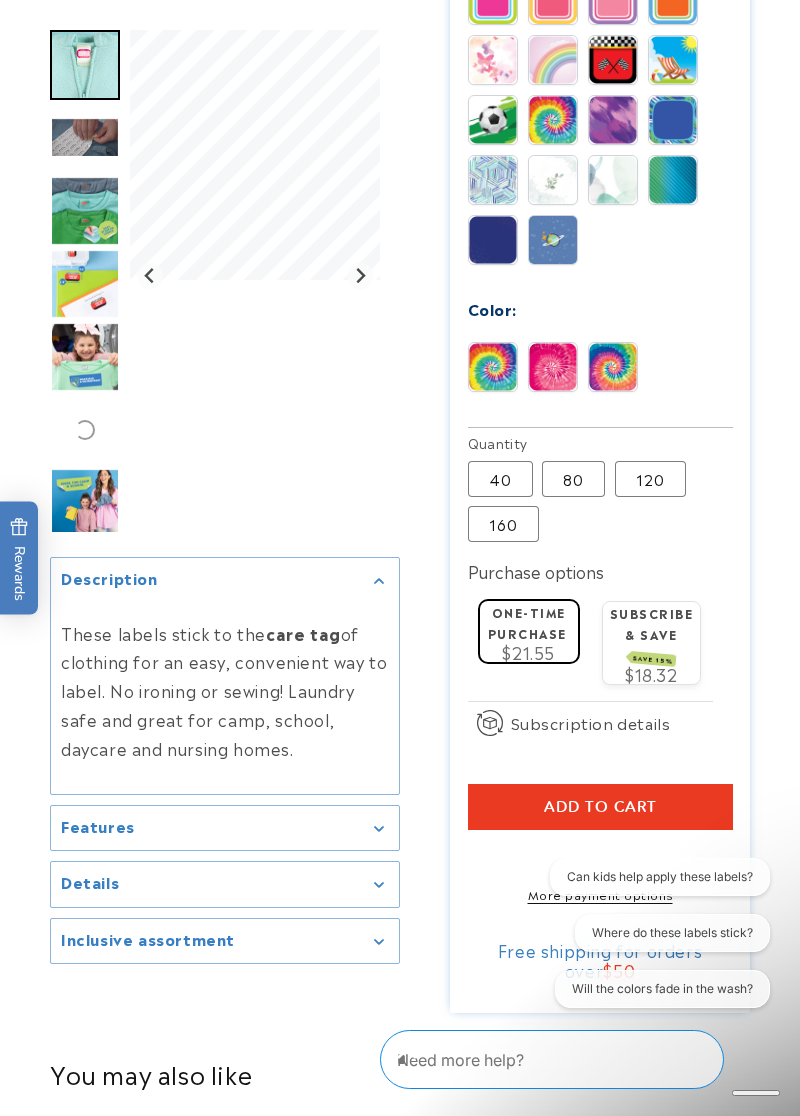 click at bounding box center (613, 367) 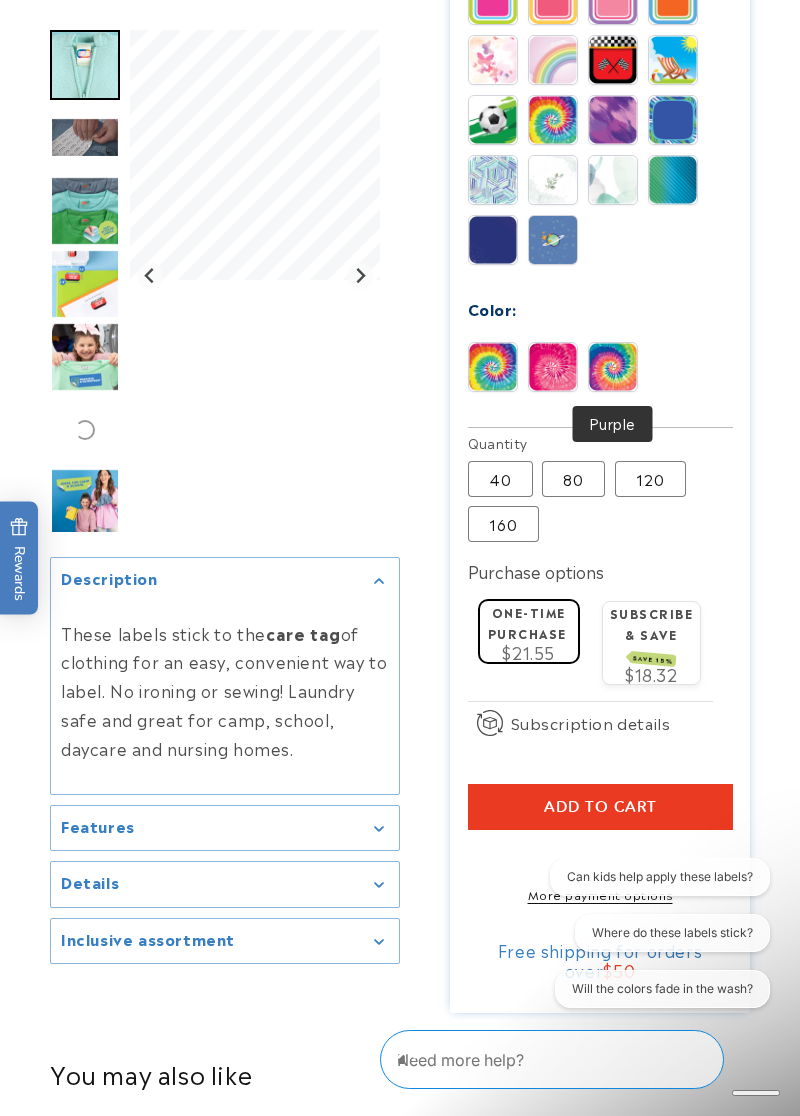 scroll, scrollTop: 1139, scrollLeft: 0, axis: vertical 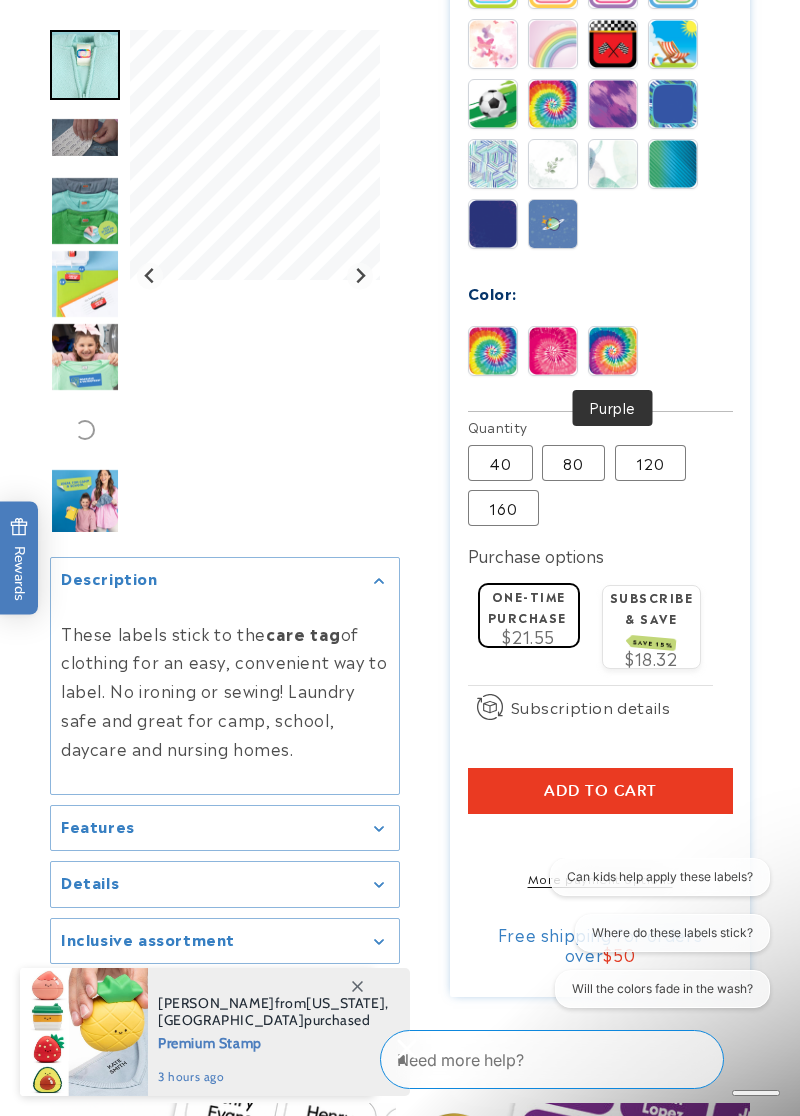 click at bounding box center (493, 351) 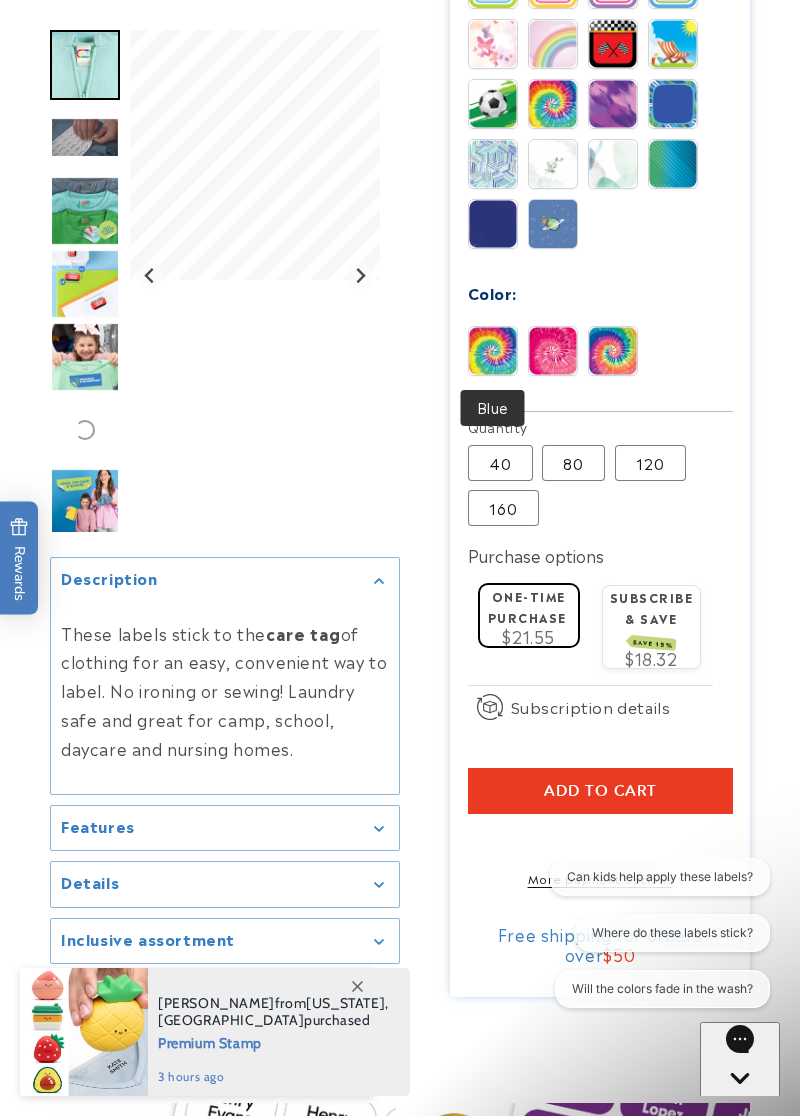 click at bounding box center (613, 351) 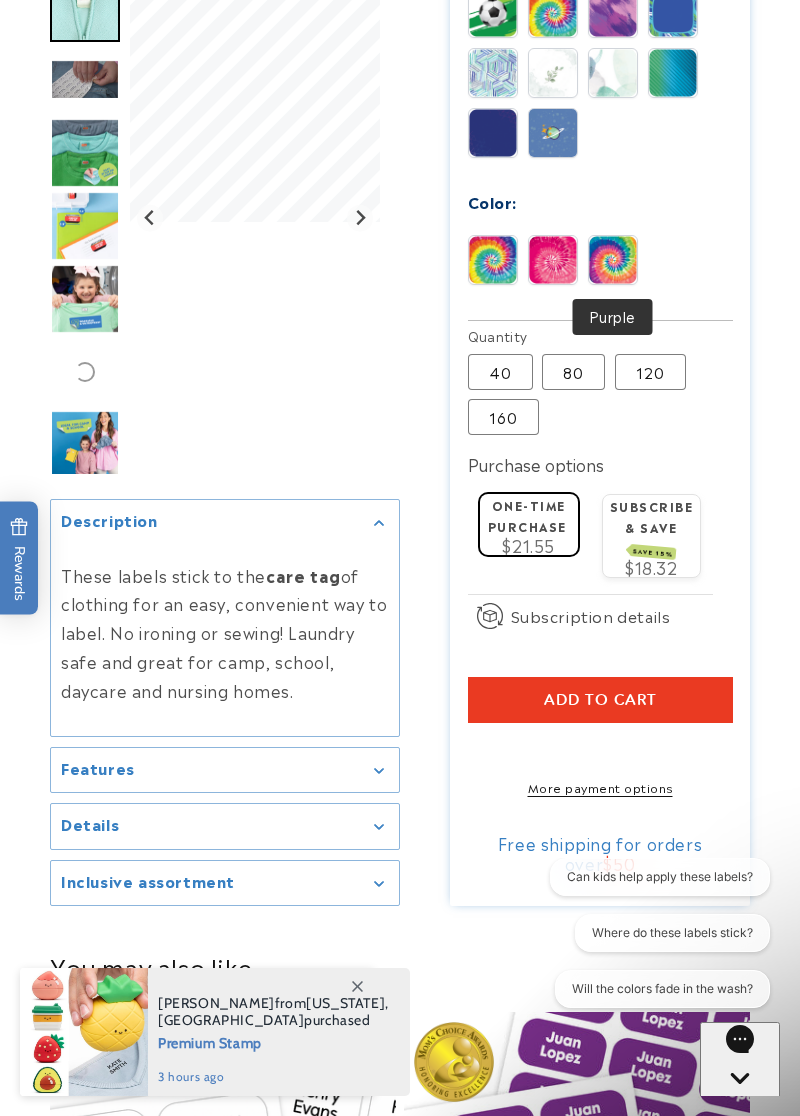 scroll, scrollTop: 1231, scrollLeft: 0, axis: vertical 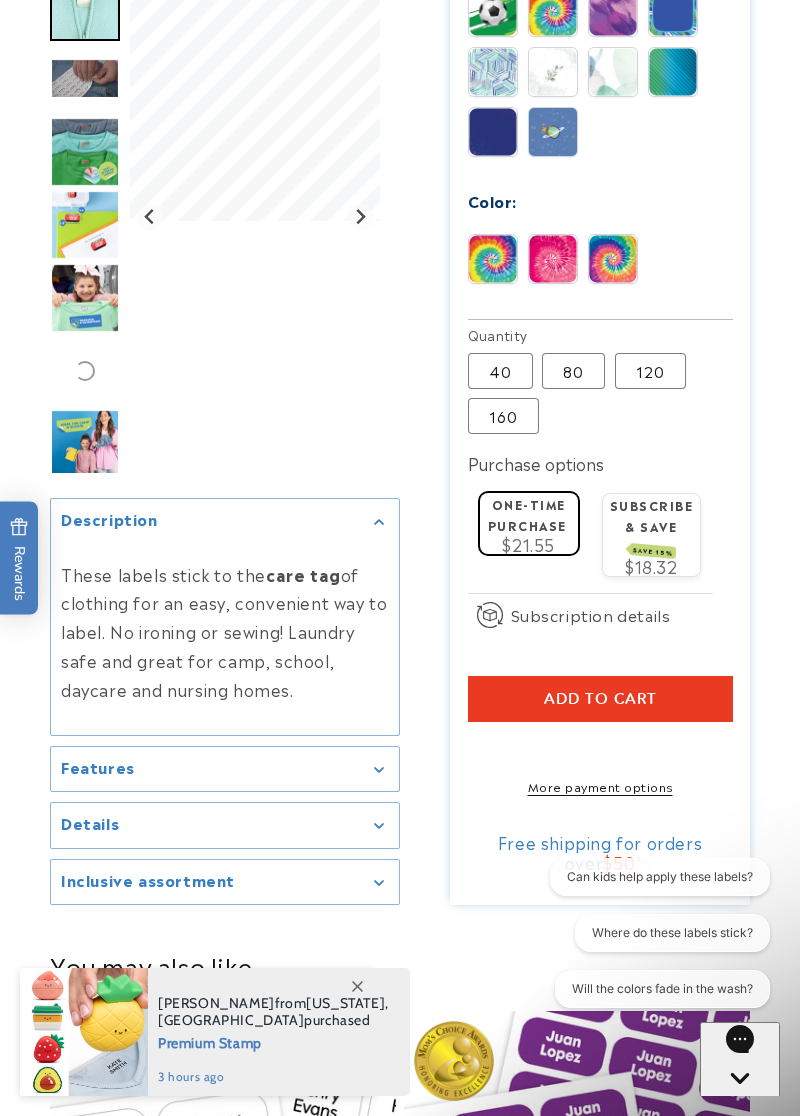 click 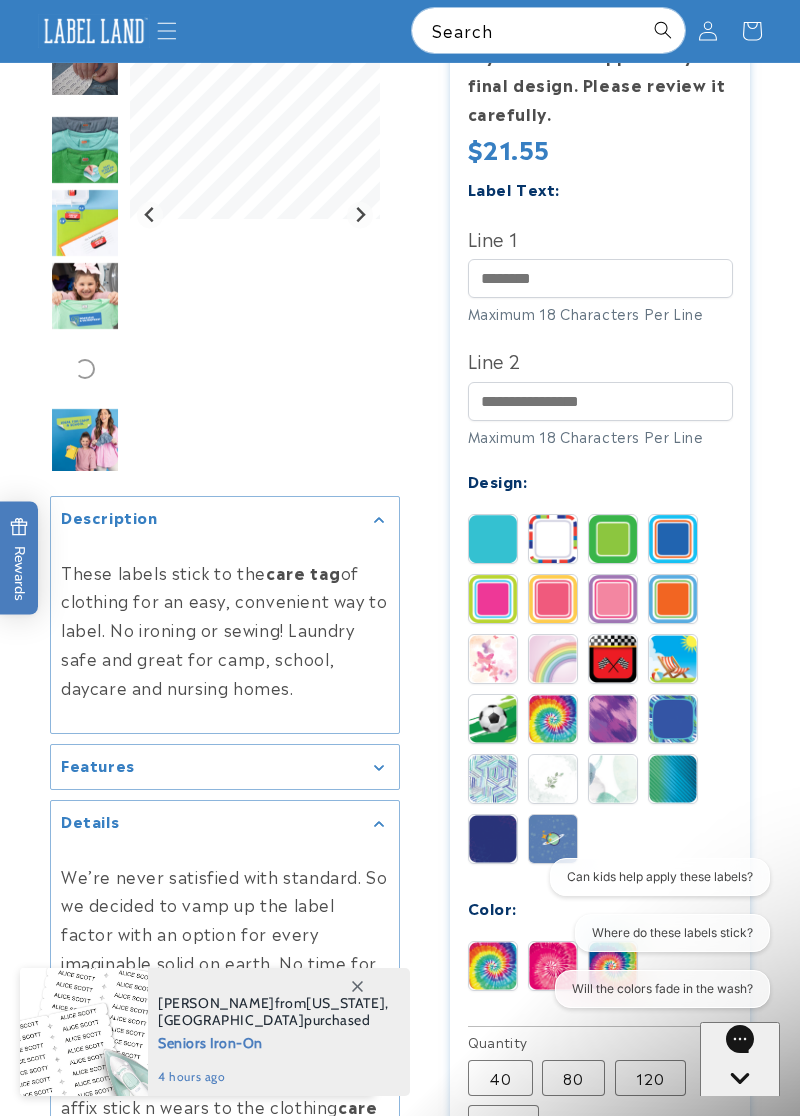 scroll, scrollTop: 521, scrollLeft: 0, axis: vertical 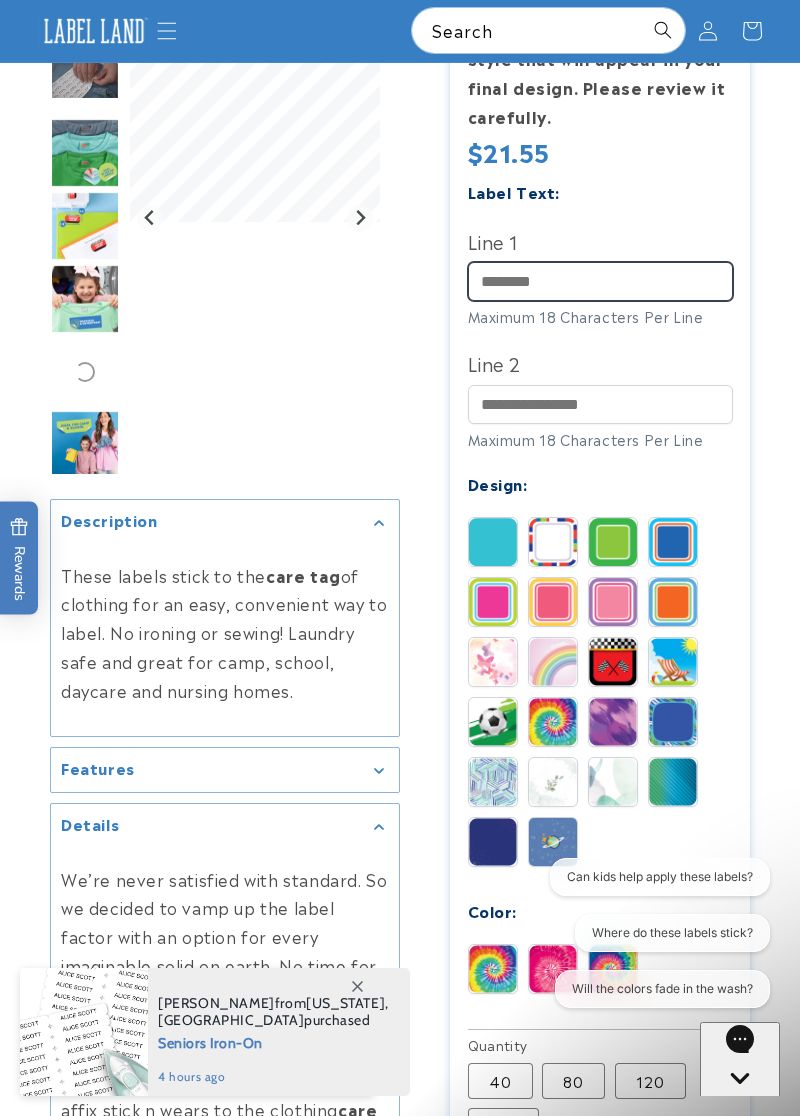 click on "Line 1" at bounding box center (600, 281) 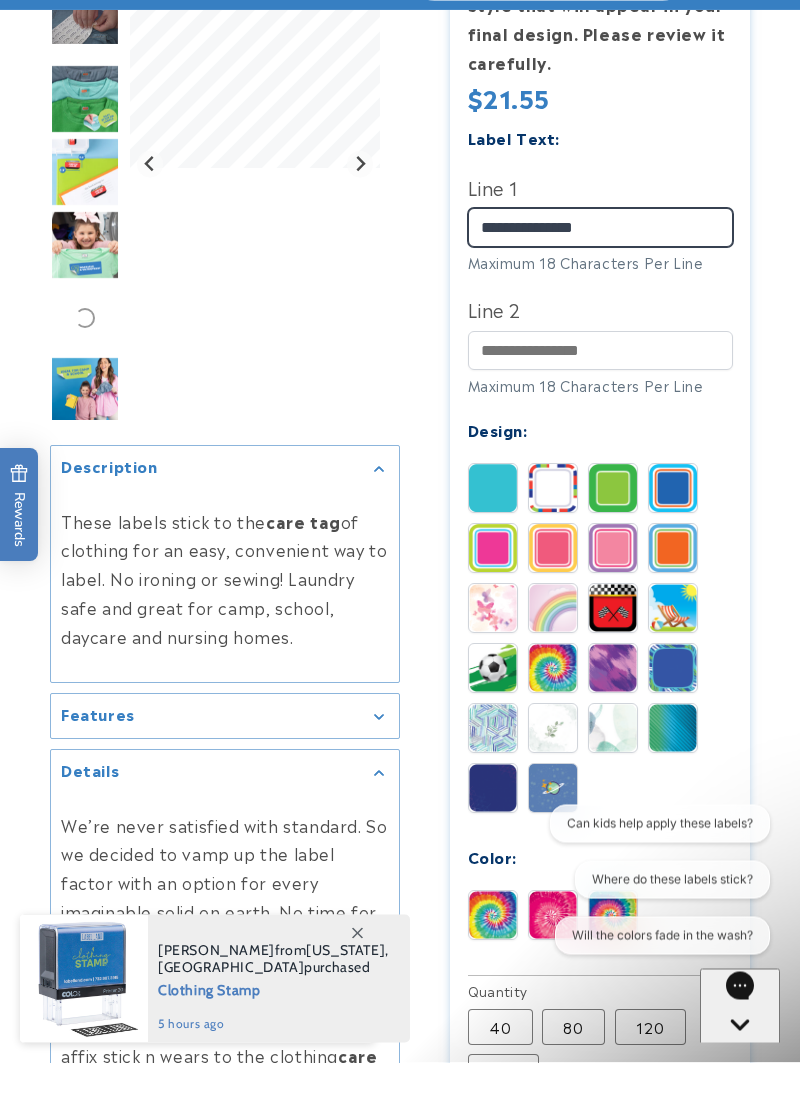 type on "**********" 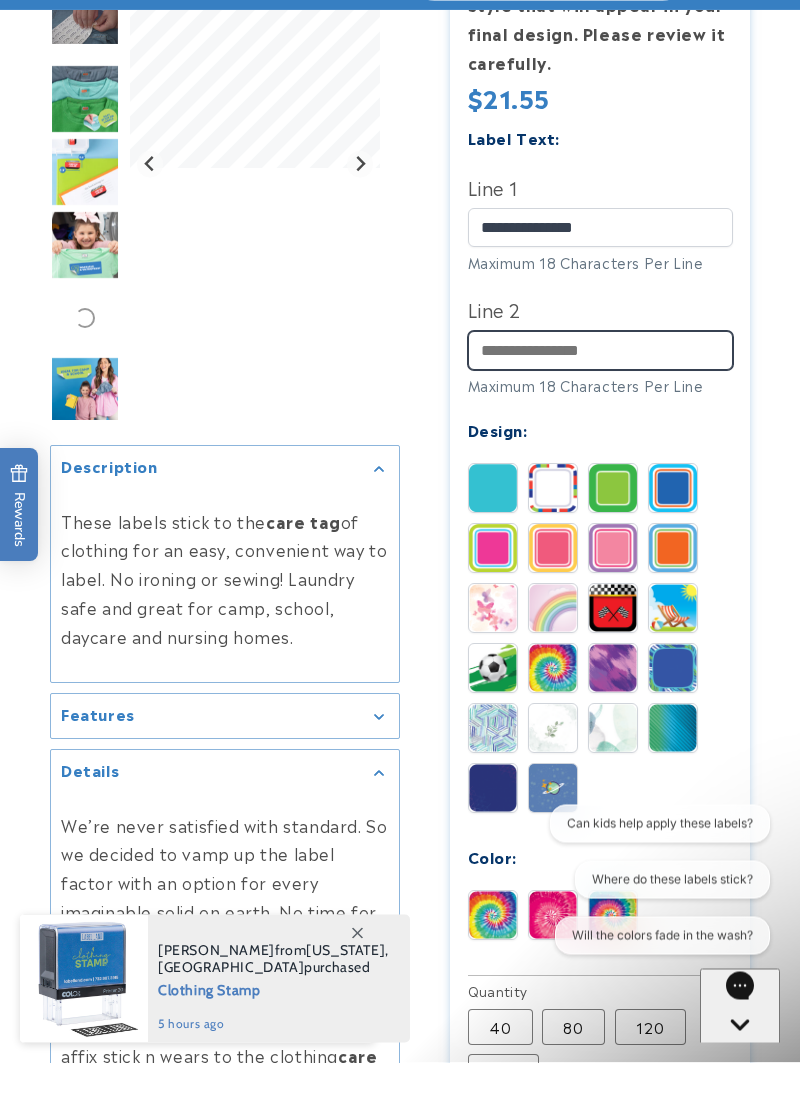 click on "Line 2" at bounding box center [600, 404] 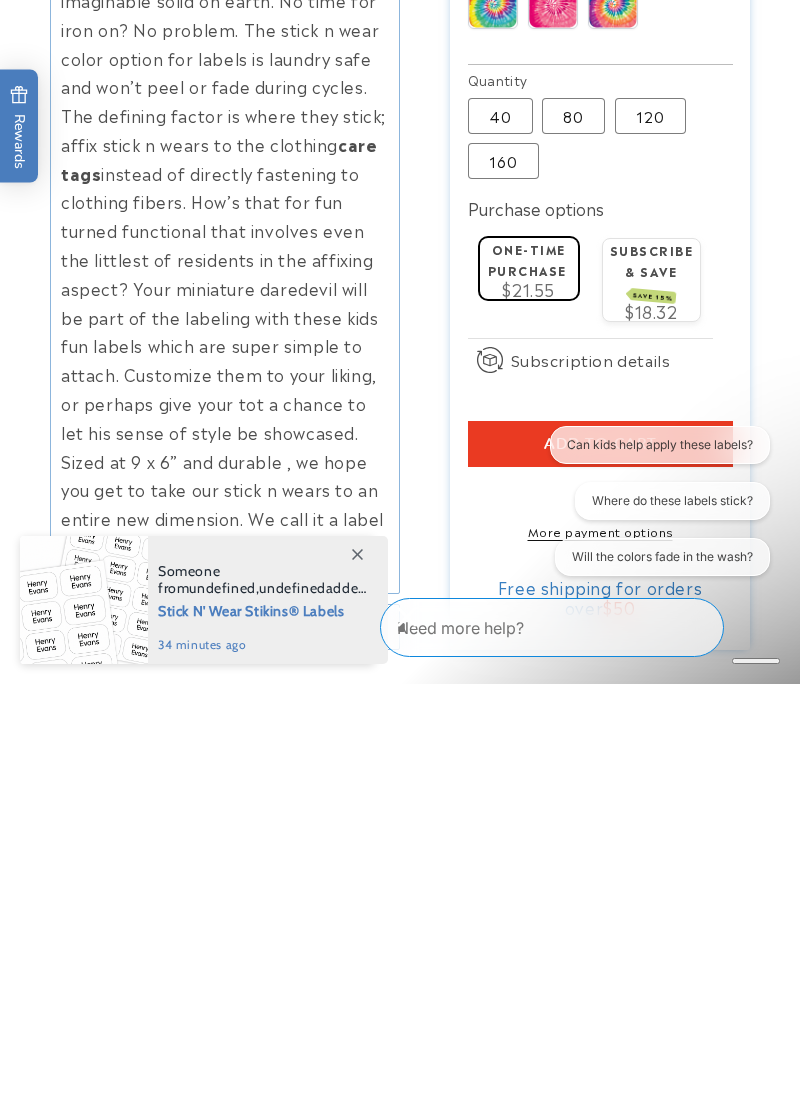 scroll, scrollTop: 1054, scrollLeft: 0, axis: vertical 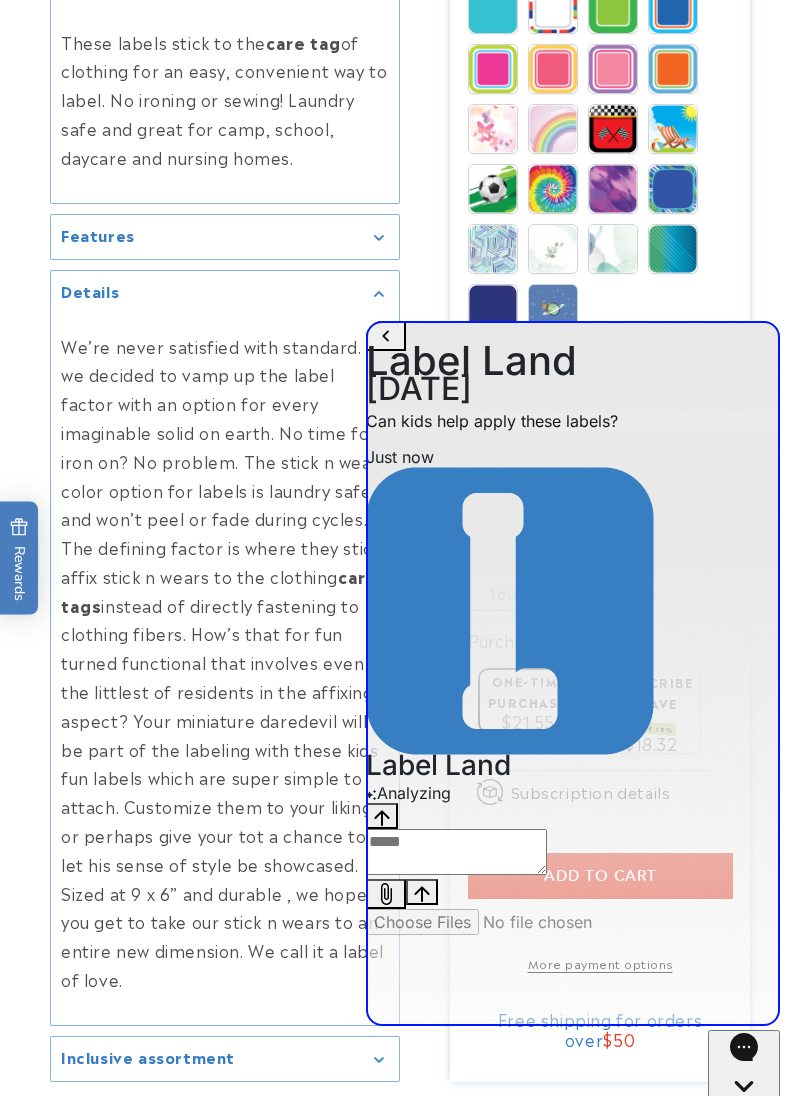 click at bounding box center (400, 109) 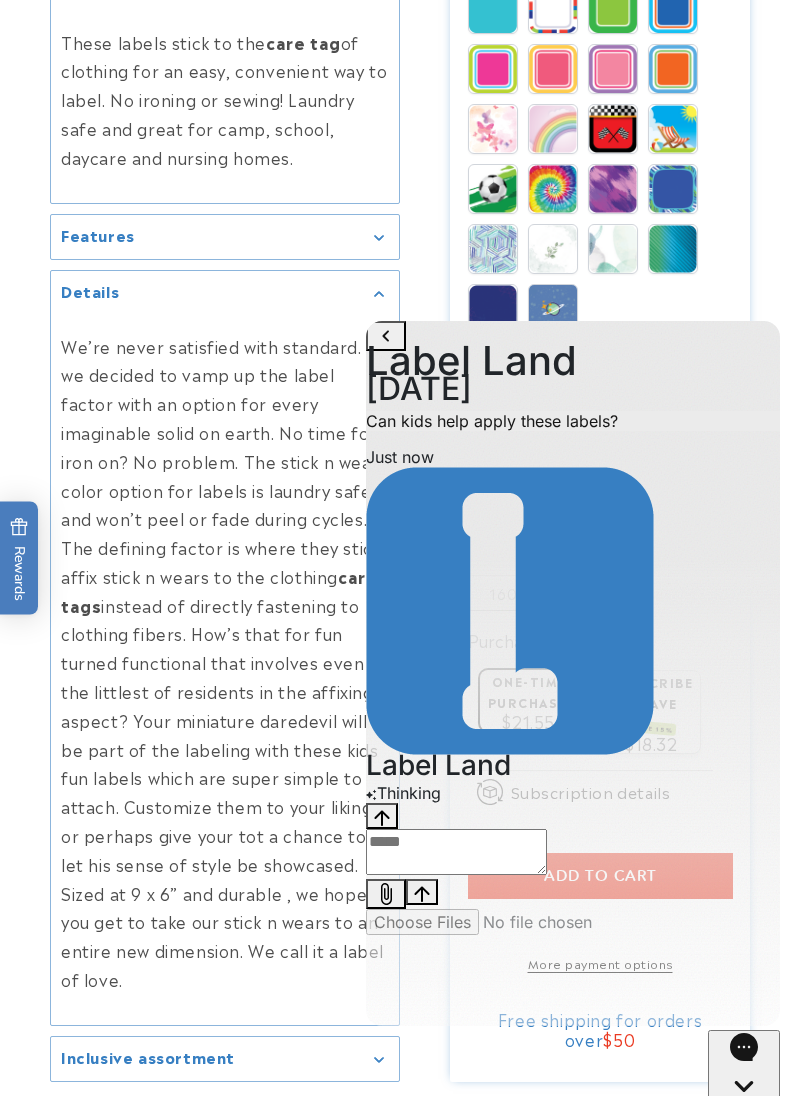 click on "Color Stick N' Wear® Labels
Color Stick N' Wear® Labels
260 Reviews
Estimated Delivery:  Jul 17   -   Jul 23
The font shown in the name preview reflects the exact style that will appear in your final design. Please review it carefully.
Regular price
$21.55
Regular price
Sale price
$21.55
Unit price
/
per
Sale
Sold out" at bounding box center (600, 109) 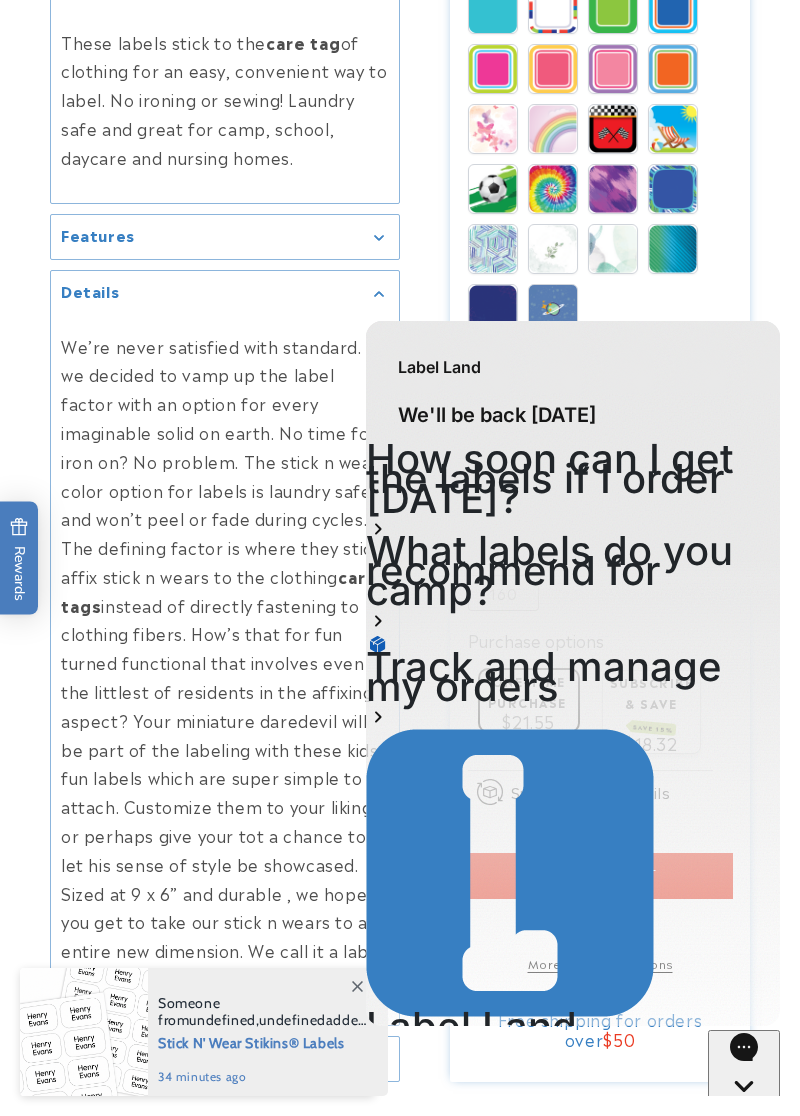 click on "Color Stick N' Wear® Labels
Color Stick N' Wear® Labels
260 Reviews
Estimated Delivery:  Jul 17   -   Jul 23
The font shown in the name preview reflects the exact style that will appear in your final design. Please review it carefully.
Regular price
$21.55
Regular price
Sale price
$21.55
Unit price
/
per
Sale" at bounding box center (575, 109) 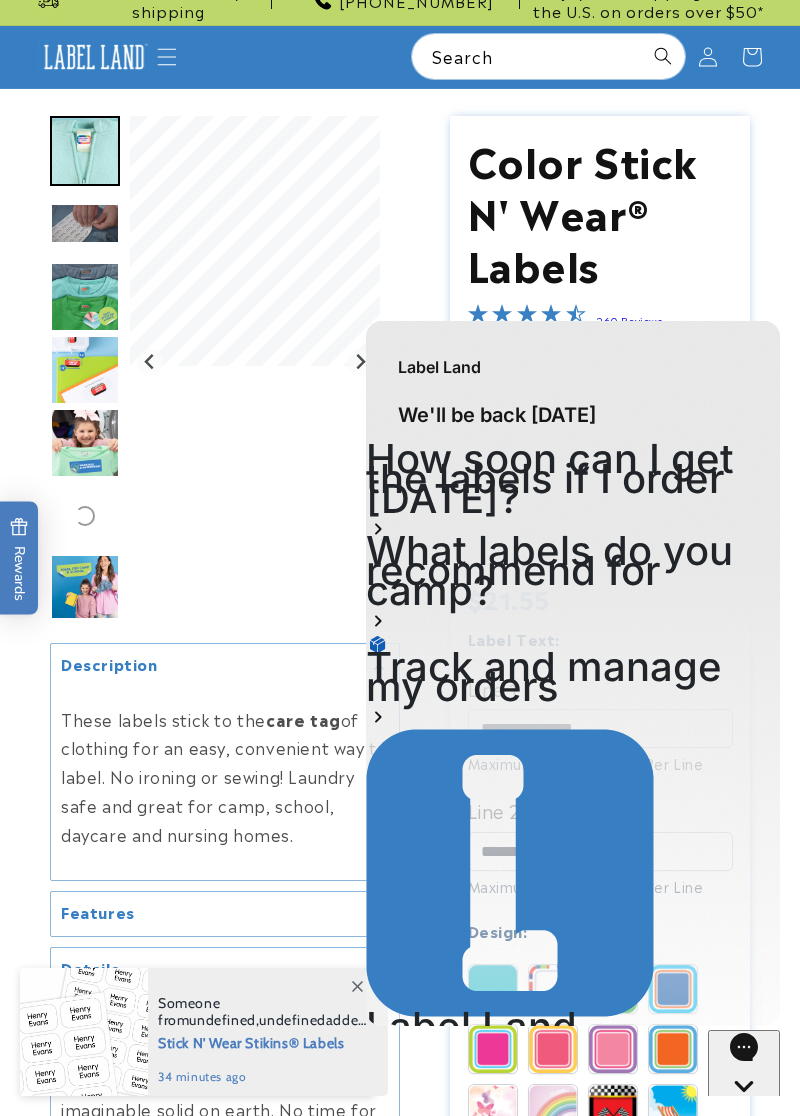 scroll, scrollTop: 76, scrollLeft: 0, axis: vertical 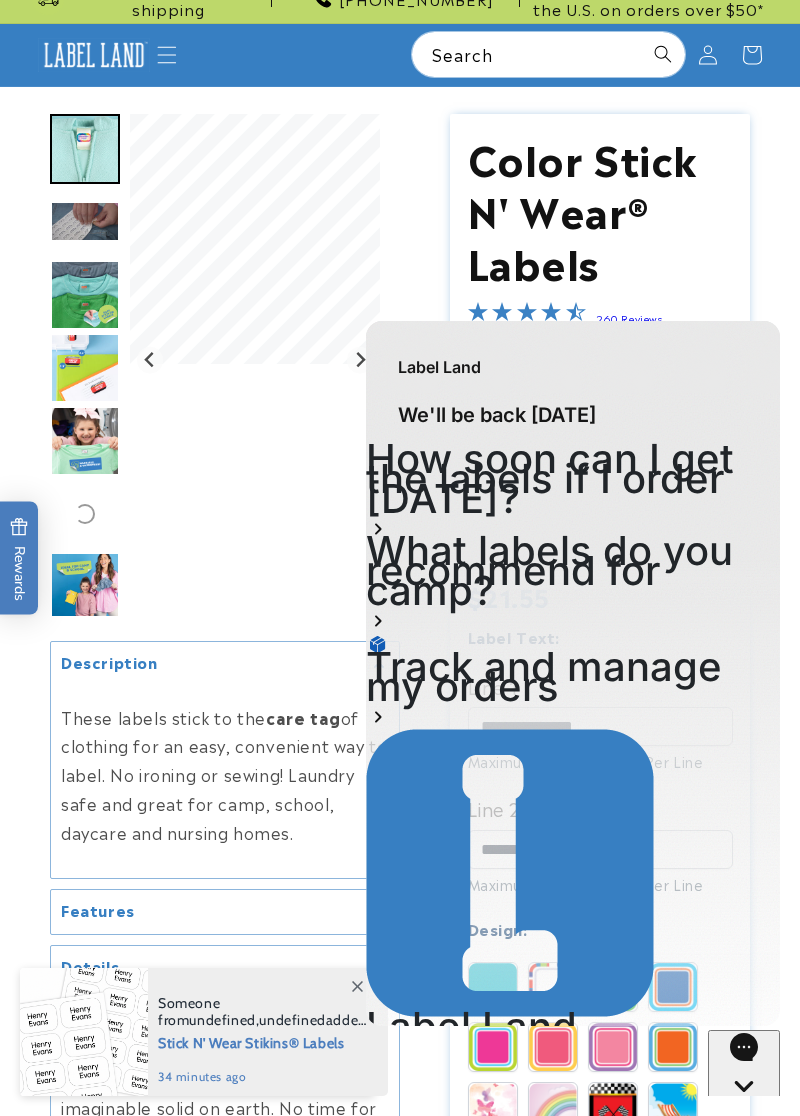 click on "Features" at bounding box center (225, 912) 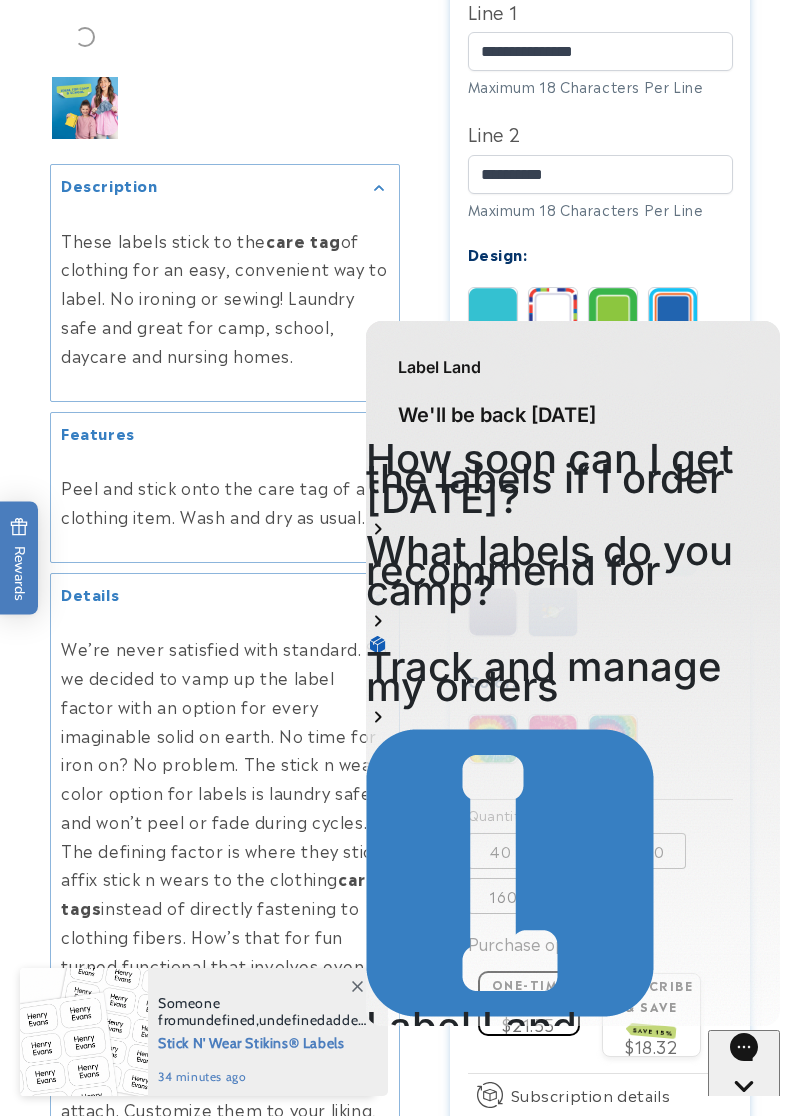 scroll, scrollTop: 761, scrollLeft: 0, axis: vertical 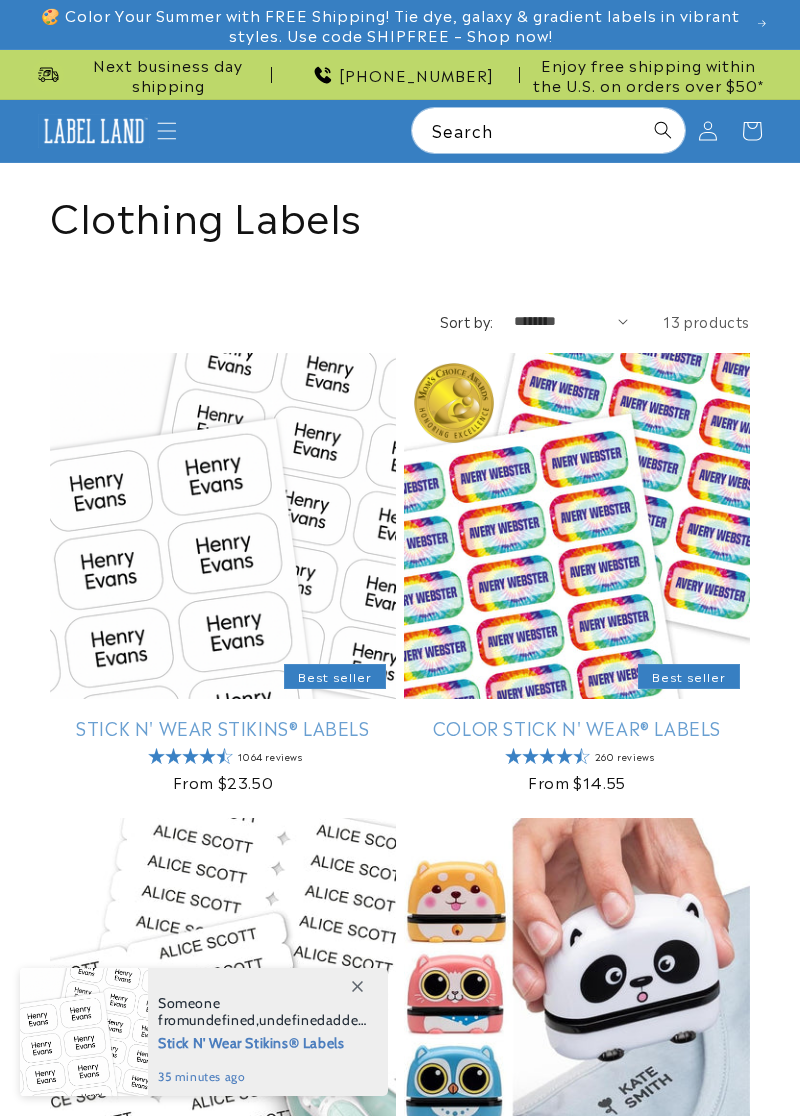 click 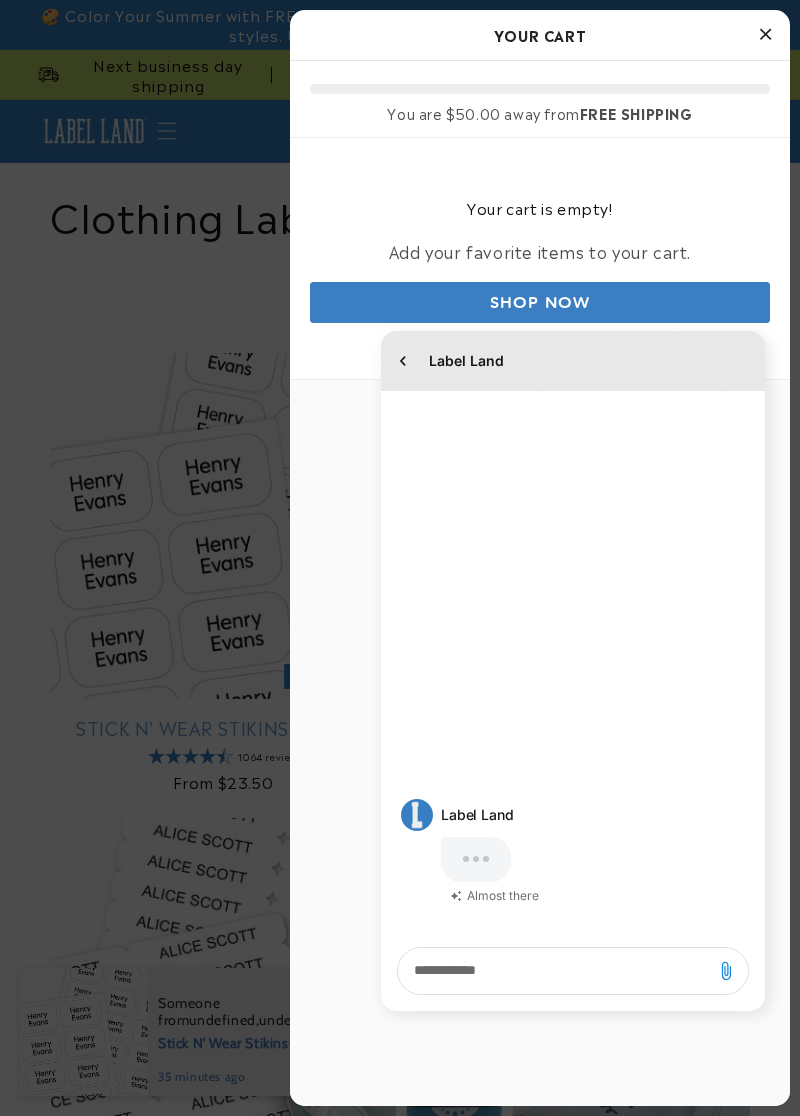 scroll, scrollTop: 0, scrollLeft: 0, axis: both 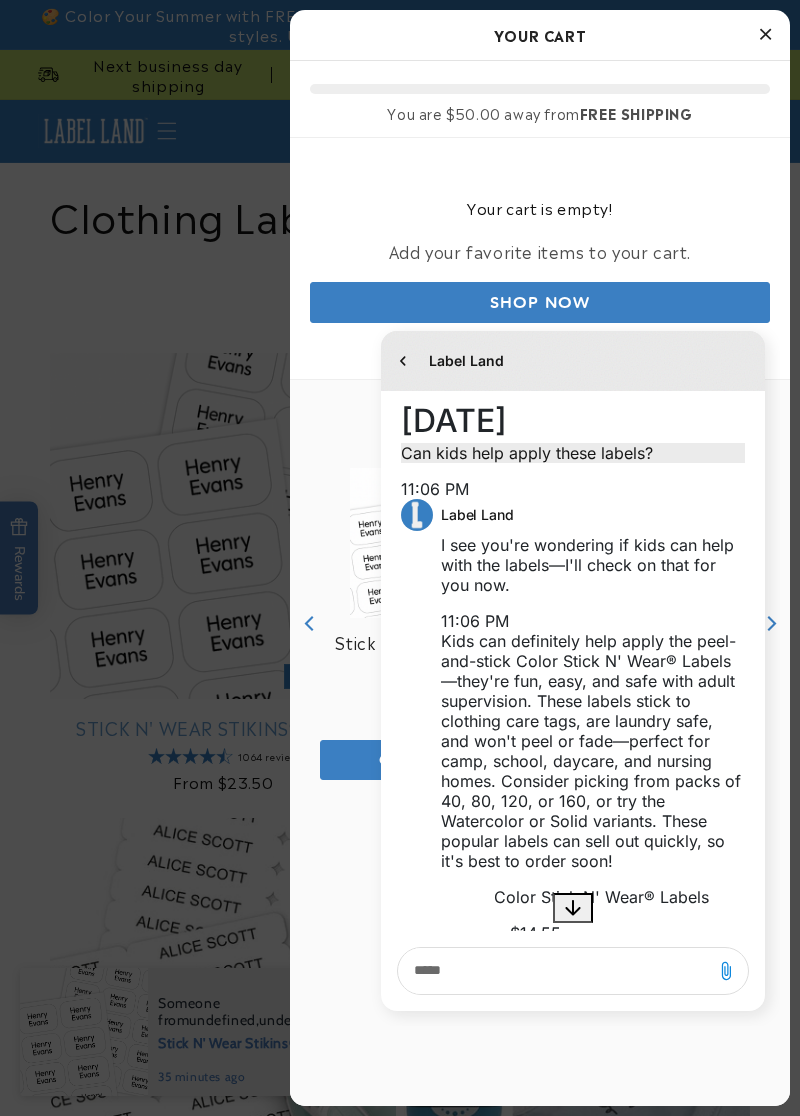 click at bounding box center [765, 34] 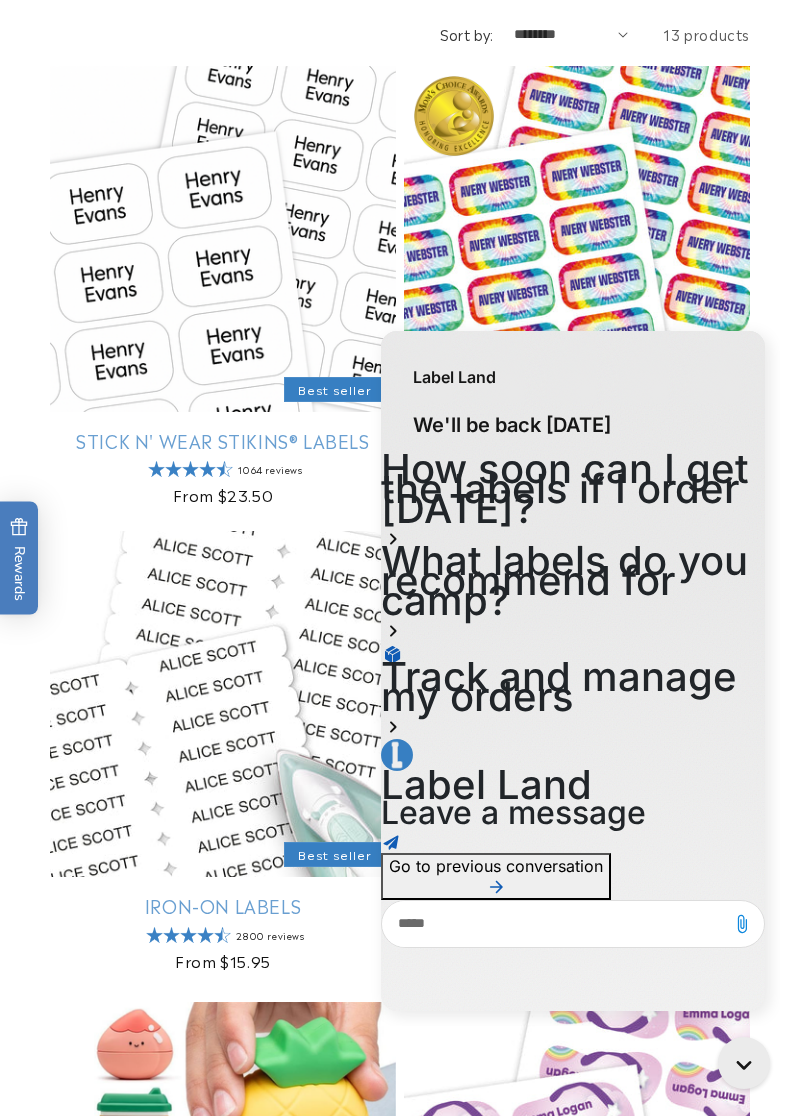 scroll, scrollTop: 288, scrollLeft: 0, axis: vertical 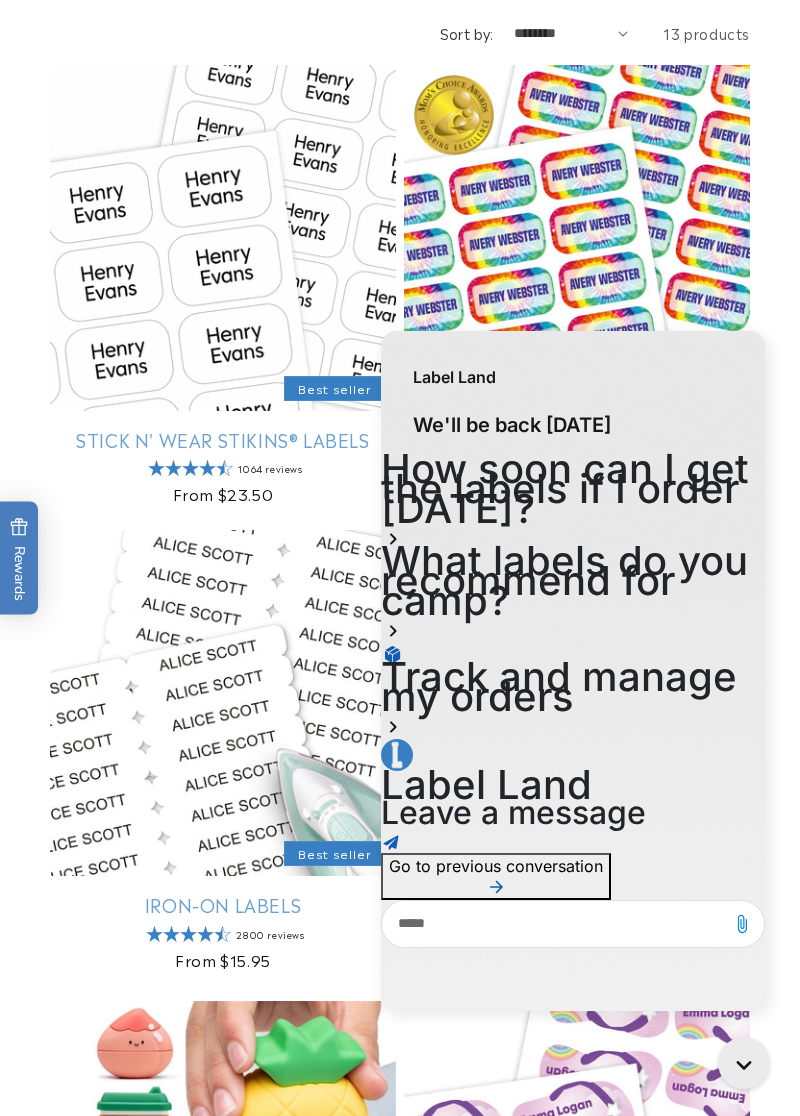 click on "Color Stick N' Wear® Labels" at bounding box center (577, 439) 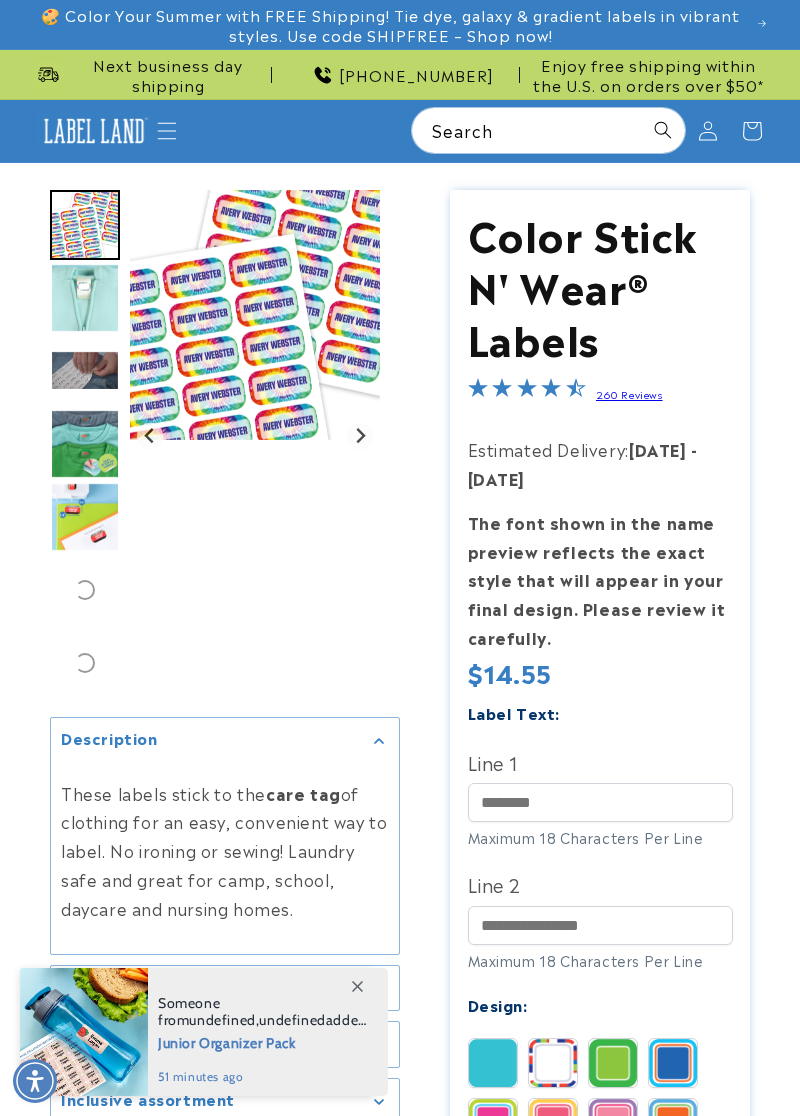 scroll, scrollTop: 343, scrollLeft: 0, axis: vertical 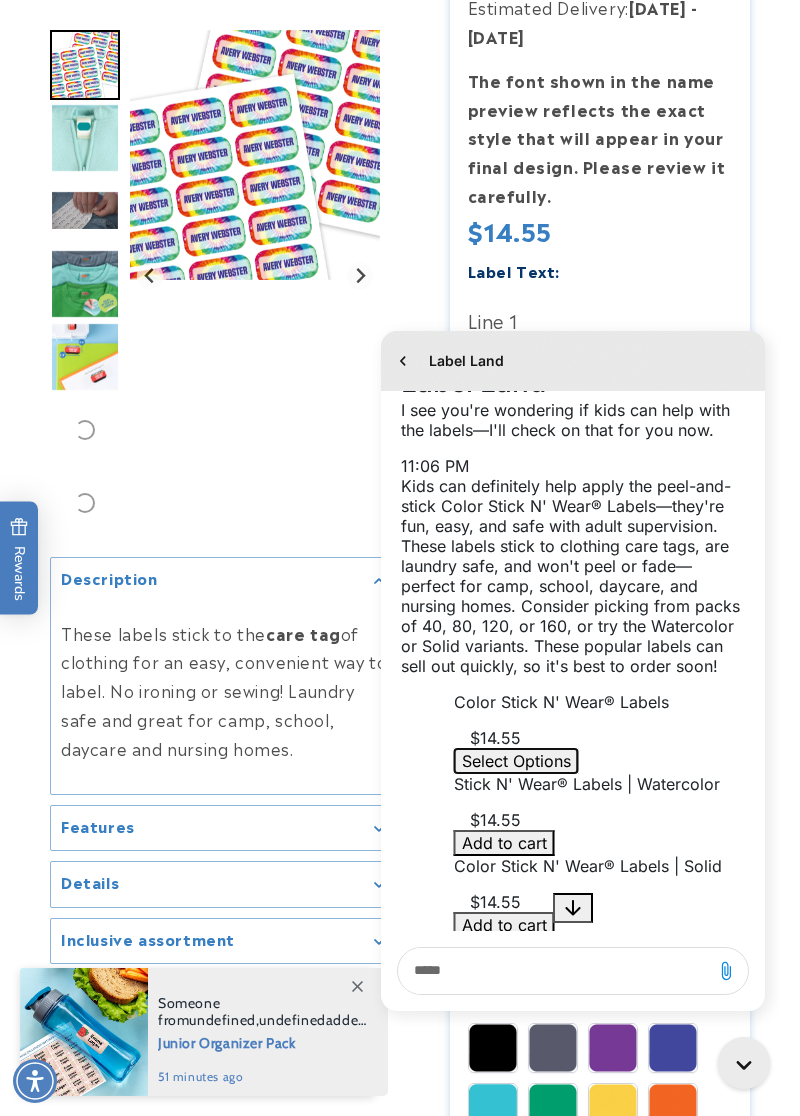 click on "Select Options" at bounding box center (516, 761) 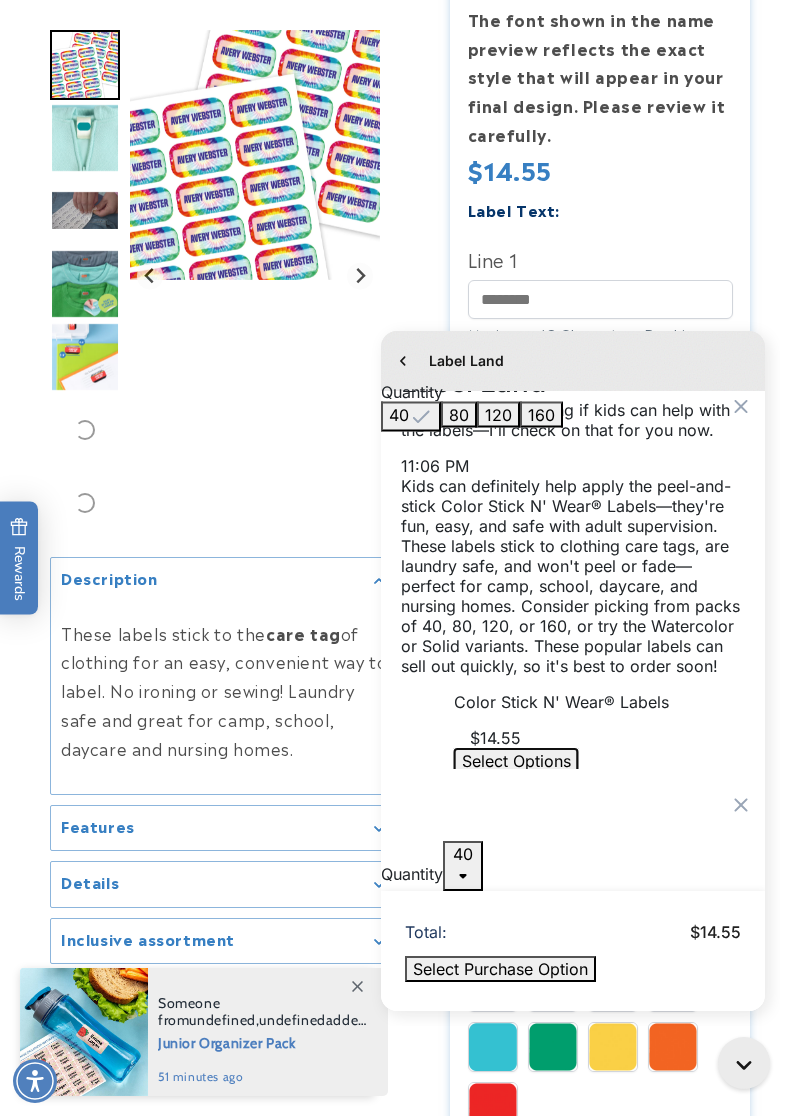 scroll, scrollTop: 508, scrollLeft: 0, axis: vertical 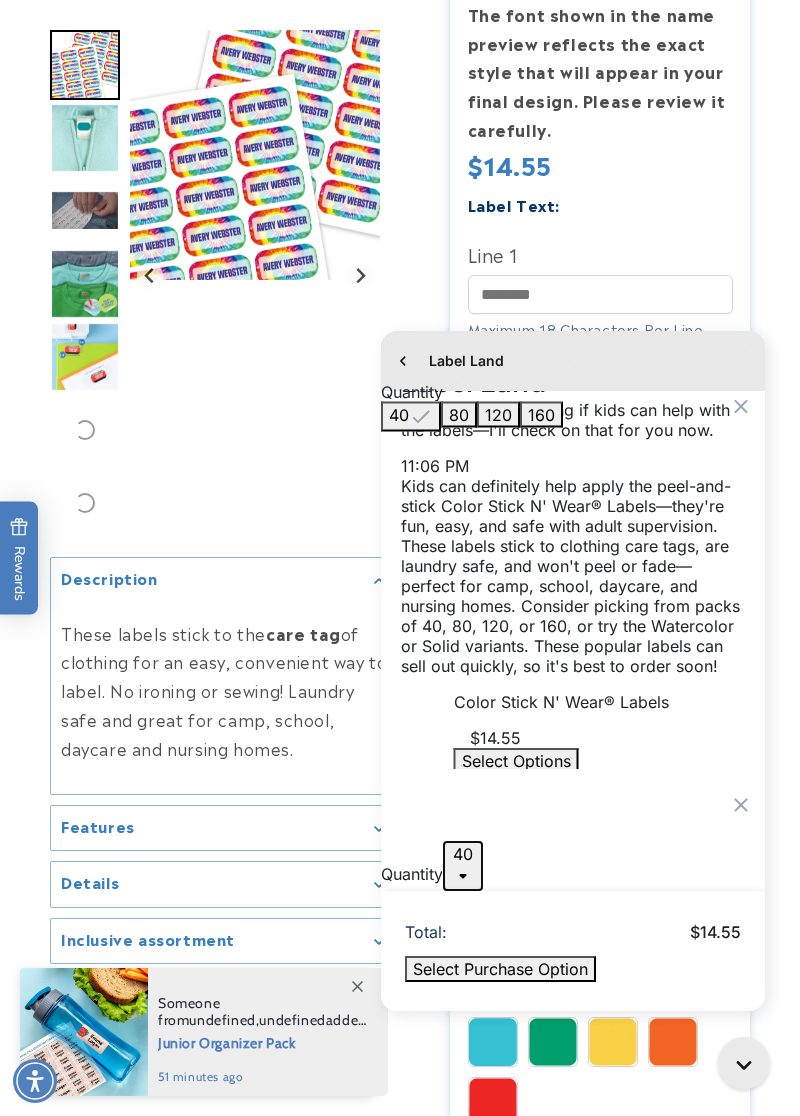 click on "40" at bounding box center (463, 866) 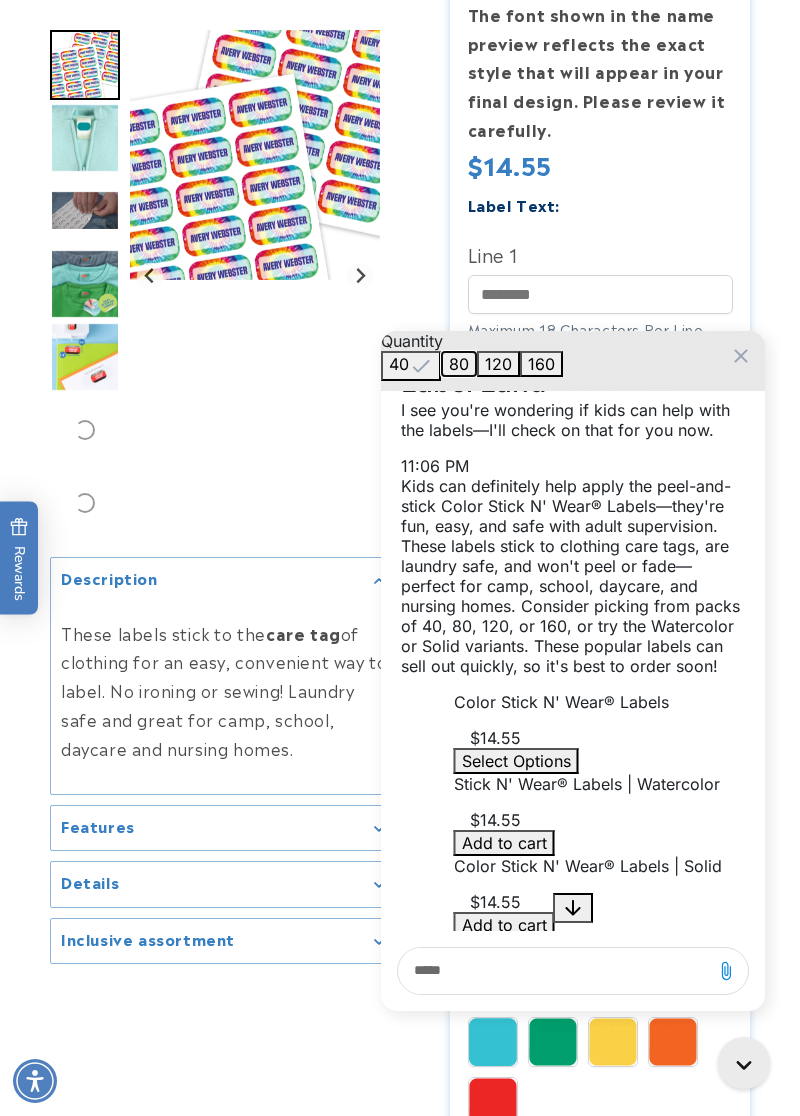 click on "80" at bounding box center [459, 364] 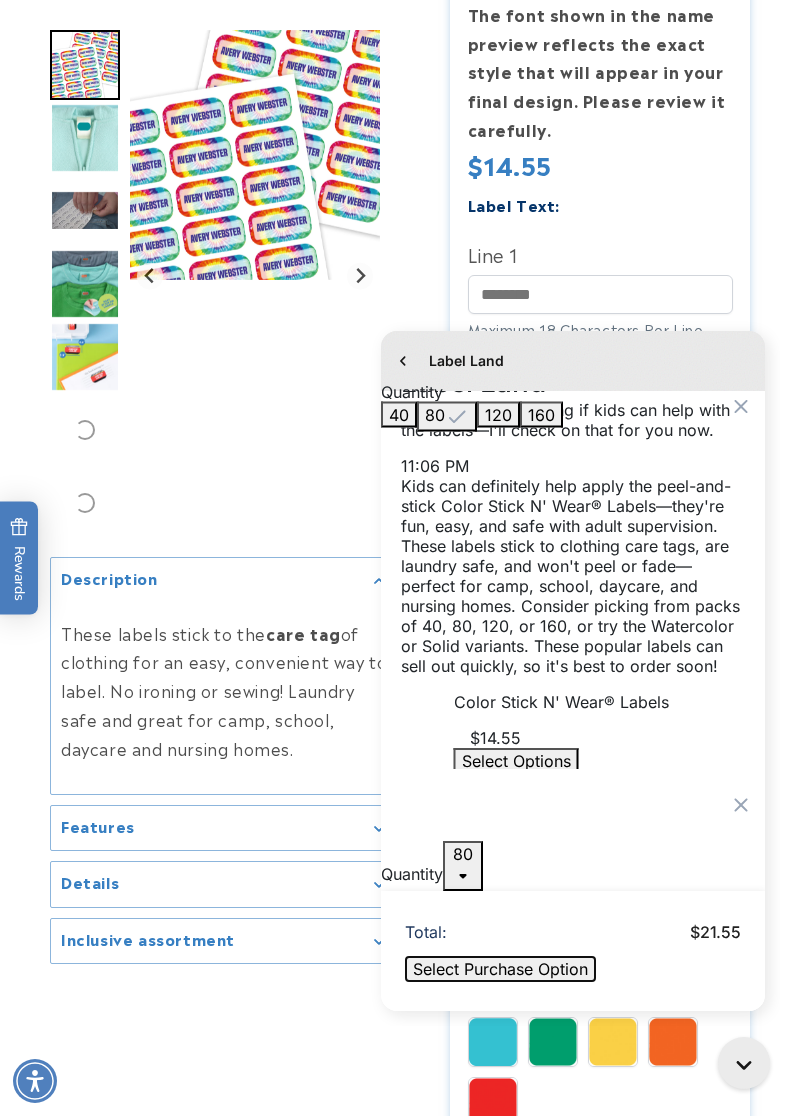click on "Select Purchase Option" at bounding box center (500, 969) 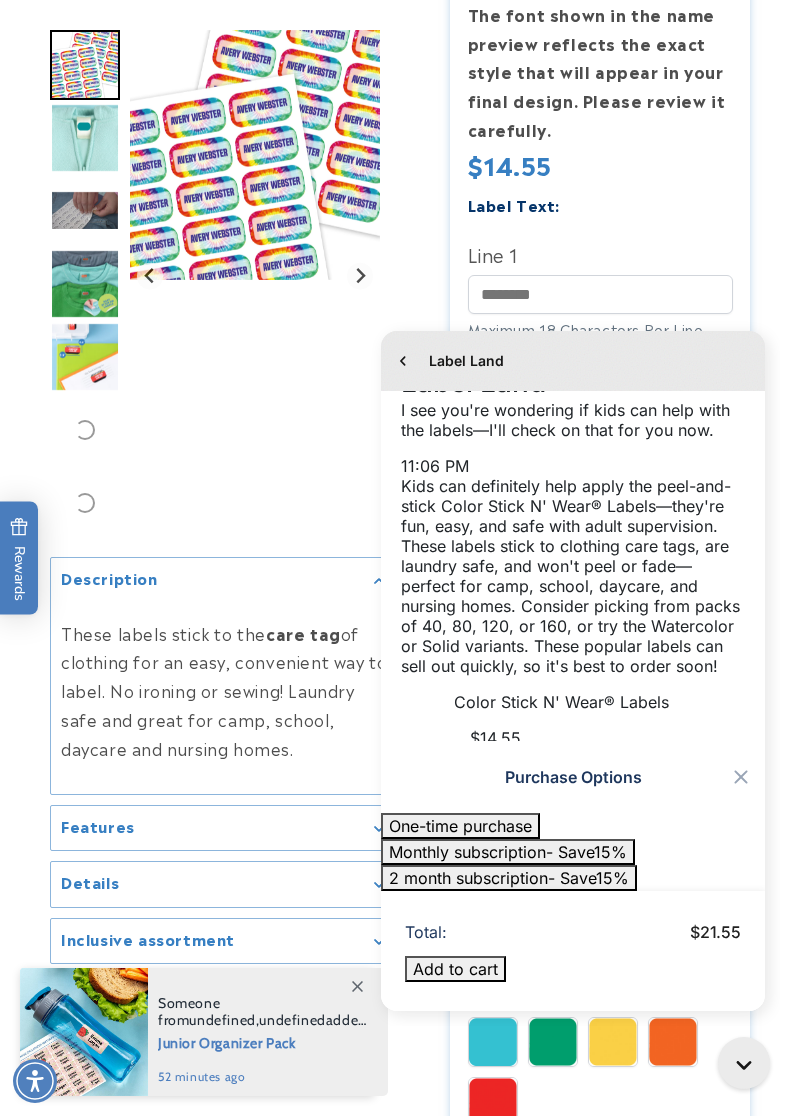 click 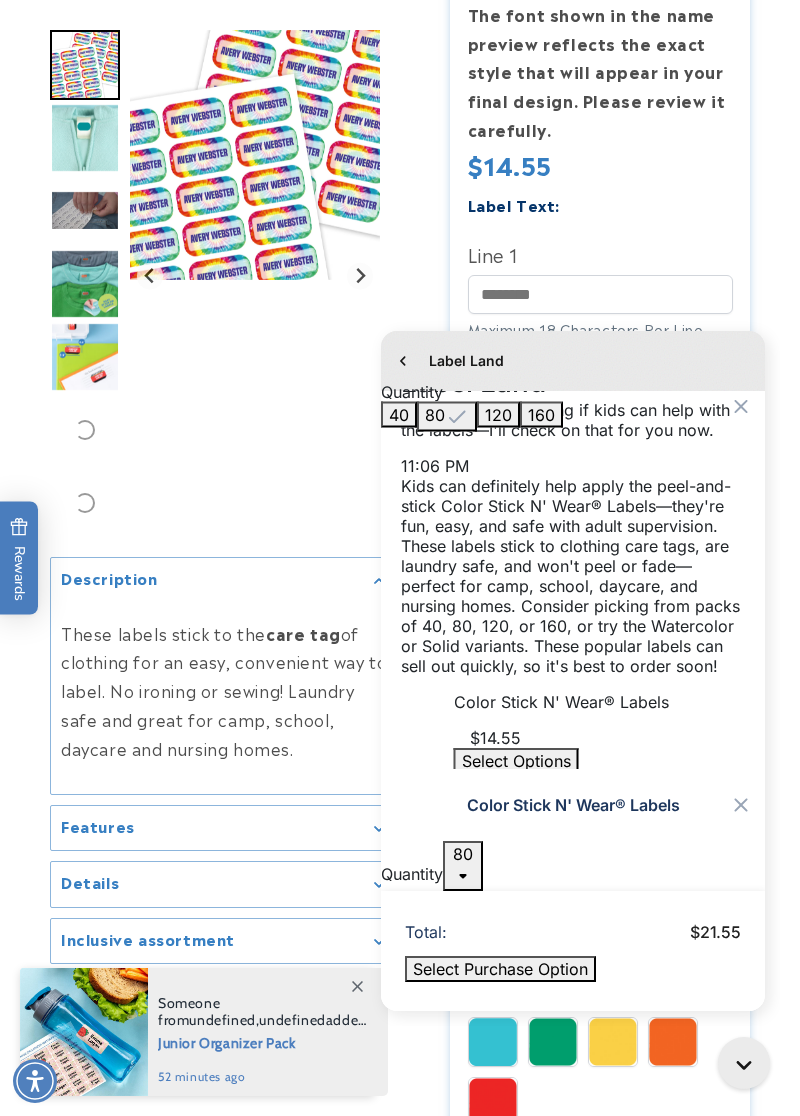 click 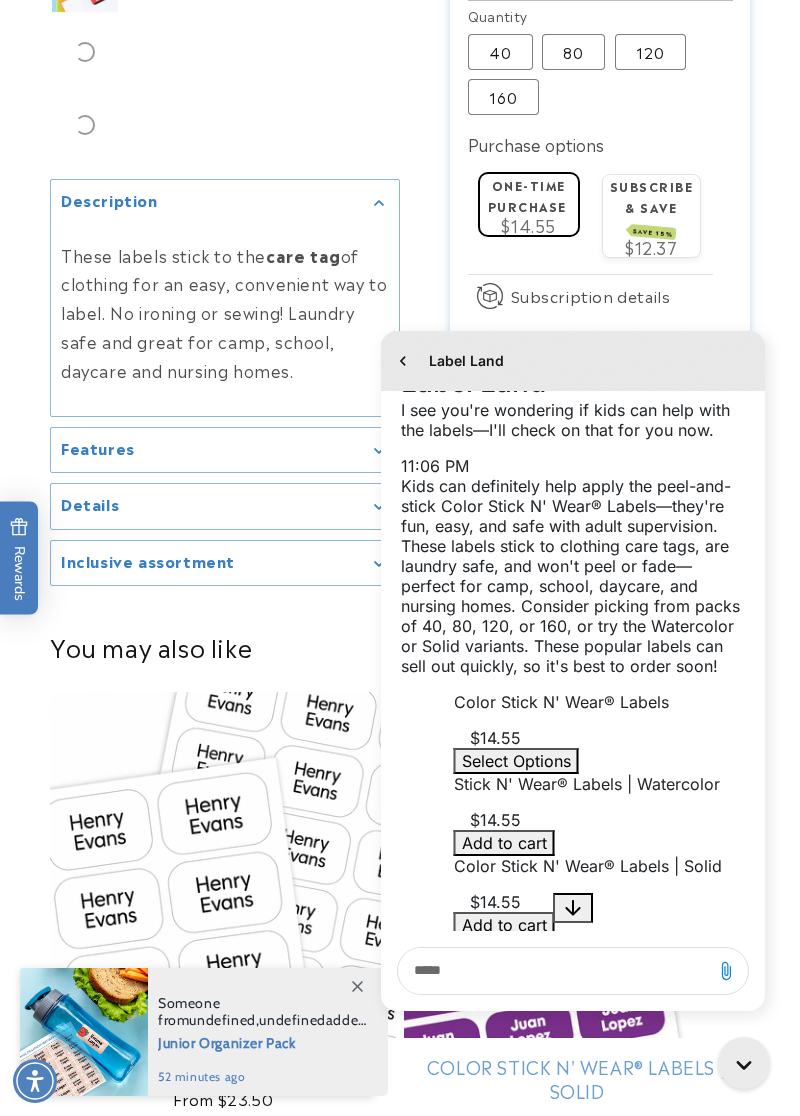 scroll, scrollTop: 1676, scrollLeft: 0, axis: vertical 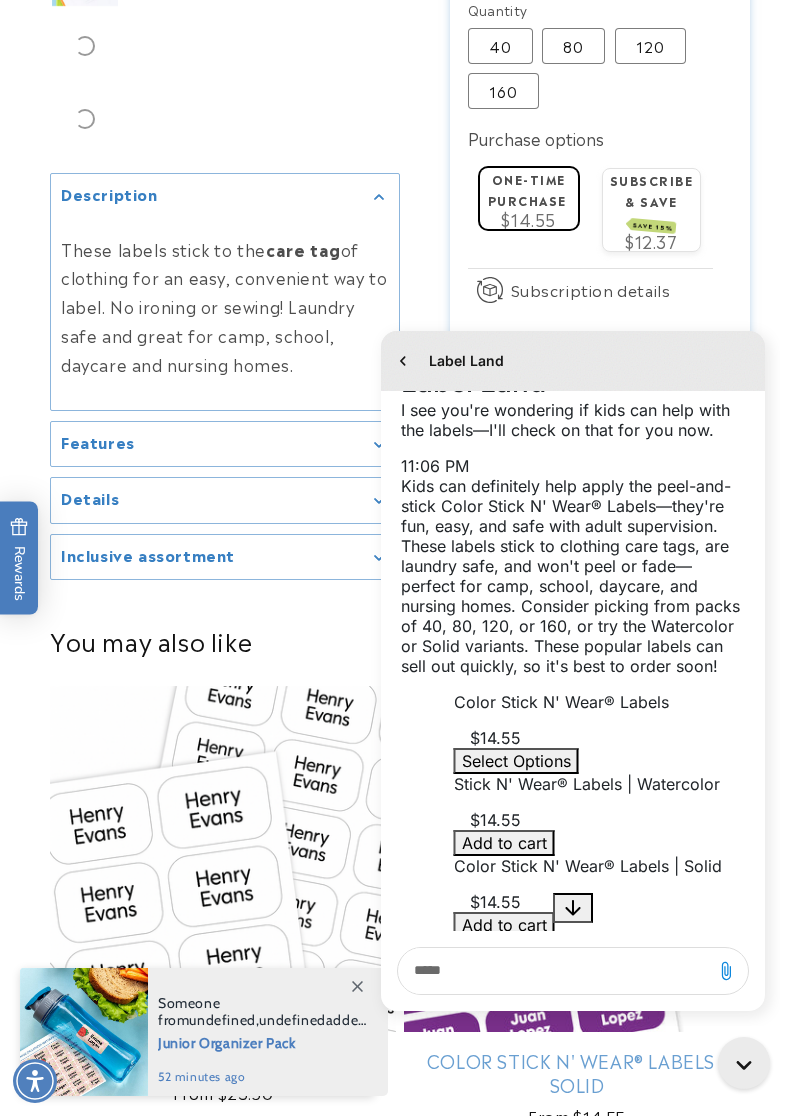 click on "One-time purchase" 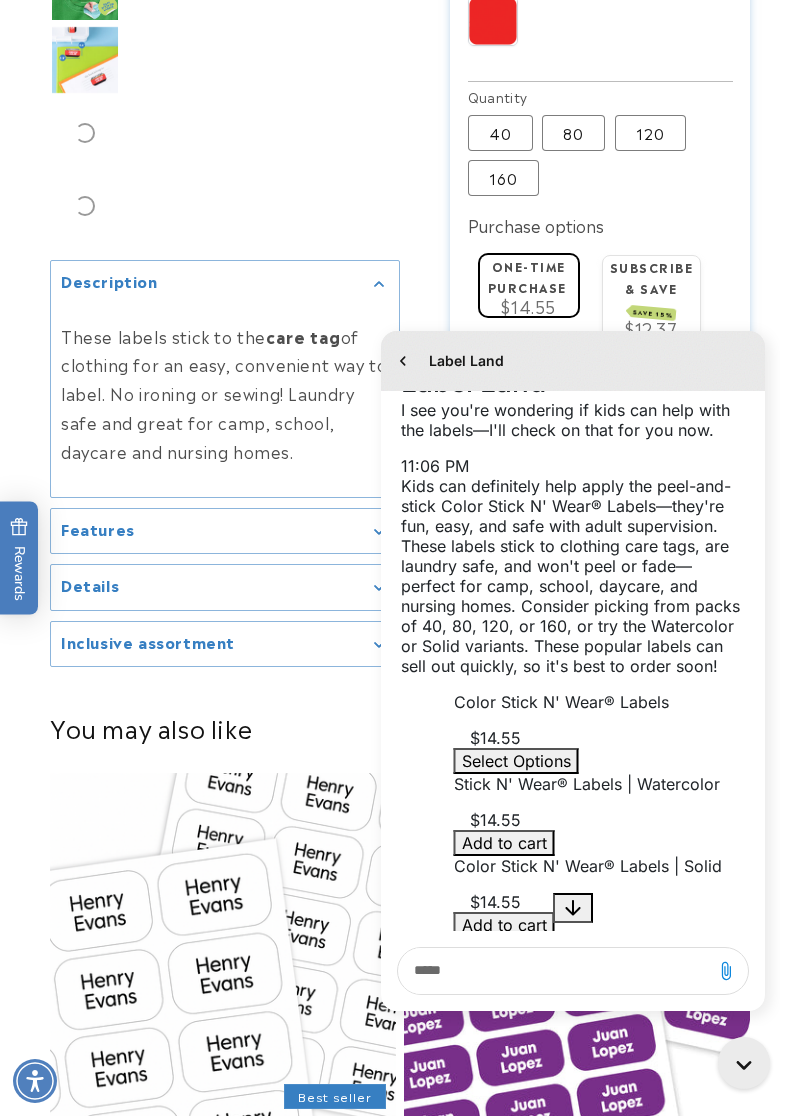 scroll, scrollTop: 1590, scrollLeft: 0, axis: vertical 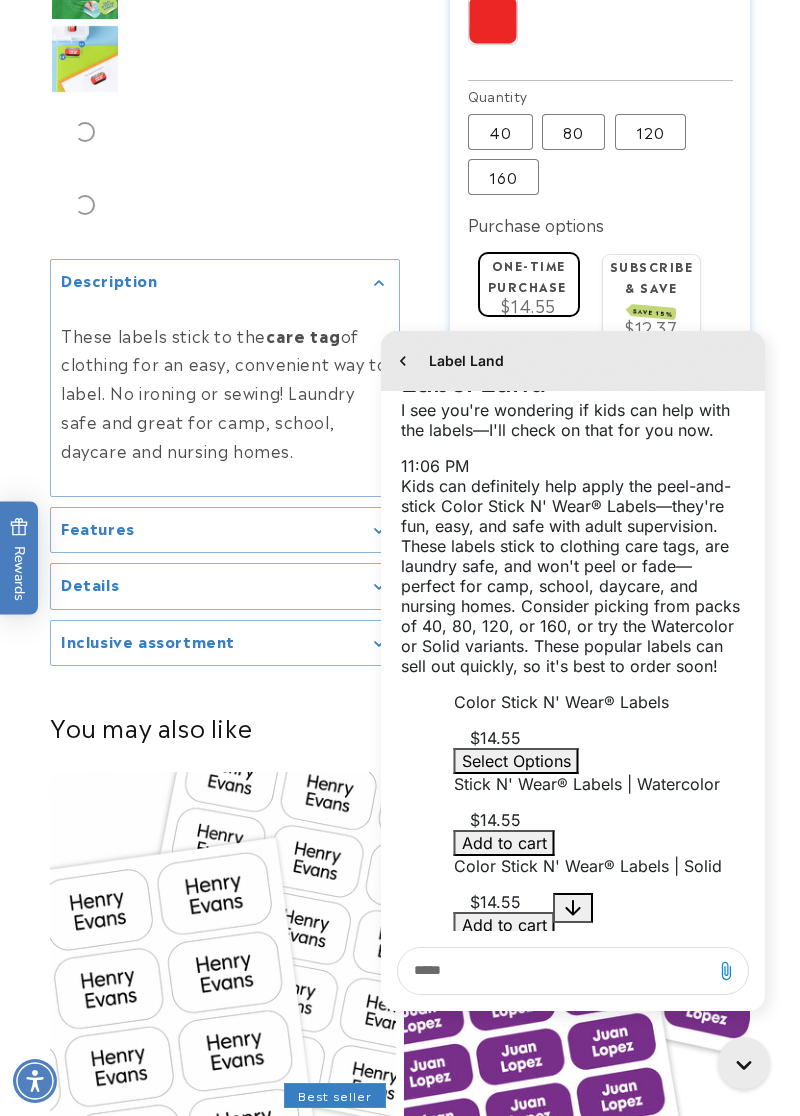 click on "80 Variant sold out or unavailable" at bounding box center (573, 132) 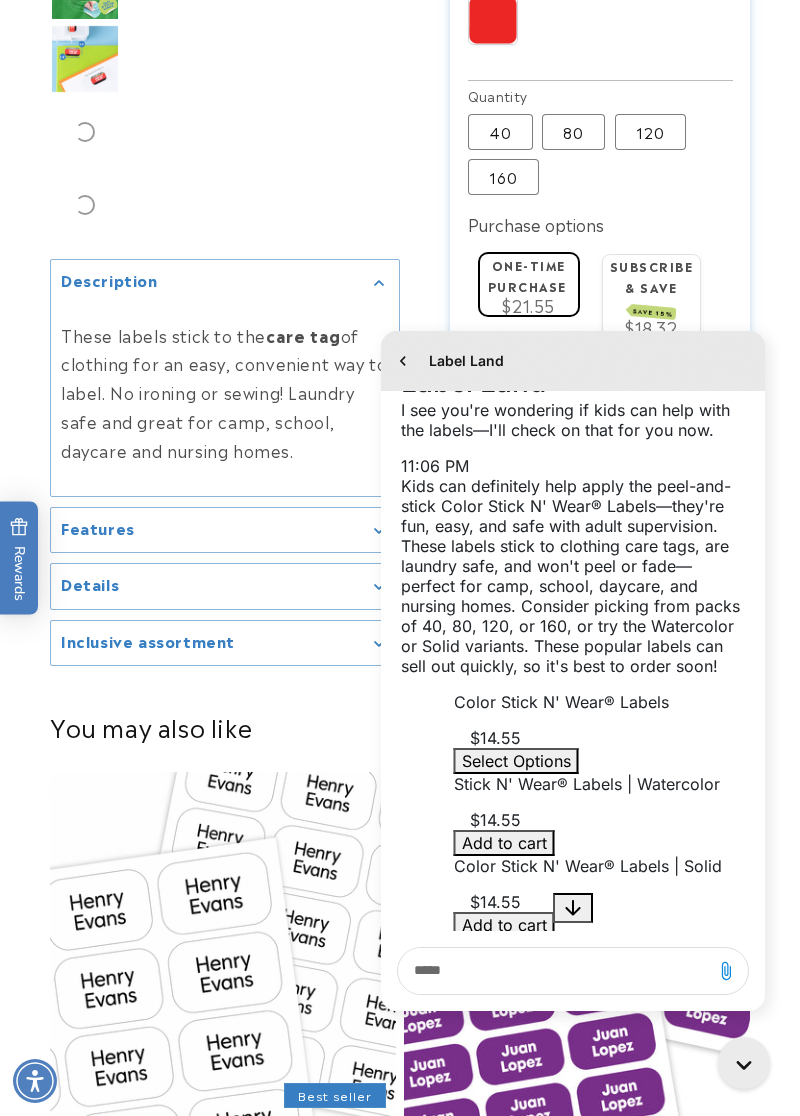 type 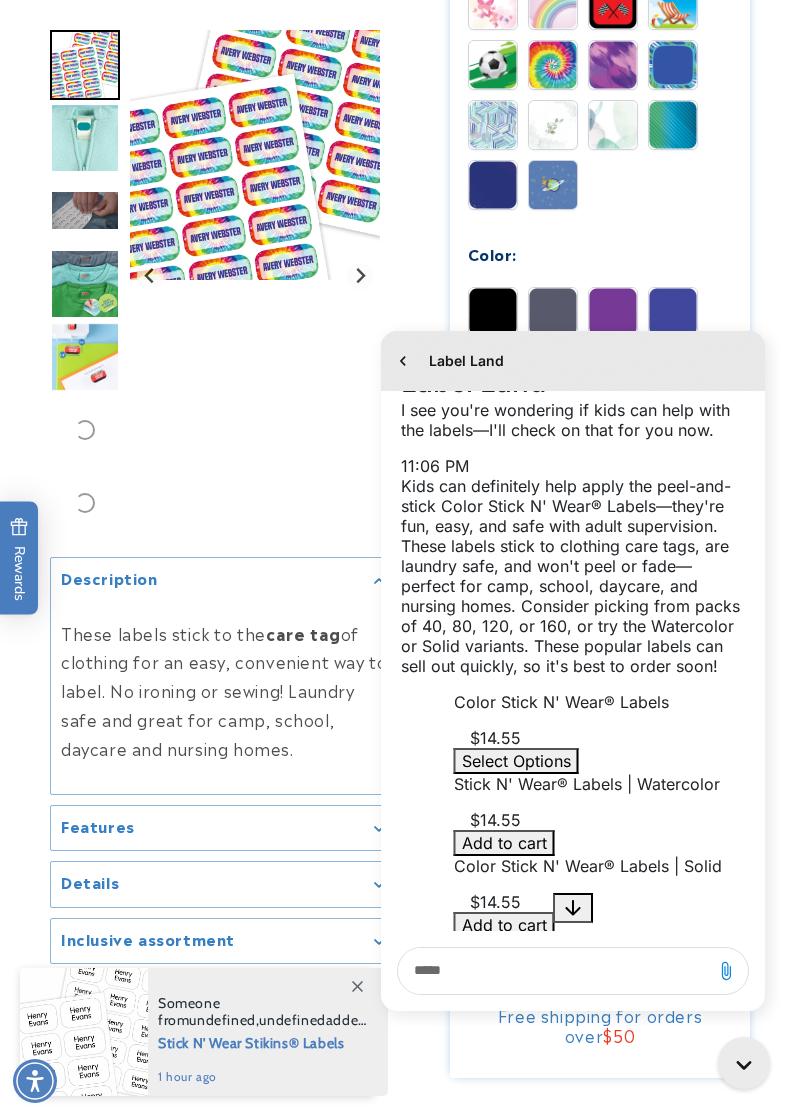 scroll, scrollTop: 1179, scrollLeft: 0, axis: vertical 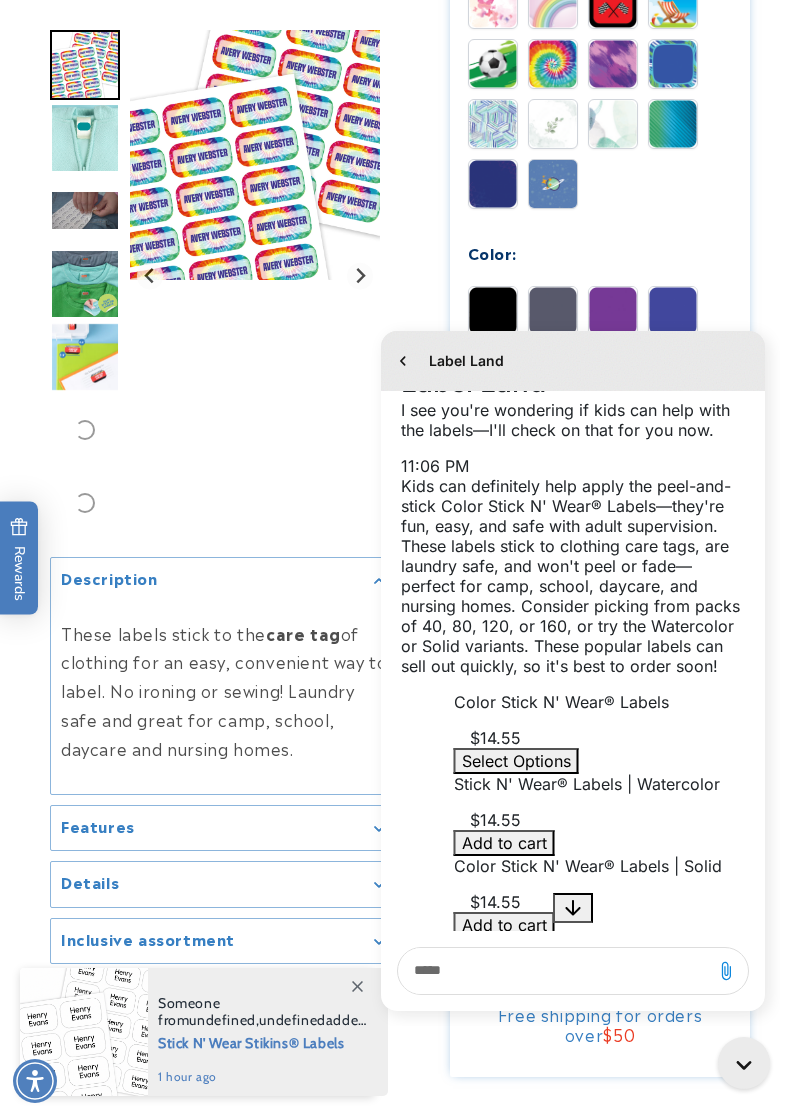 click at bounding box center (553, 64) 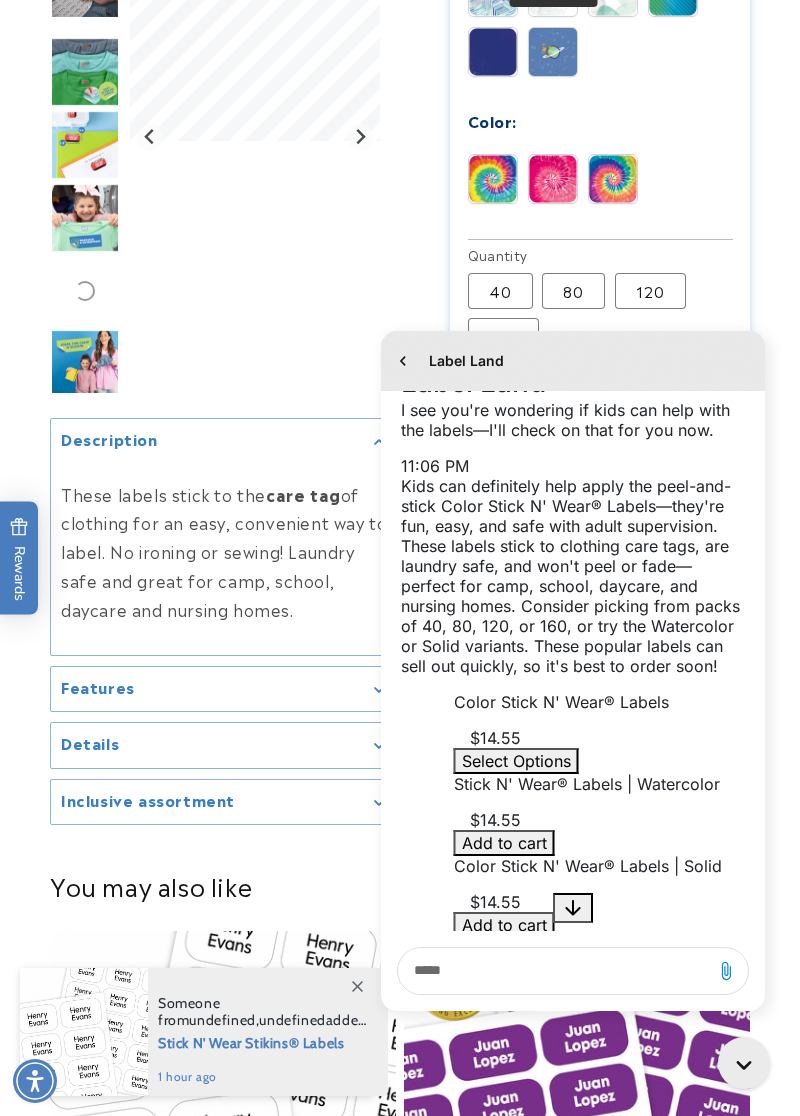 scroll, scrollTop: 1311, scrollLeft: 0, axis: vertical 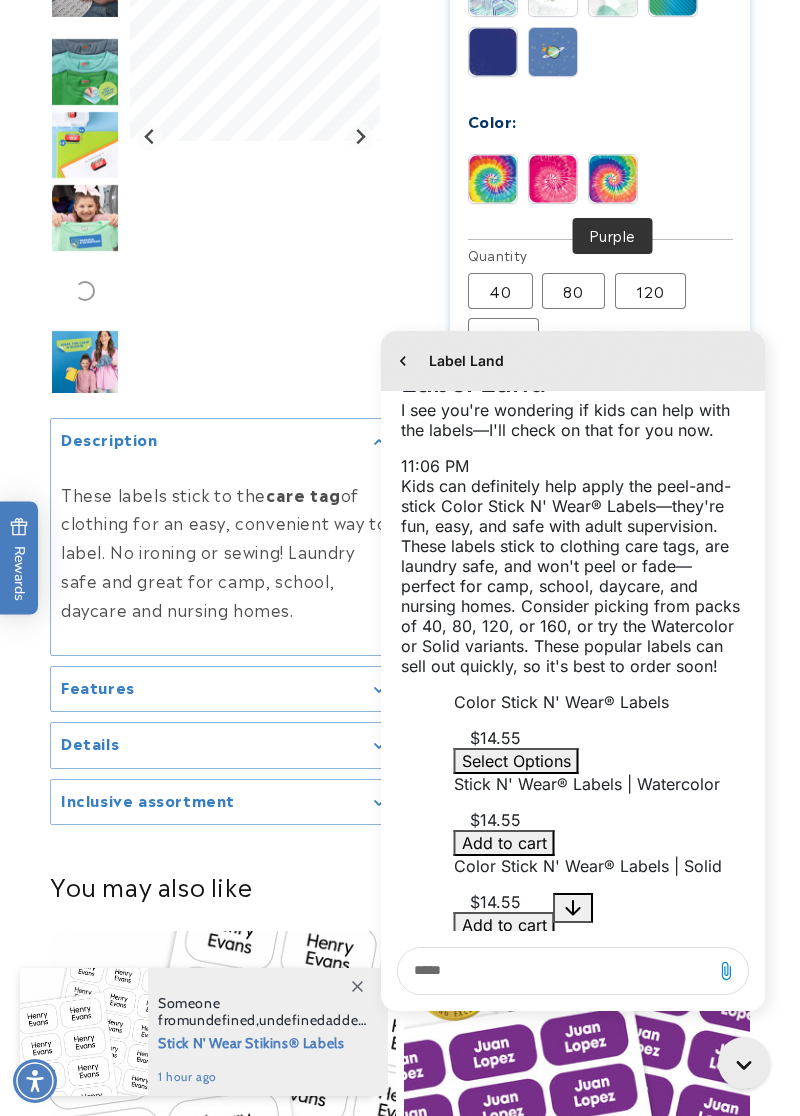 click at bounding box center [553, 179] 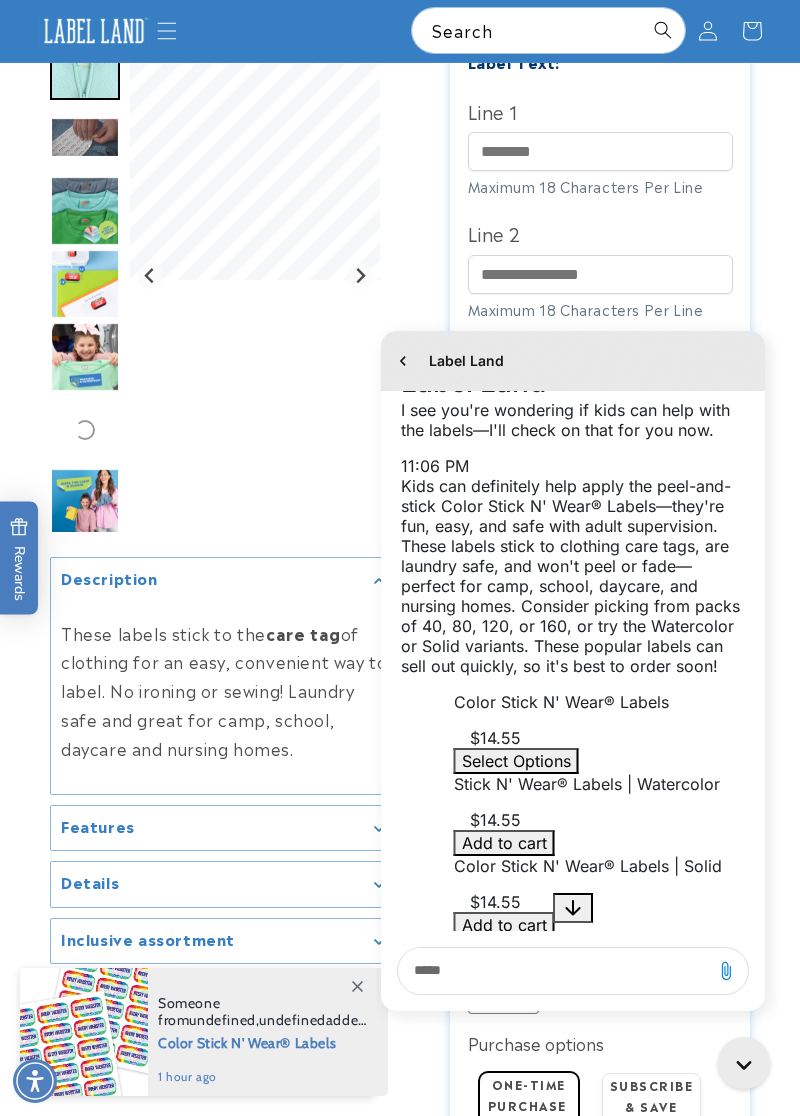 scroll, scrollTop: 664, scrollLeft: 0, axis: vertical 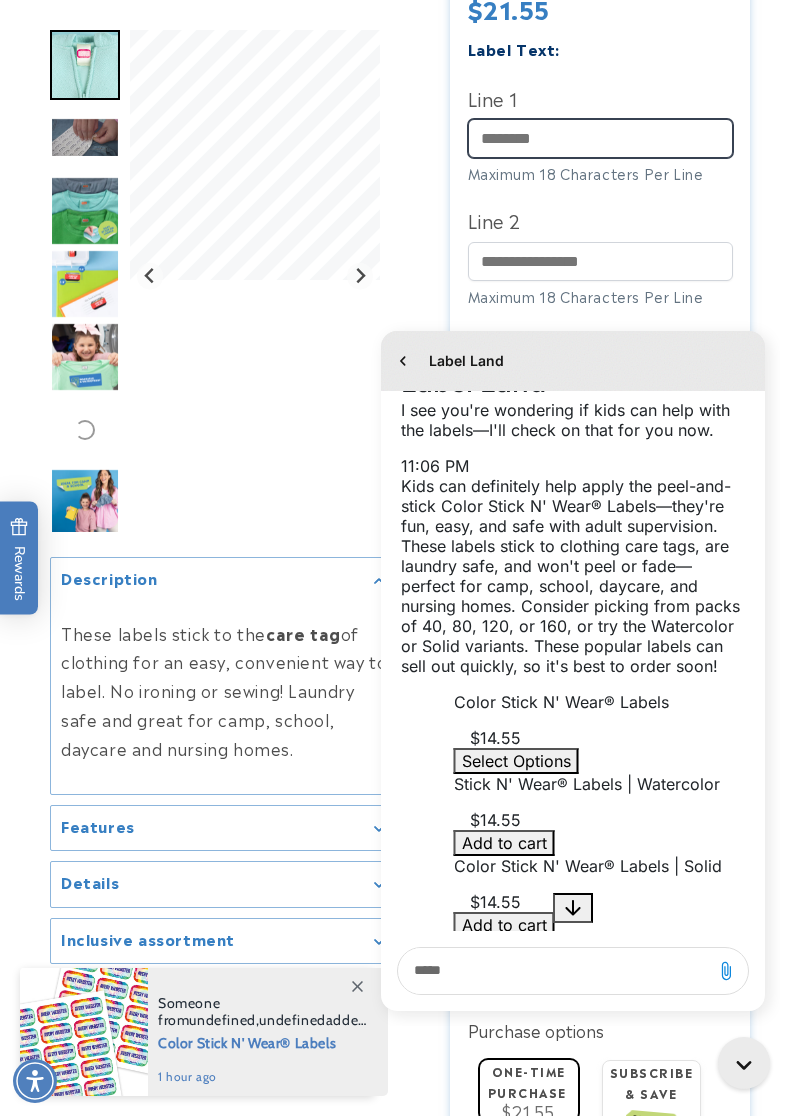 click on "Line 1" at bounding box center [600, 138] 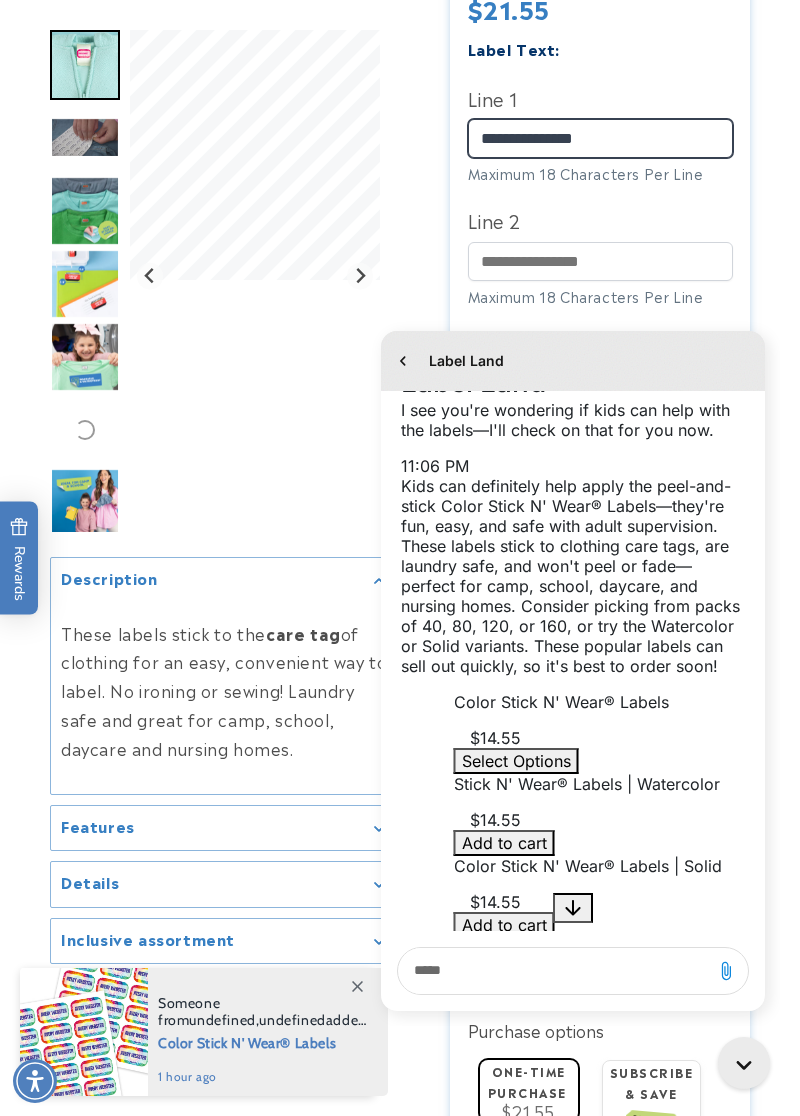type on "**********" 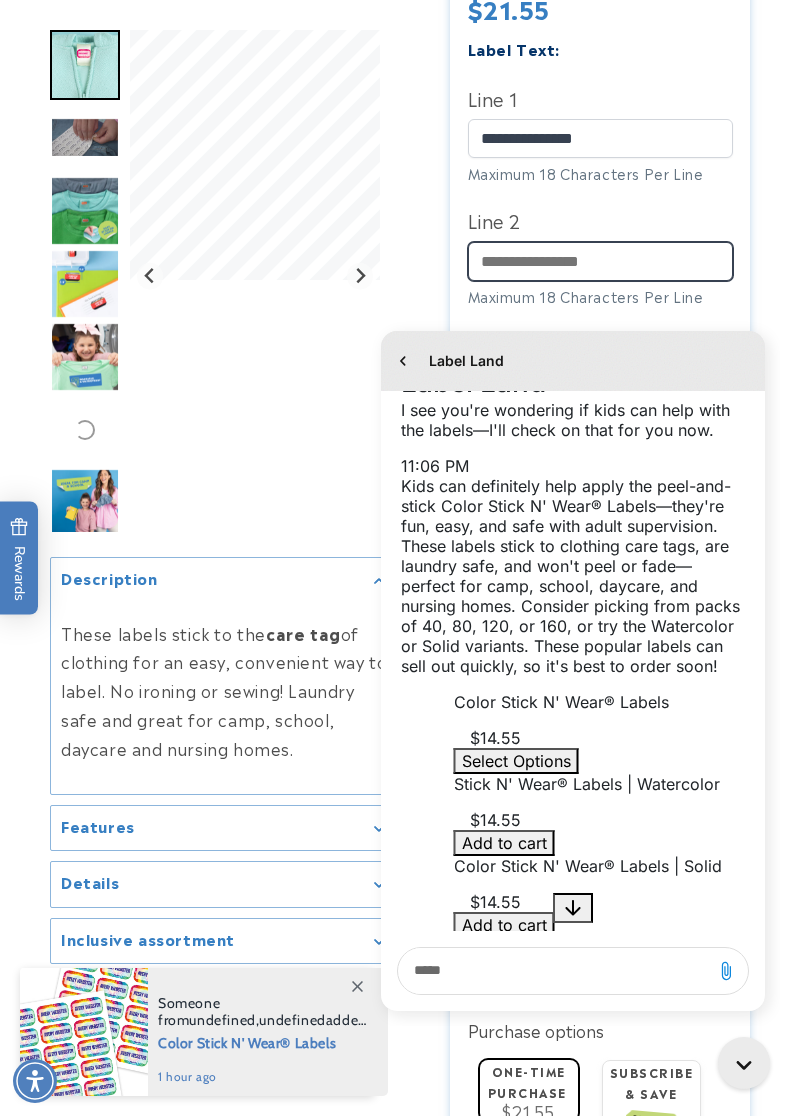 click on "Line 2" at bounding box center (600, 261) 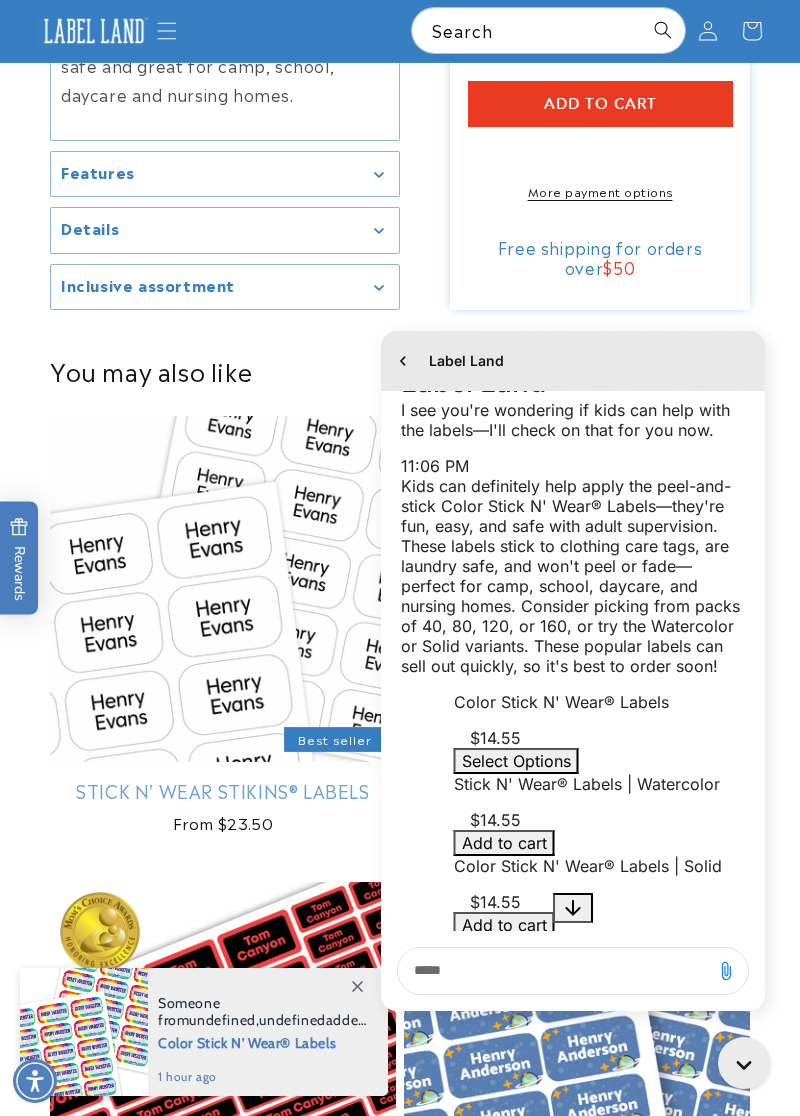 scroll, scrollTop: 1824, scrollLeft: 0, axis: vertical 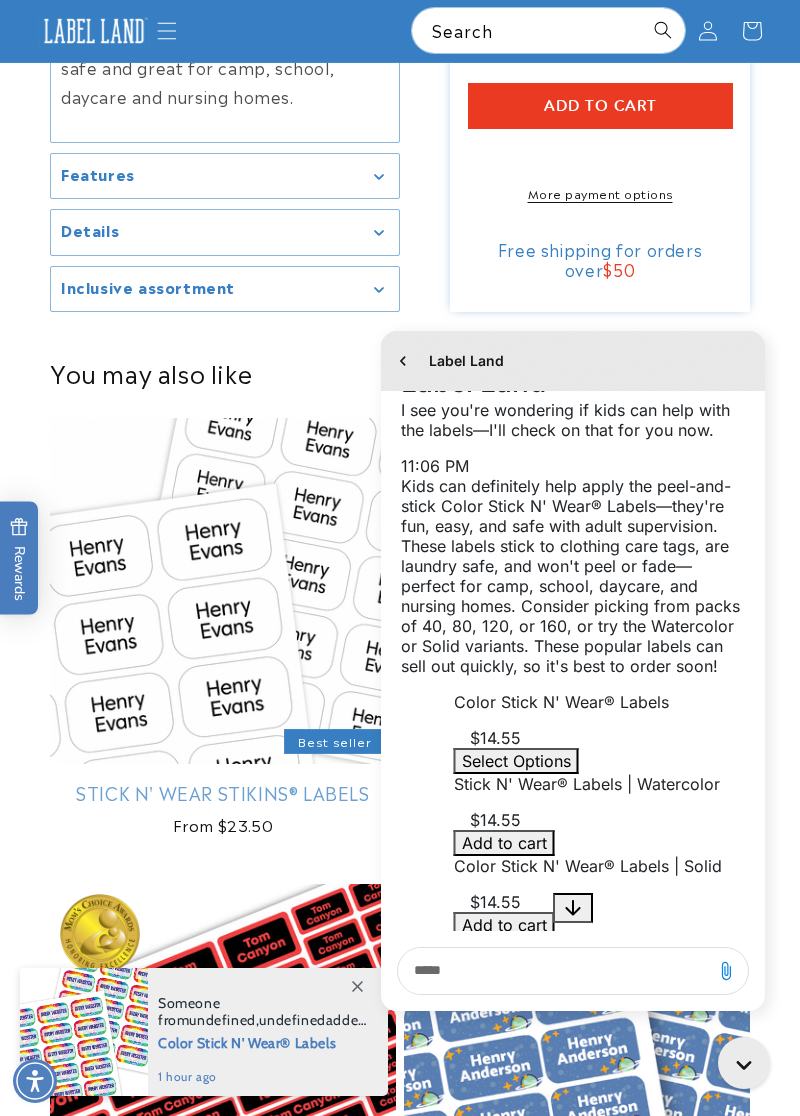 type on "**********" 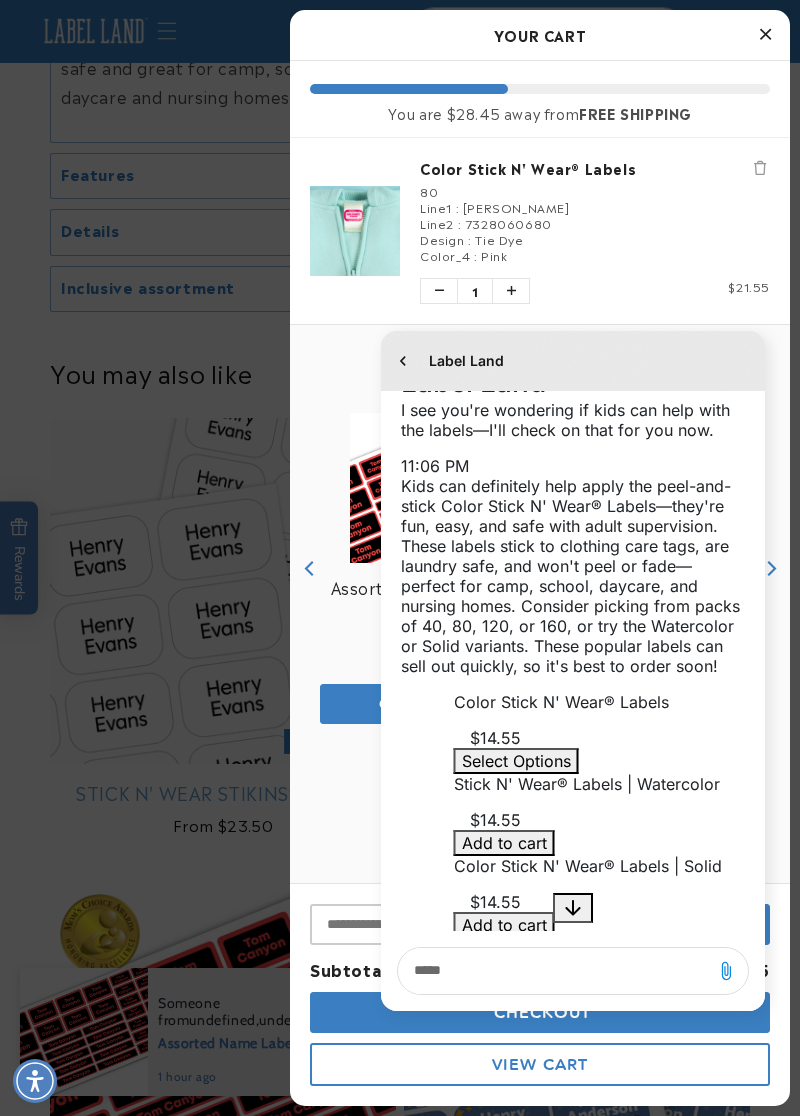 click at bounding box center (400, 558) 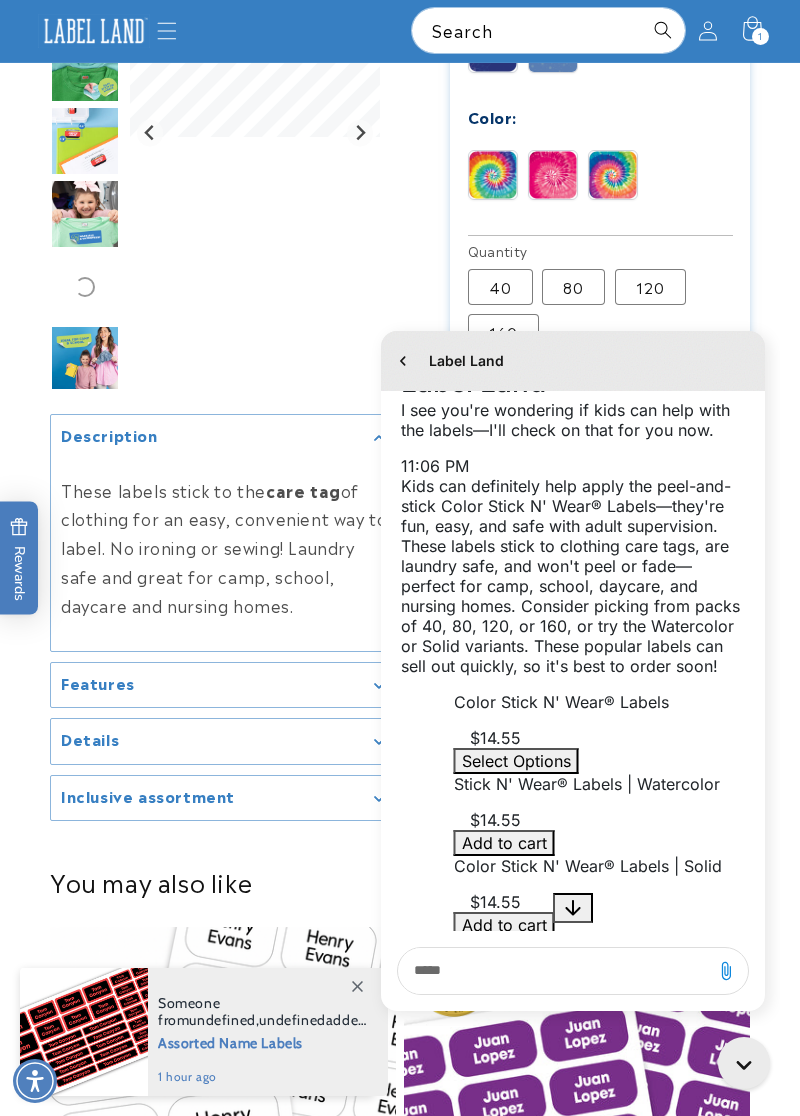 scroll, scrollTop: 1316, scrollLeft: 0, axis: vertical 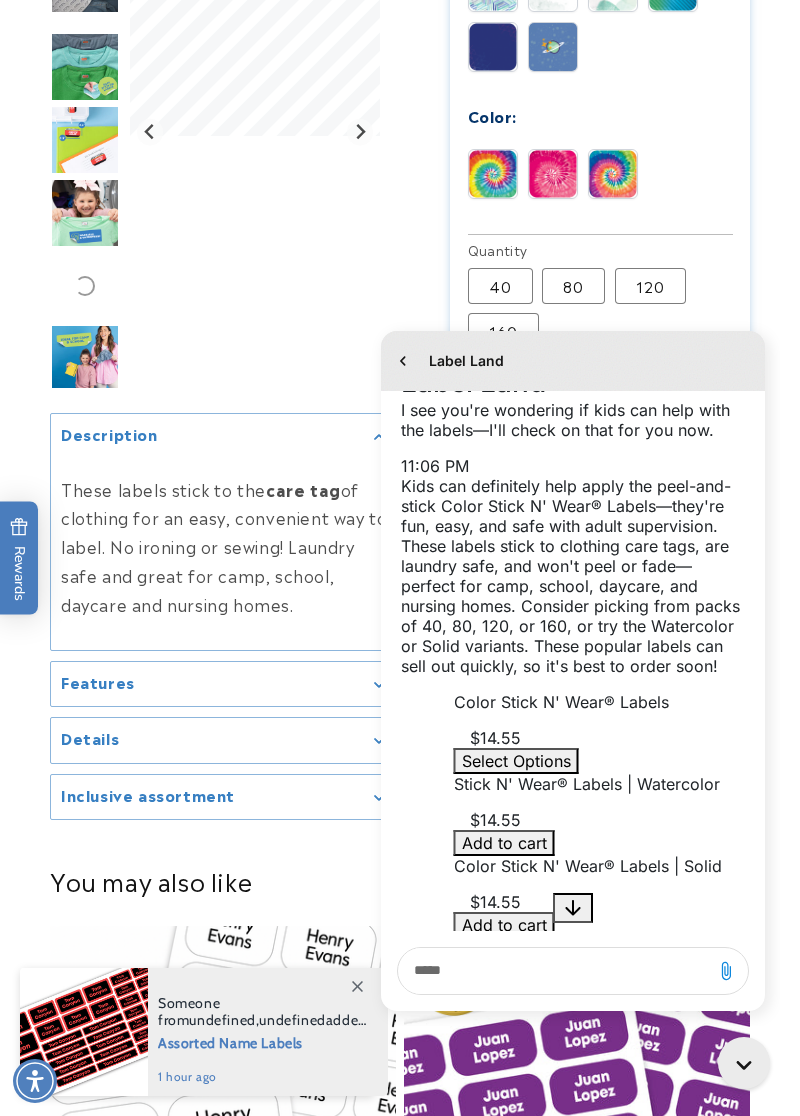click at bounding box center (493, 174) 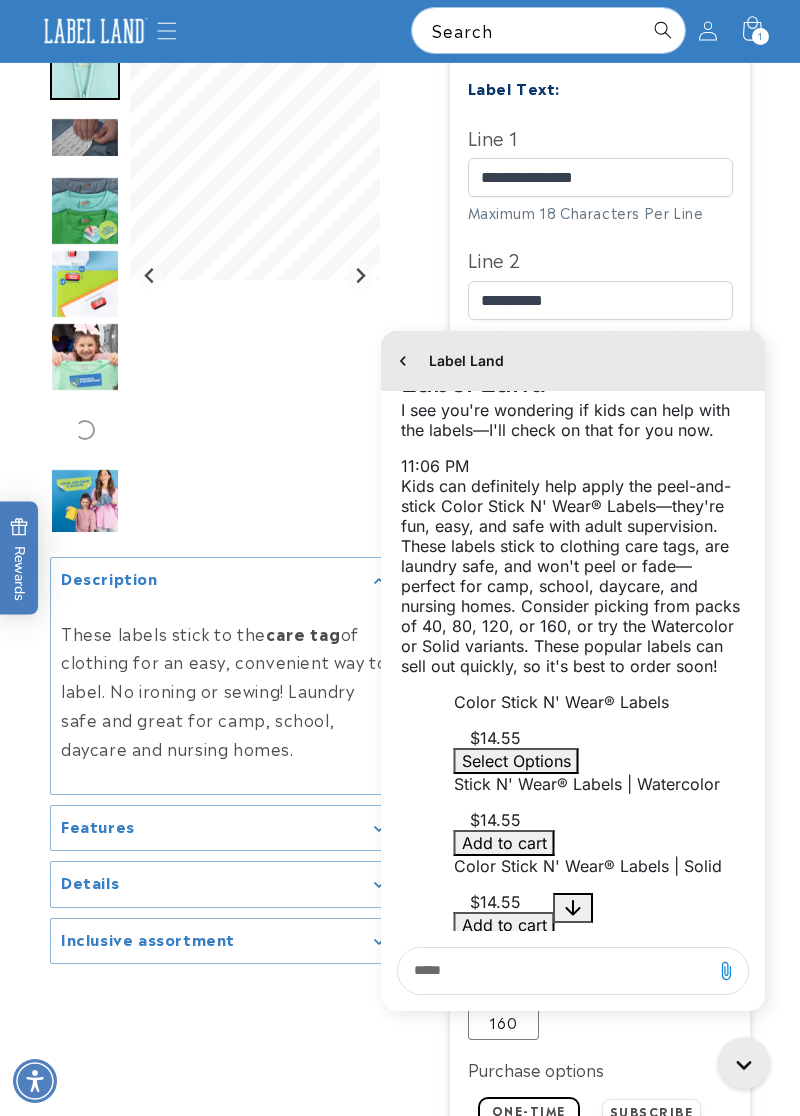 scroll, scrollTop: 625, scrollLeft: 0, axis: vertical 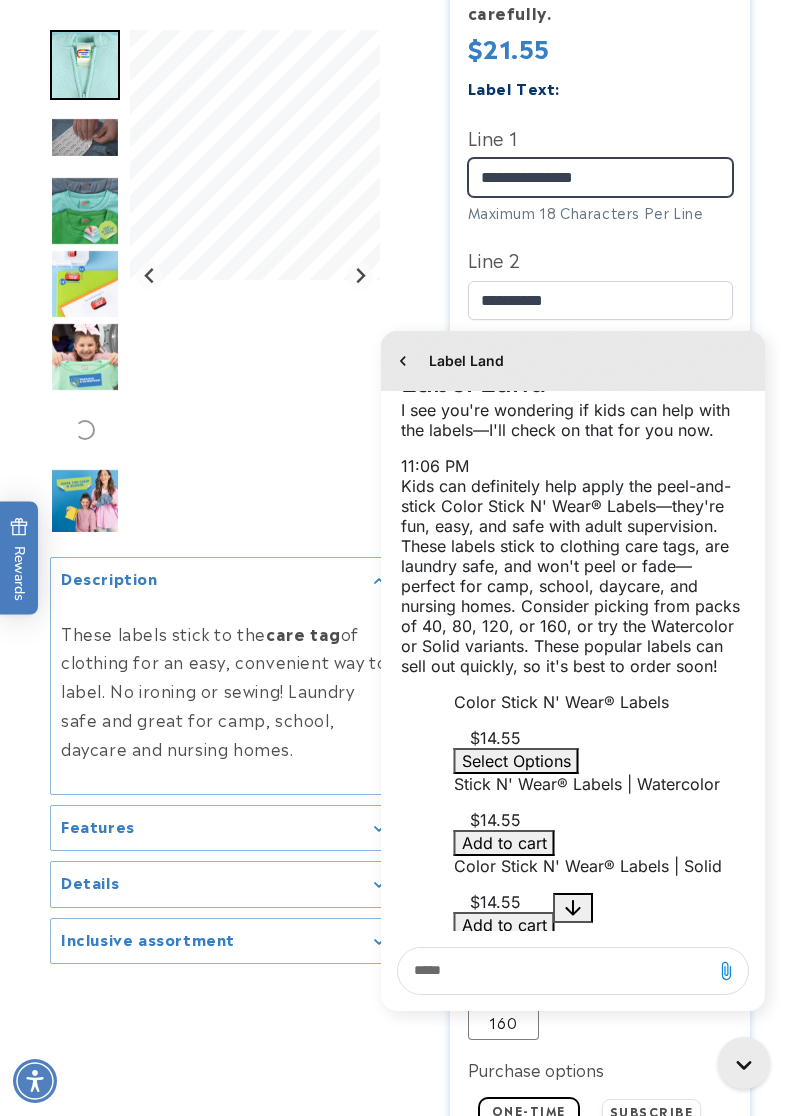 click on "**********" at bounding box center [600, 177] 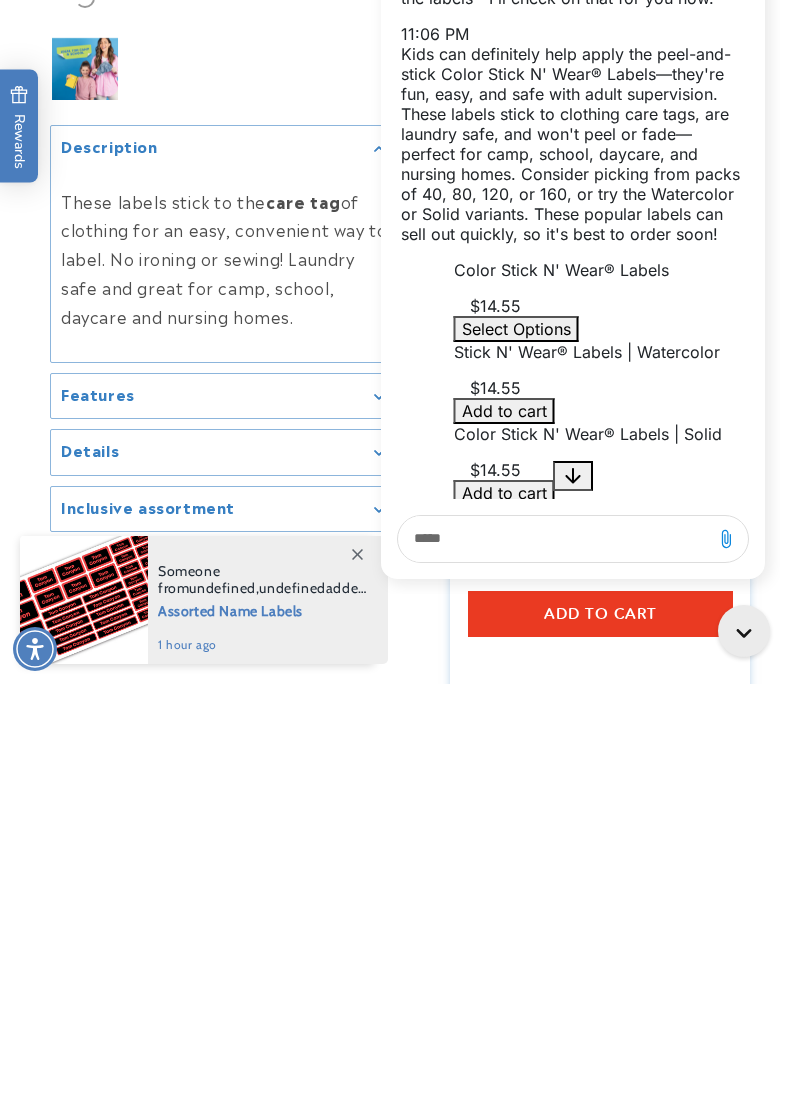 scroll, scrollTop: 886, scrollLeft: 0, axis: vertical 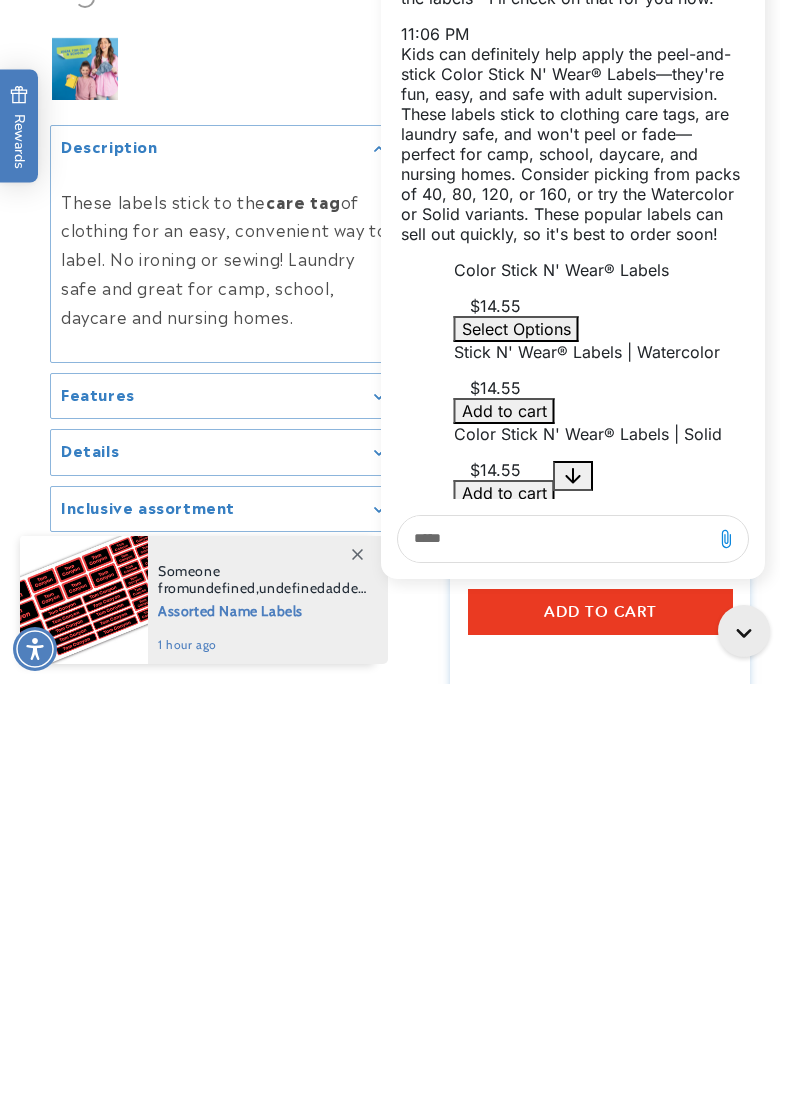 type on "********" 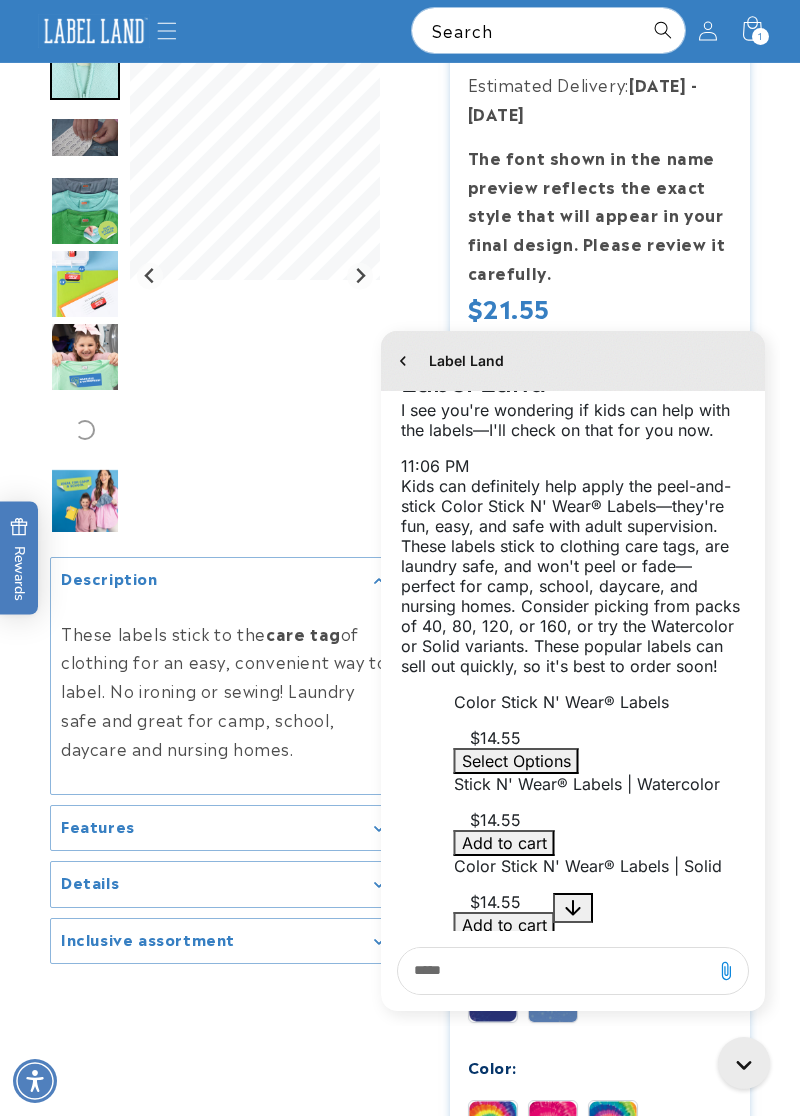 scroll, scrollTop: 364, scrollLeft: 0, axis: vertical 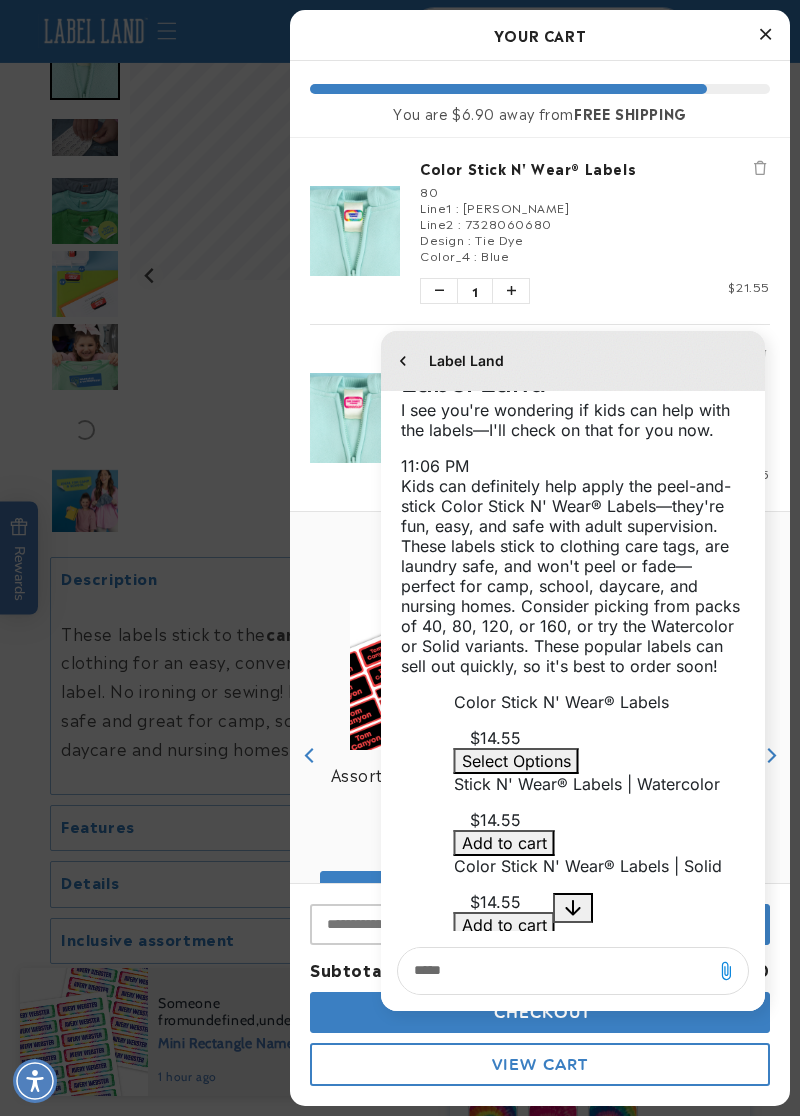 click on "Color Stick N' Wear® Labels   80       Line1
:
Schwartz  Line2
:
7328060680 Design
:
Tie Dye Color_4
:
Blue        Quantity of Color Stick N' Wear® Labels
1
Price   $21.55" at bounding box center [540, 231] 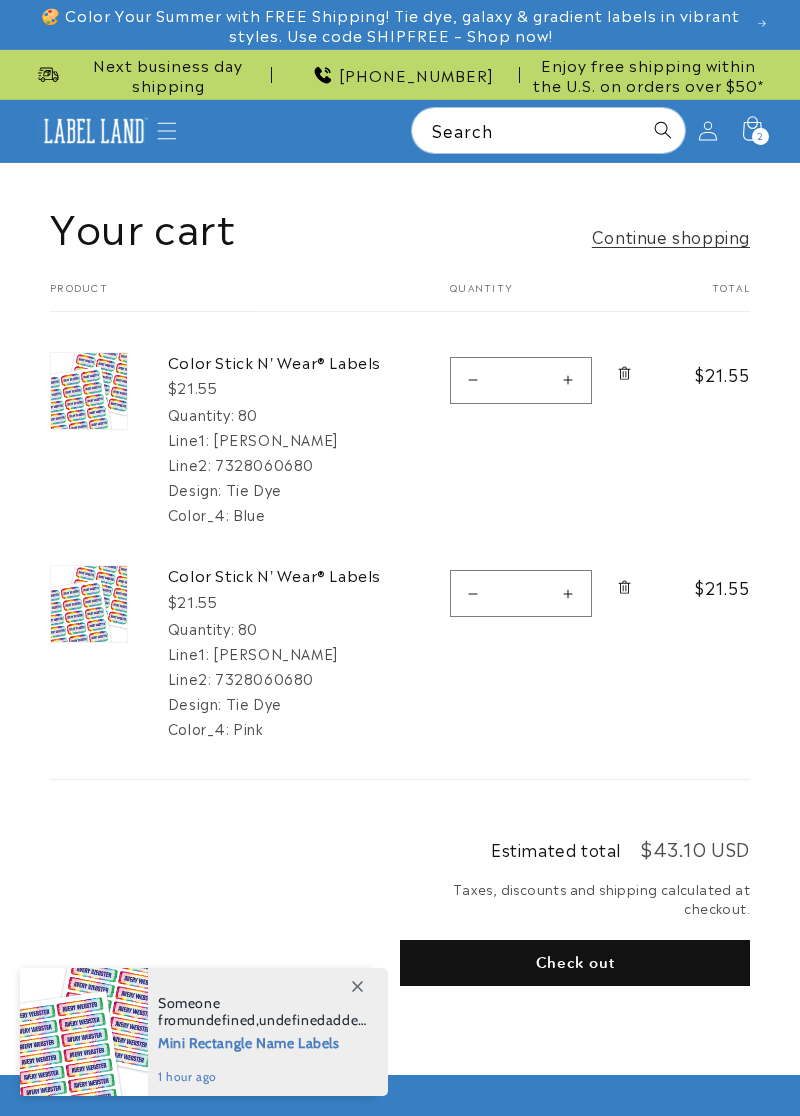 scroll, scrollTop: 0, scrollLeft: 0, axis: both 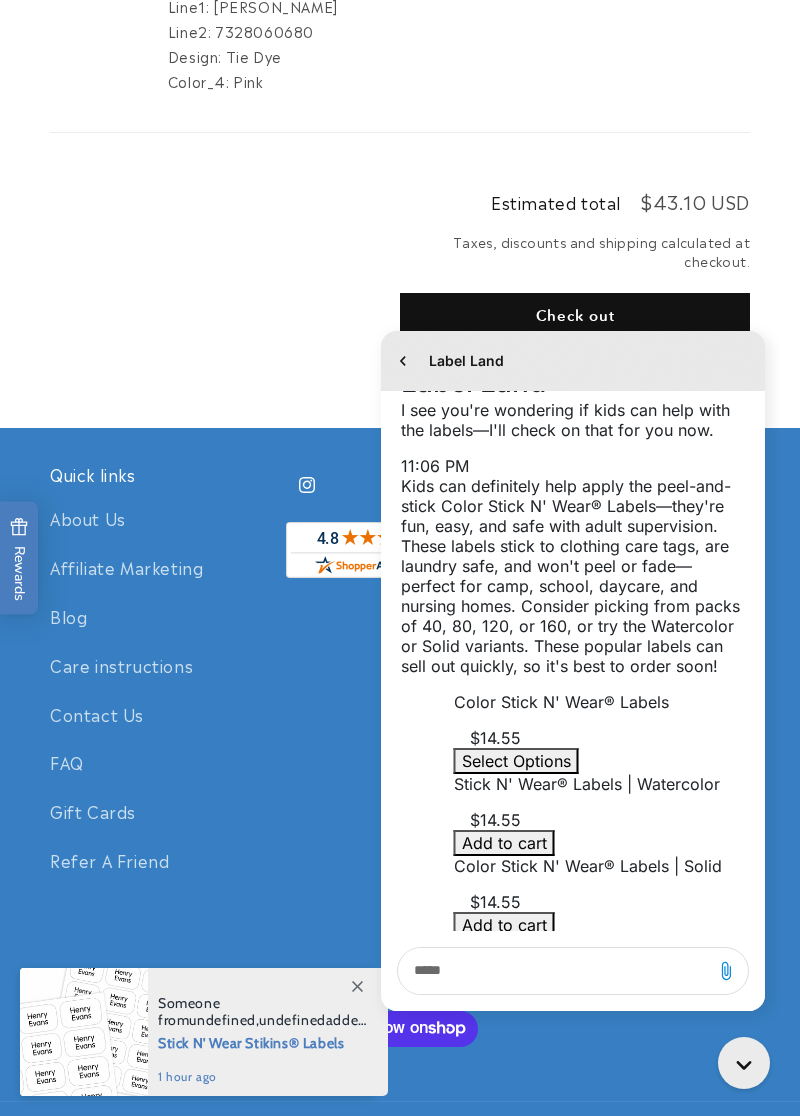 click on "Check out" at bounding box center [575, 316] 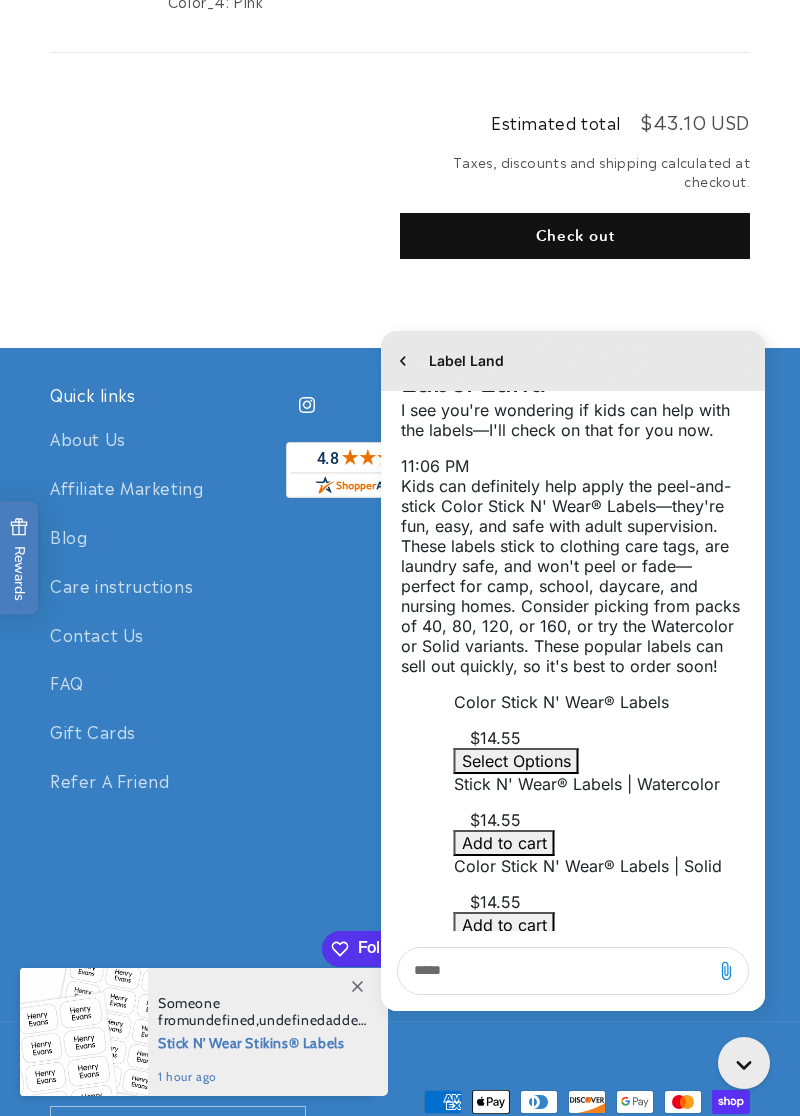 scroll, scrollTop: 743, scrollLeft: 0, axis: vertical 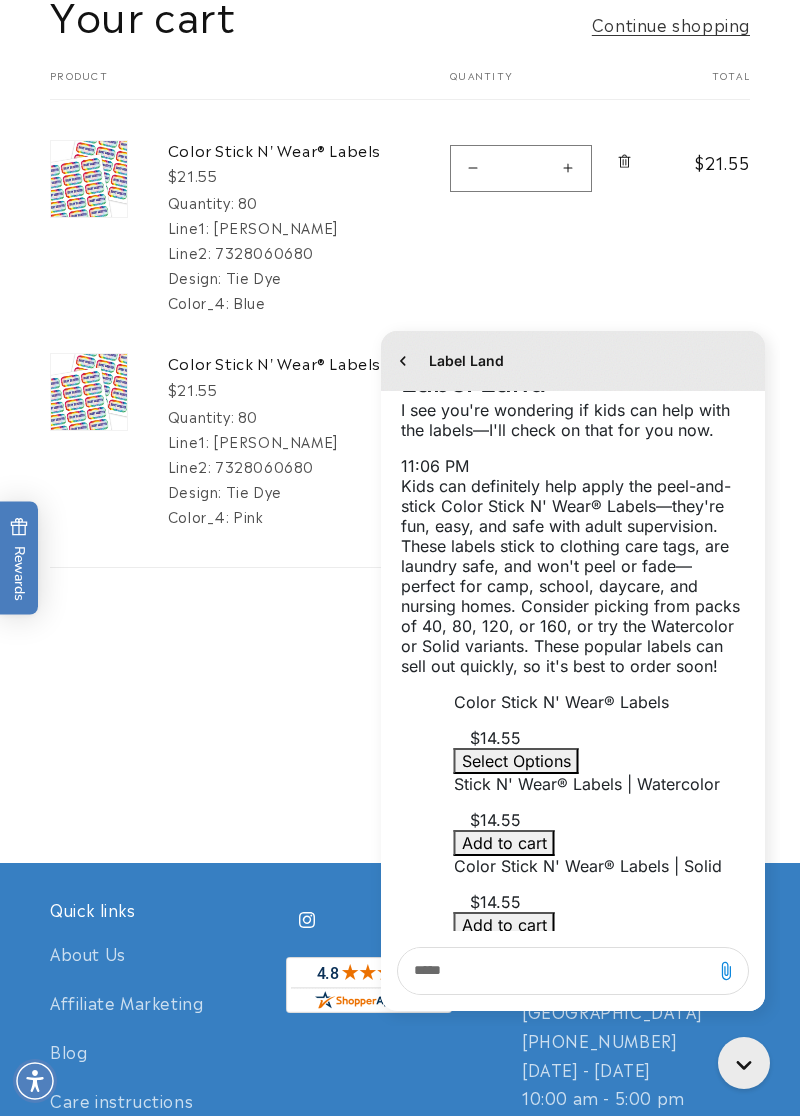 click on "Color Stick N' Wear® Labels" at bounding box center [284, 150] 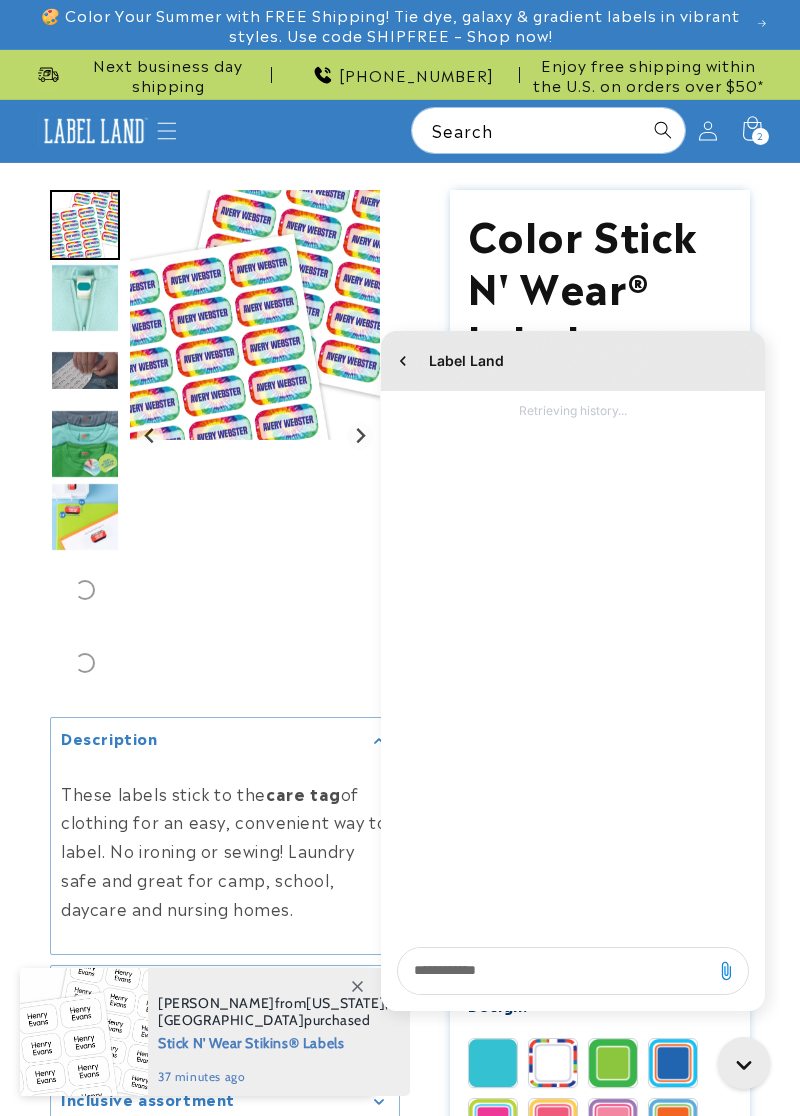 scroll, scrollTop: 0, scrollLeft: 0, axis: both 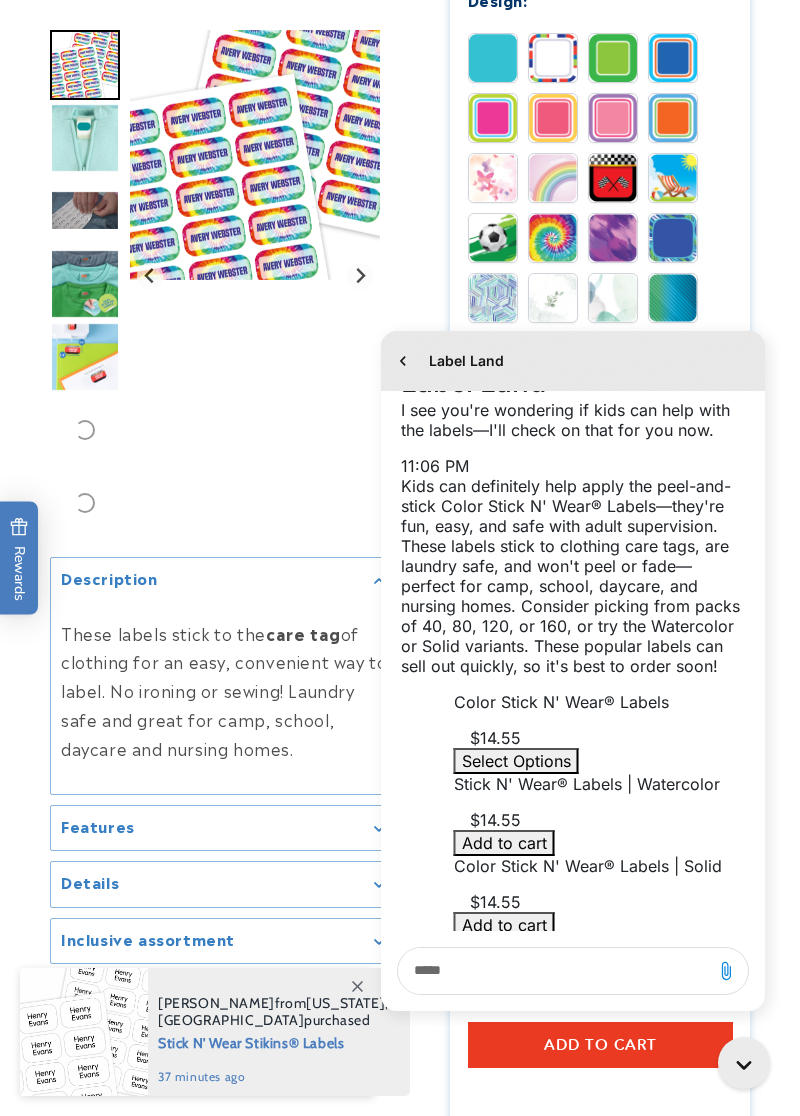 click at bounding box center [553, 238] 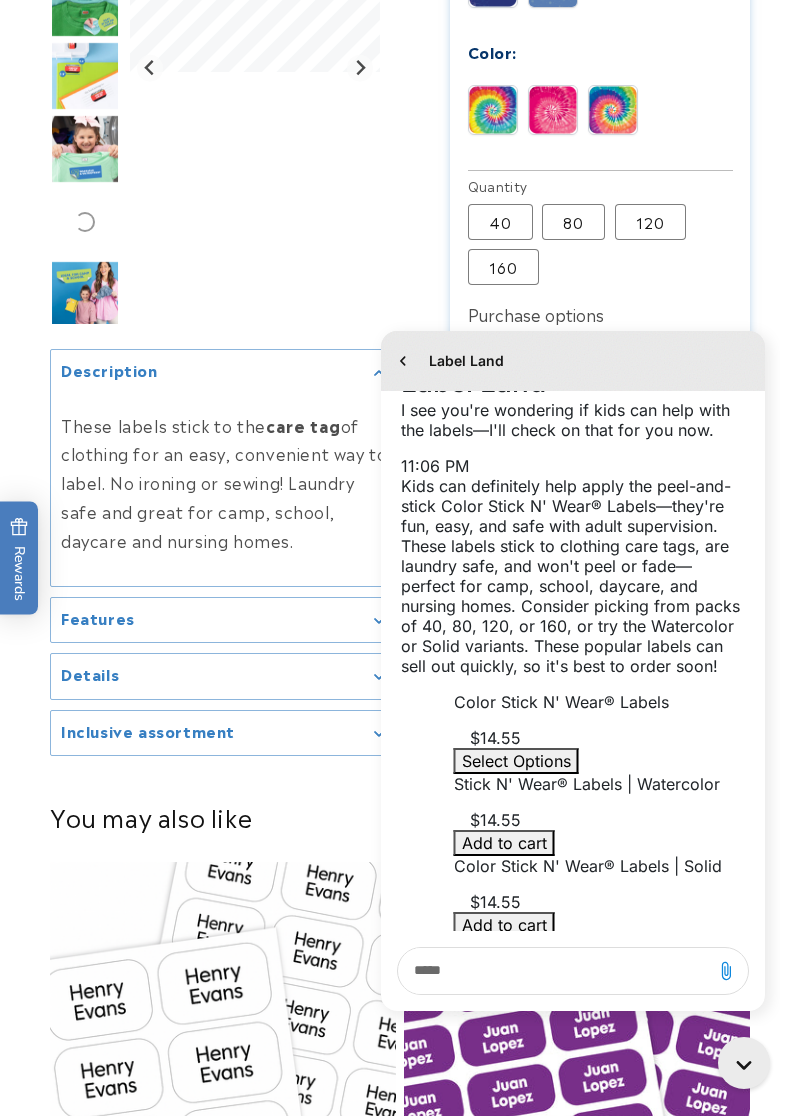 scroll, scrollTop: 1384, scrollLeft: 0, axis: vertical 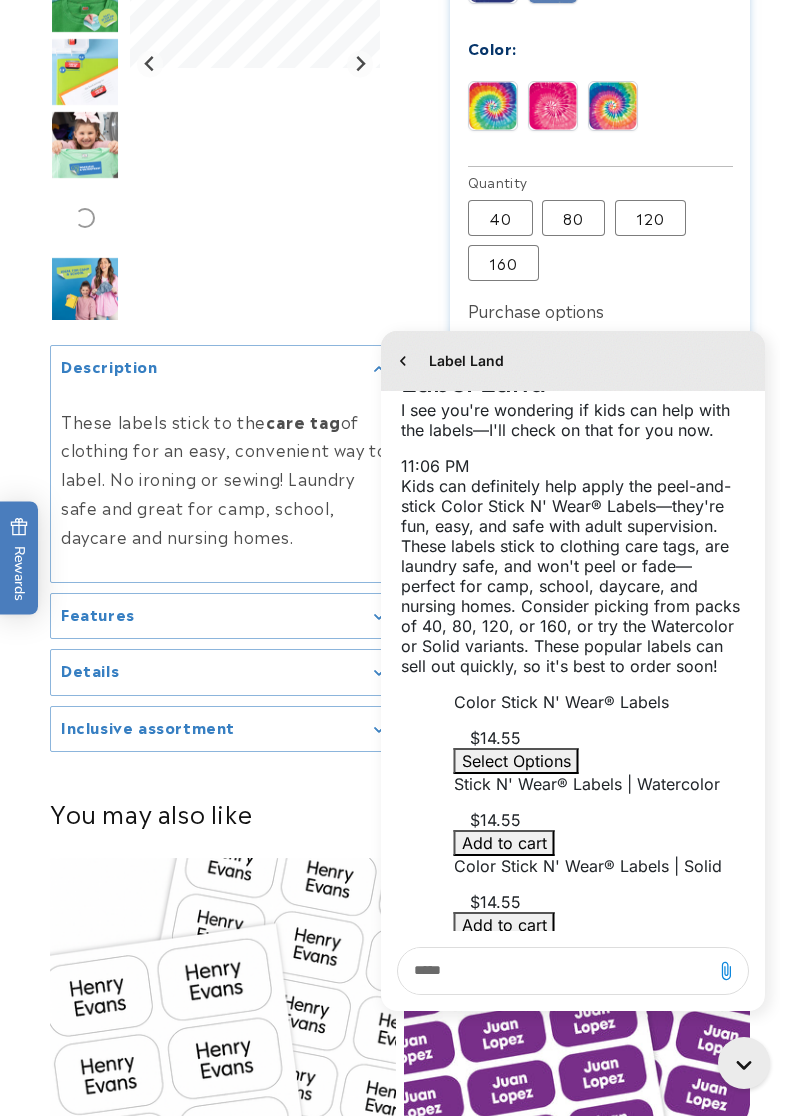 click on "40 Variant sold out or unavailable" at bounding box center [500, 218] 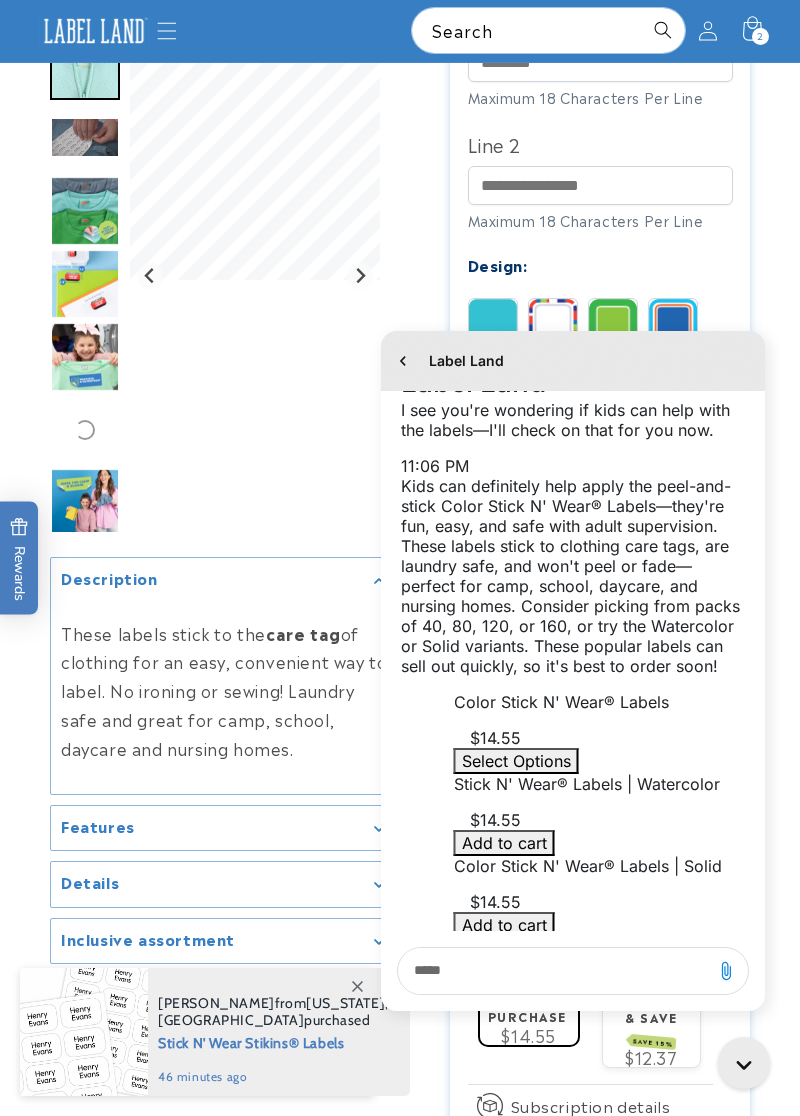 scroll, scrollTop: 701, scrollLeft: 0, axis: vertical 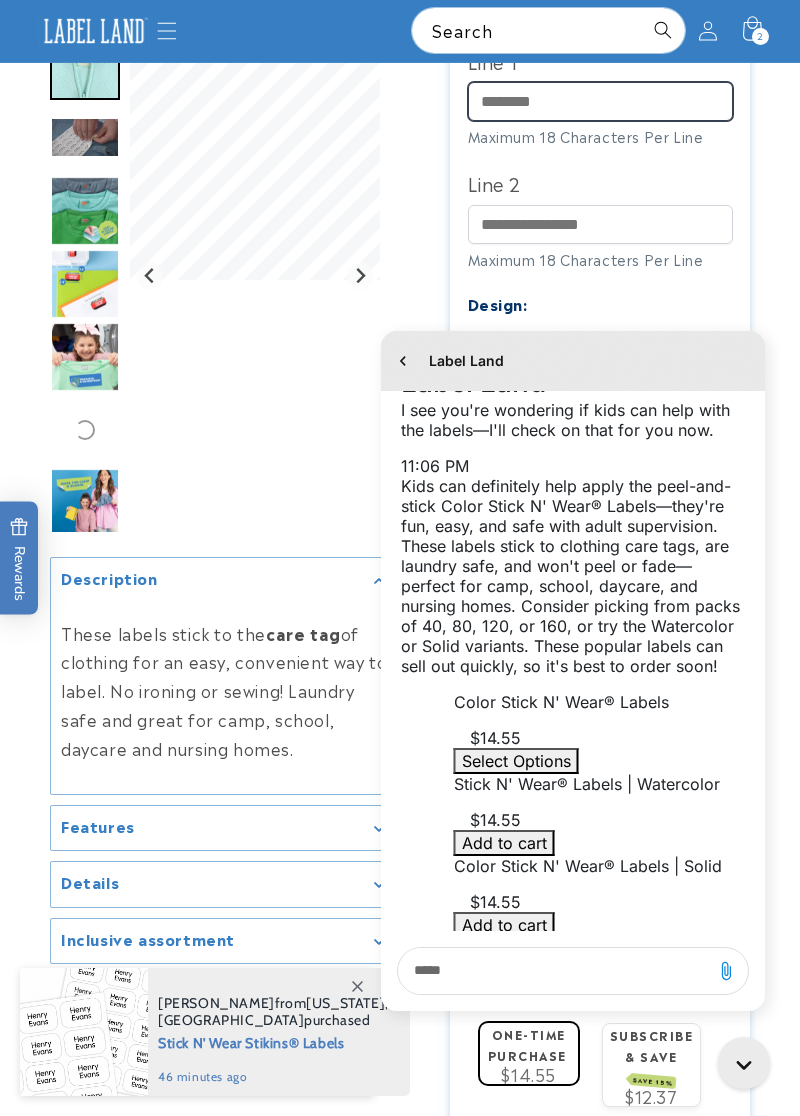 click on "Line 1" at bounding box center (600, 101) 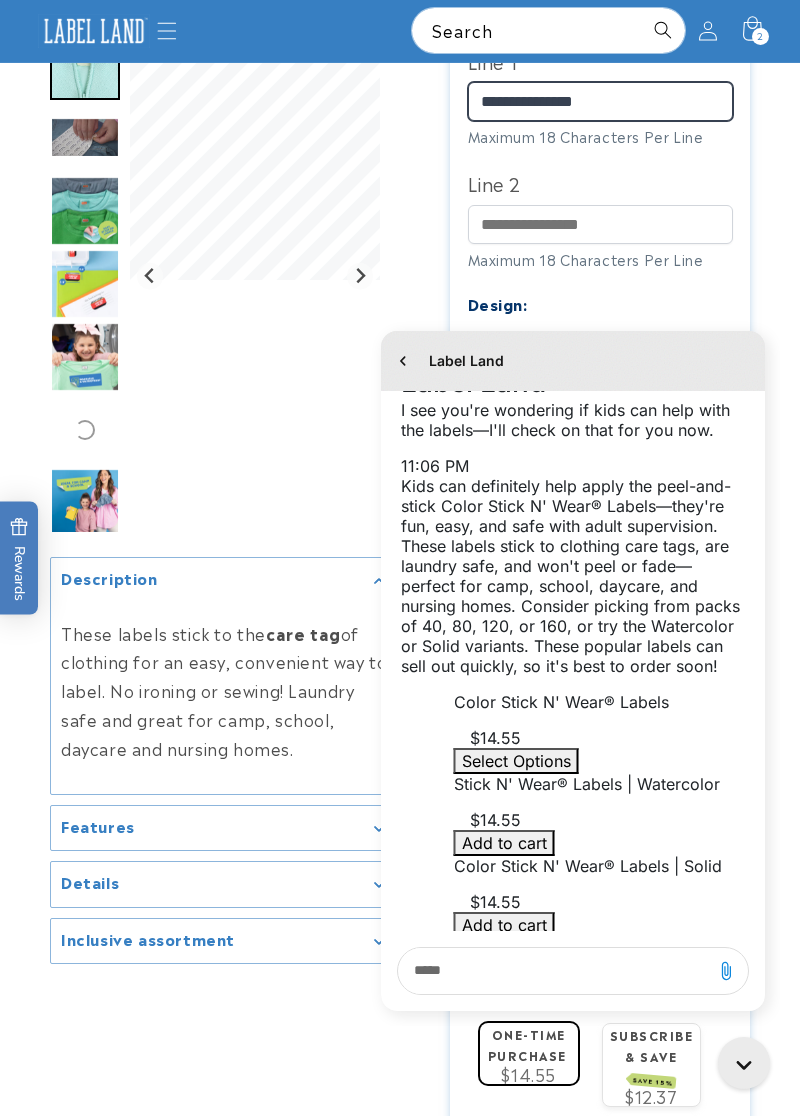 click on "**********" at bounding box center (600, 101) 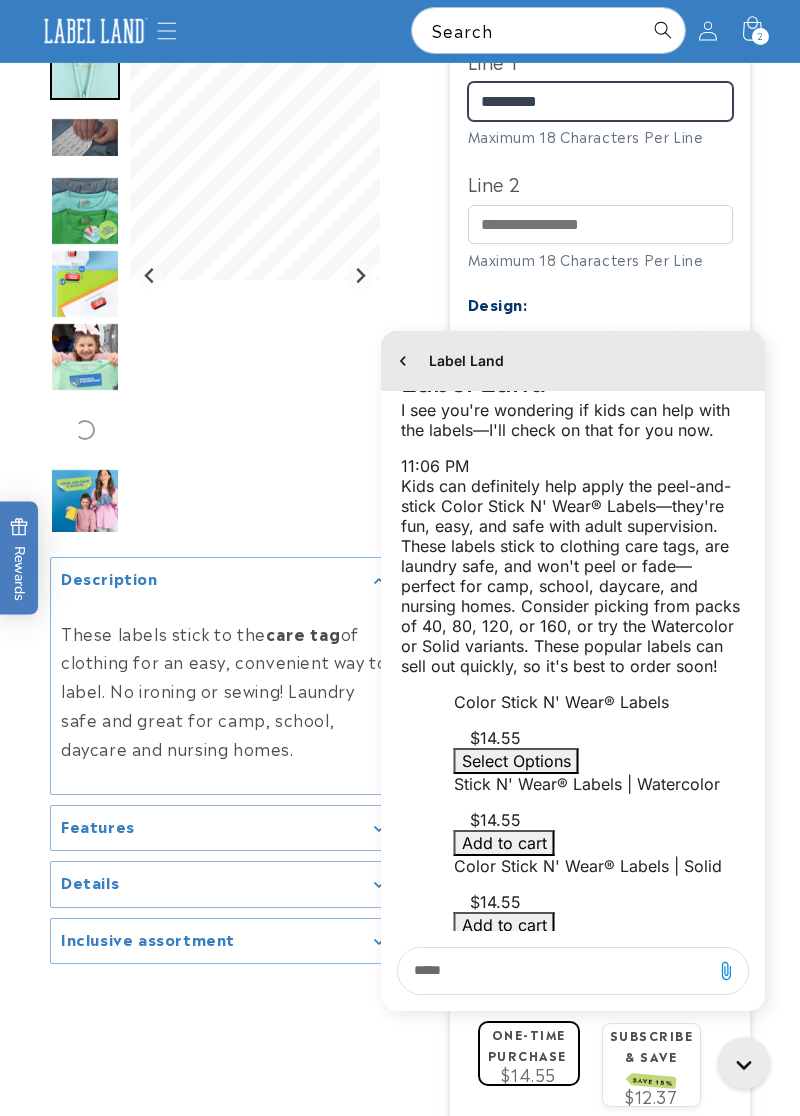 type on "********" 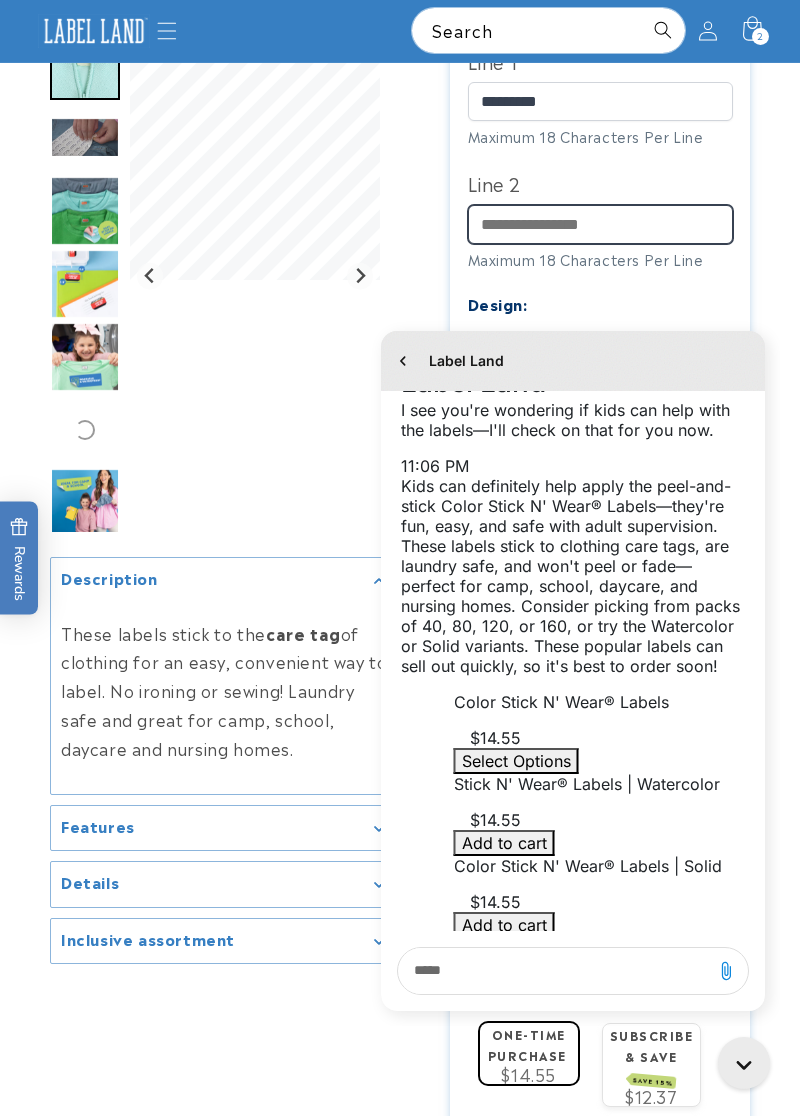 click on "Line 2" at bounding box center [600, 224] 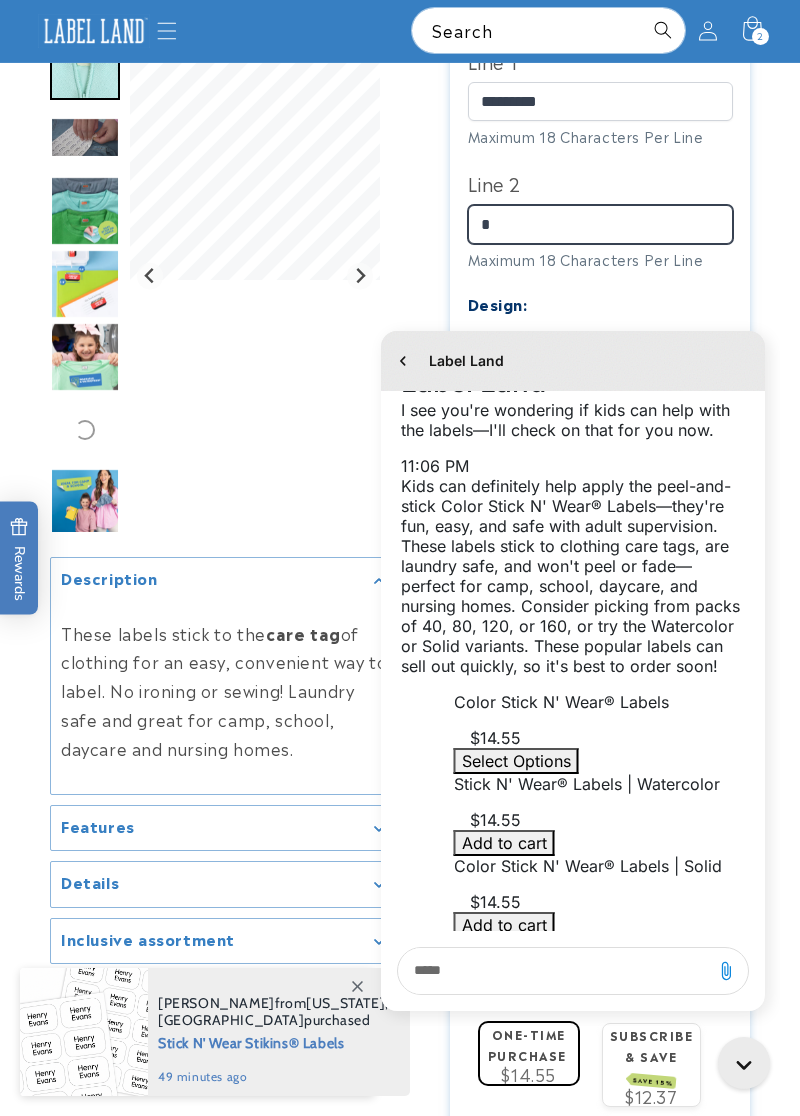 type on "**********" 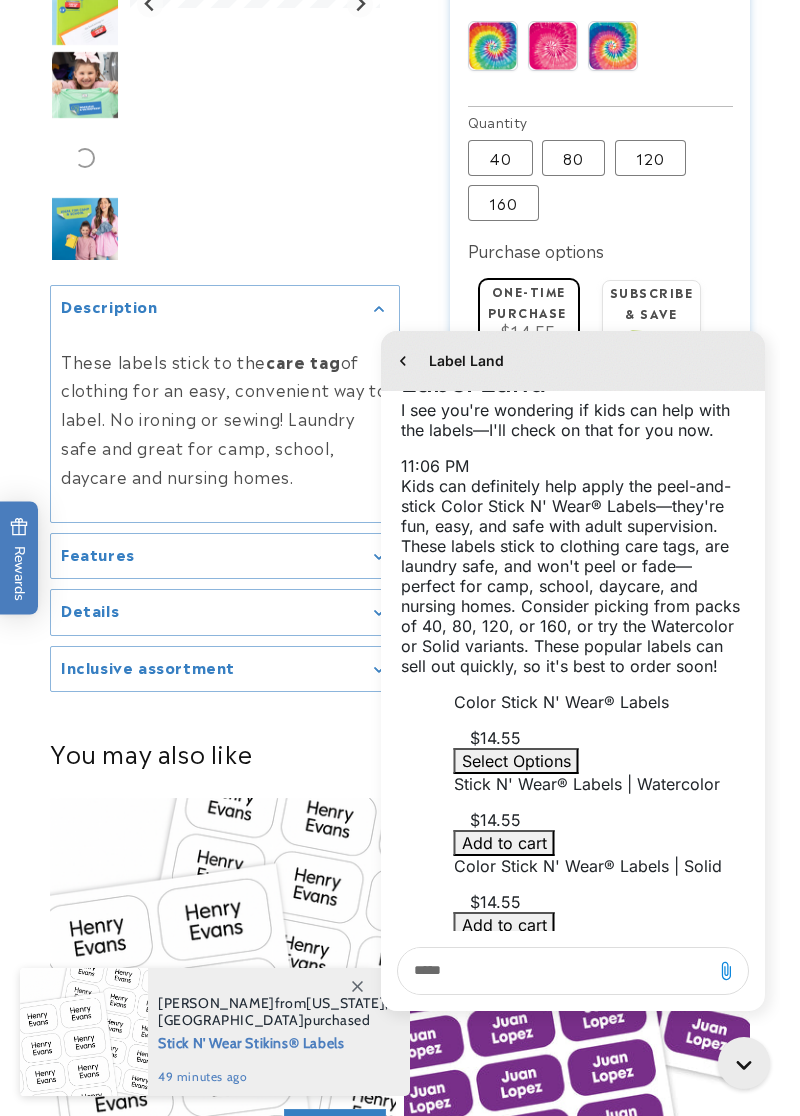 scroll, scrollTop: 1447, scrollLeft: 0, axis: vertical 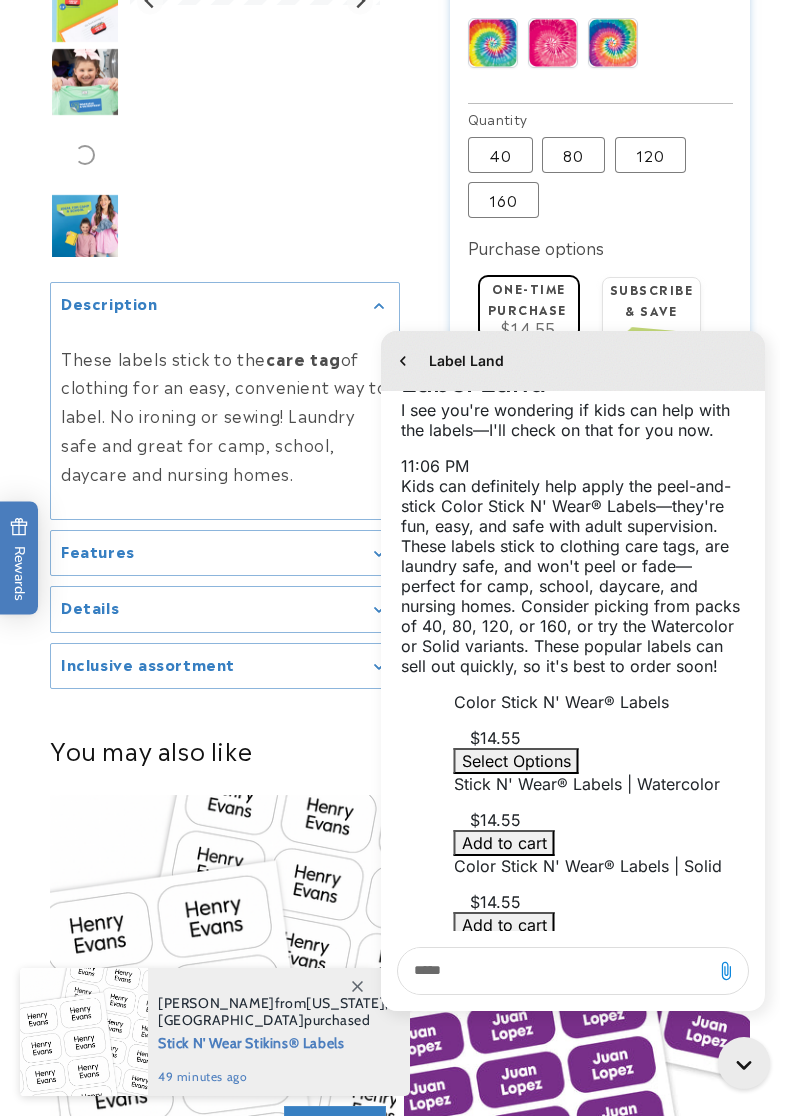 click on "120 Variant sold out or unavailable" at bounding box center [650, 155] 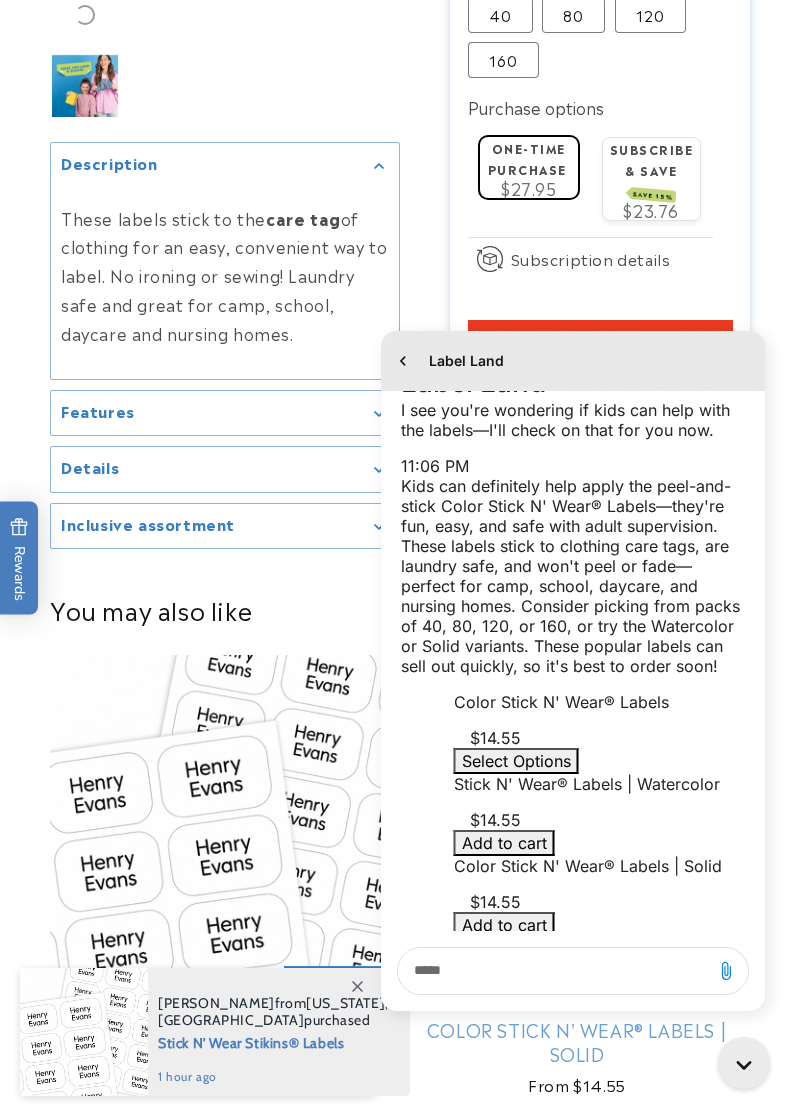 scroll, scrollTop: 1588, scrollLeft: 0, axis: vertical 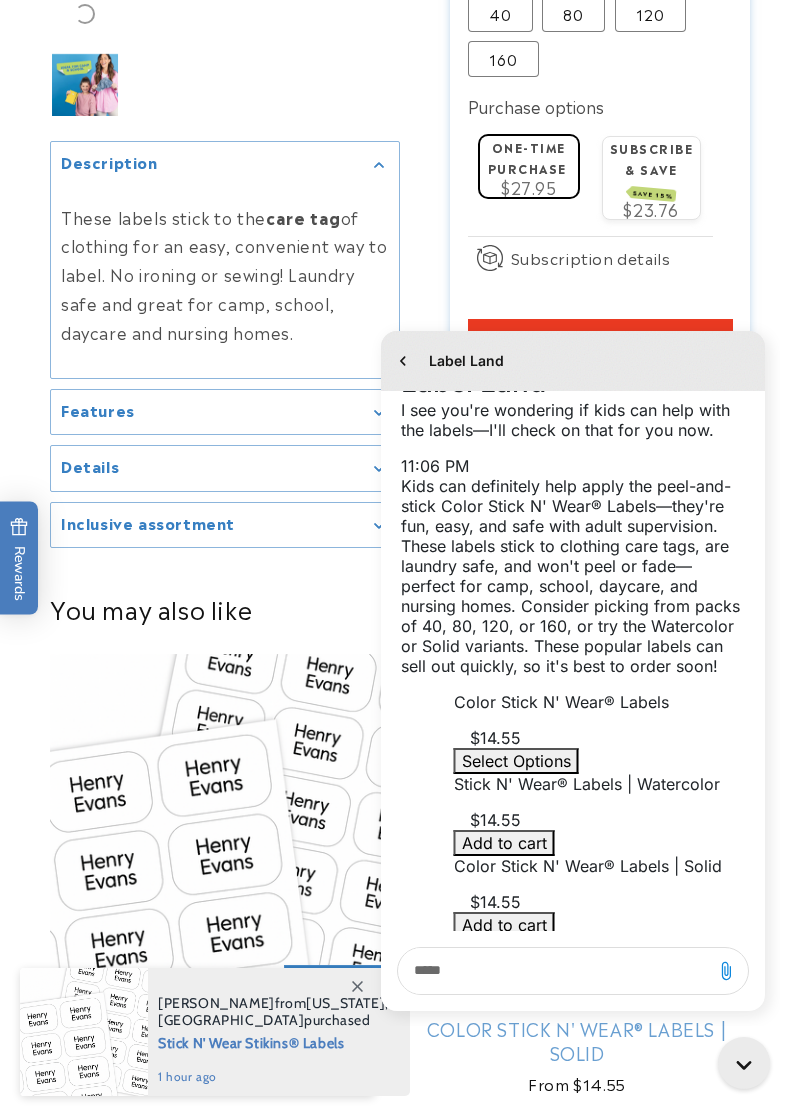 click on "Add to cart" at bounding box center [600, 342] 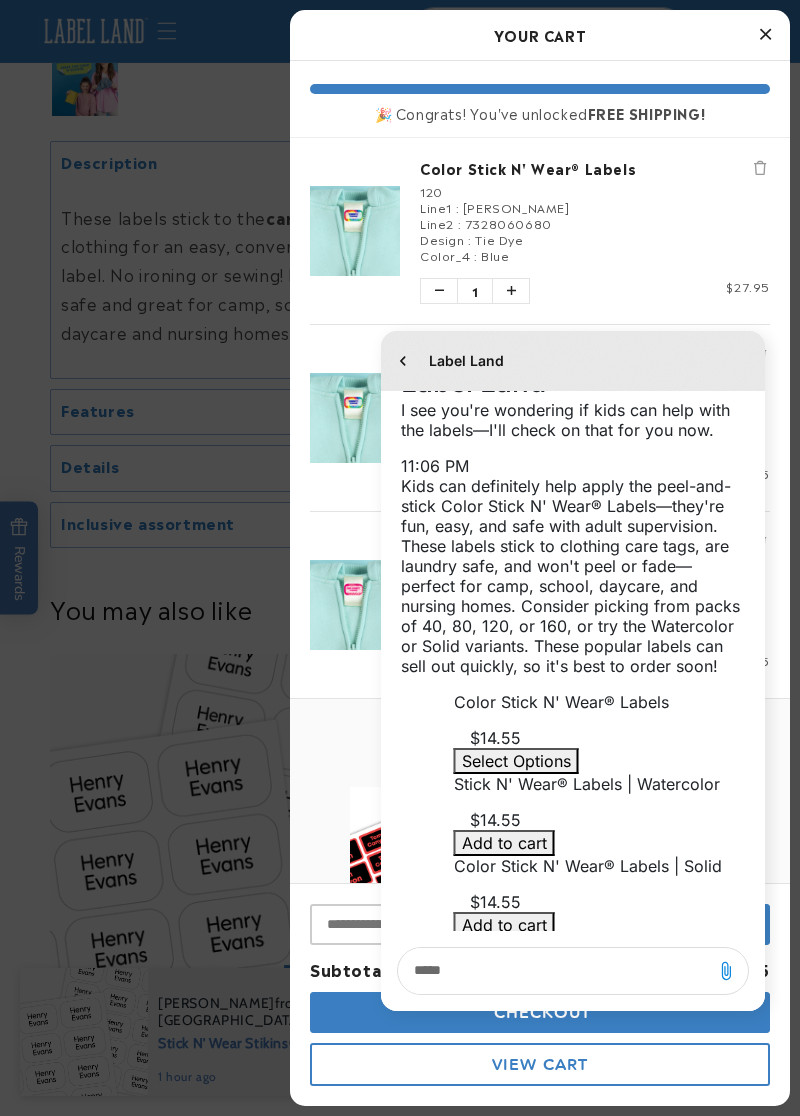 click on "View Cart" at bounding box center (540, 1064) 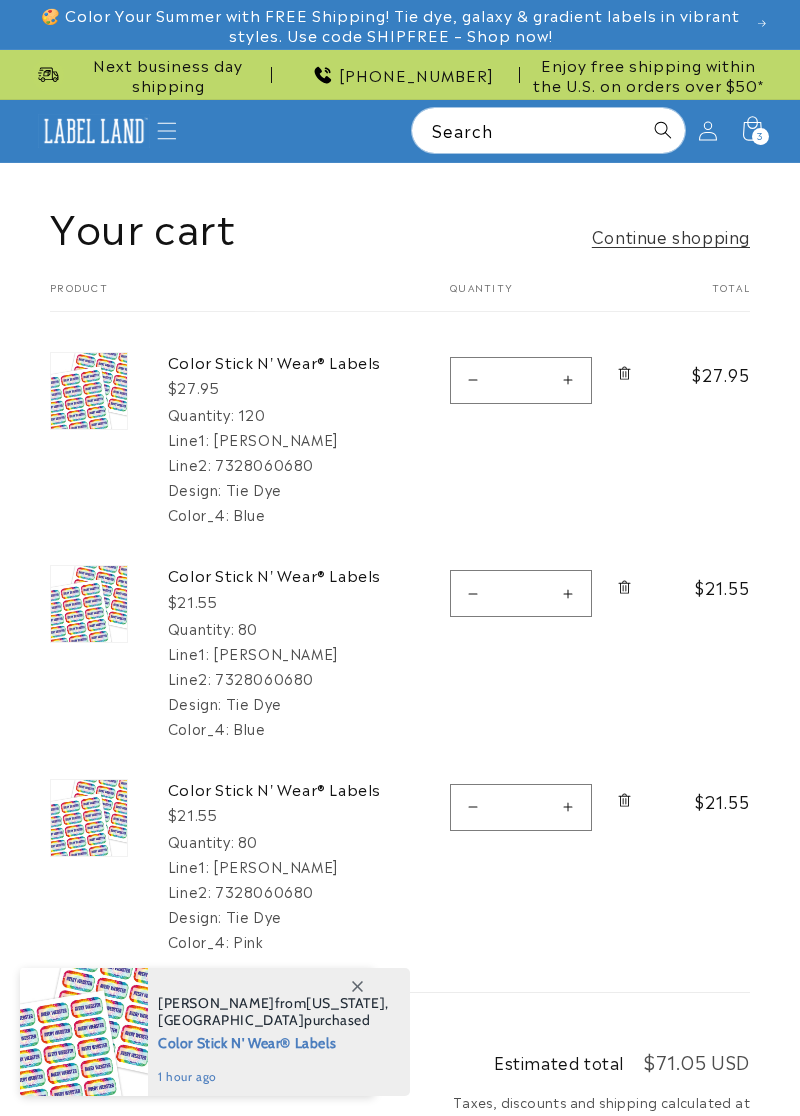 scroll, scrollTop: 0, scrollLeft: 0, axis: both 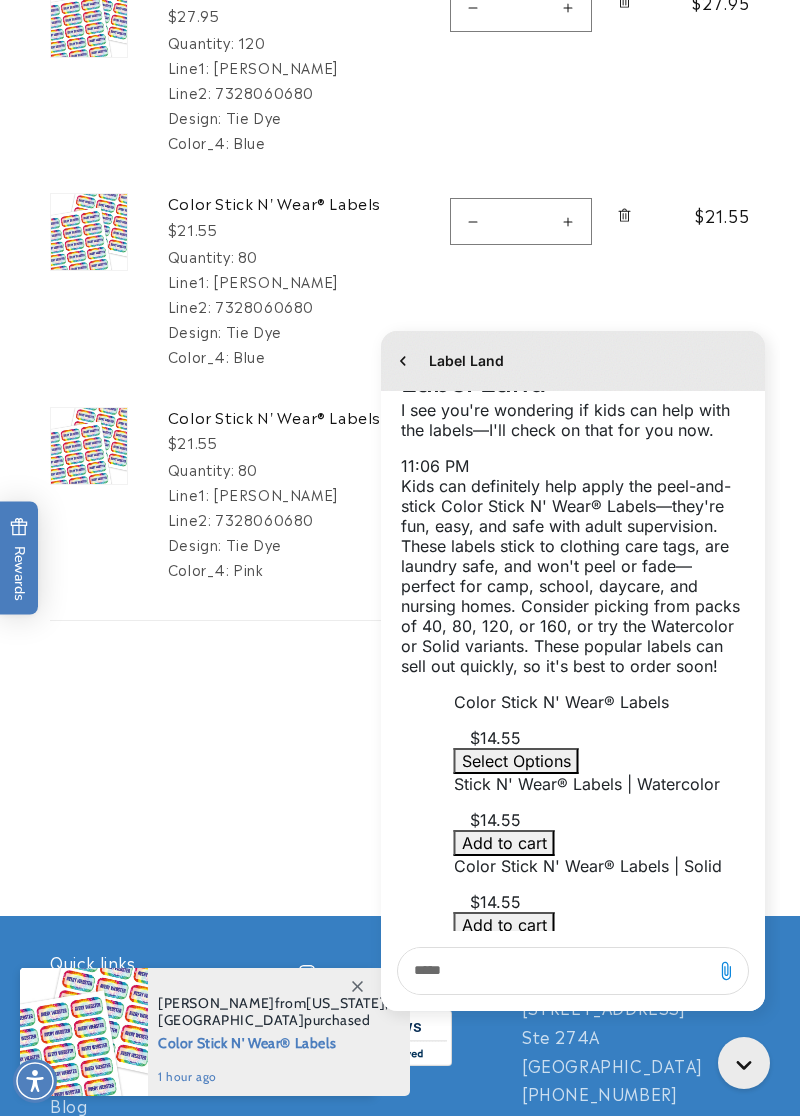 click 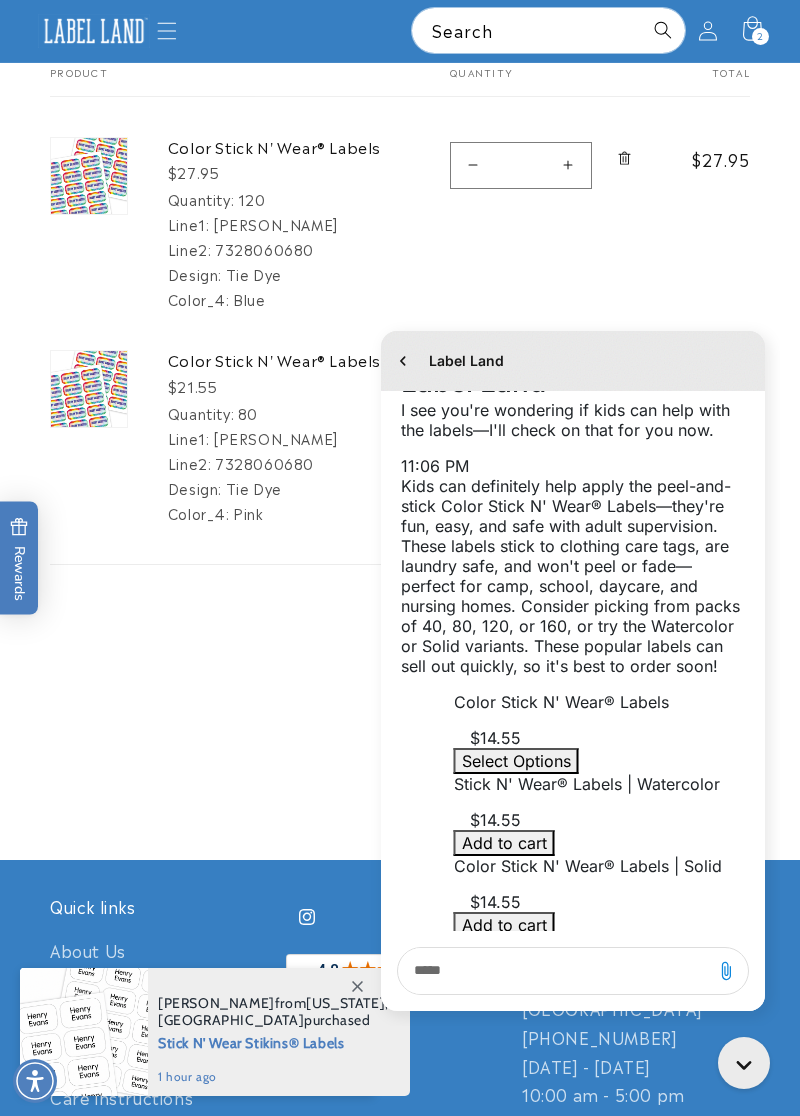 scroll, scrollTop: 213, scrollLeft: 0, axis: vertical 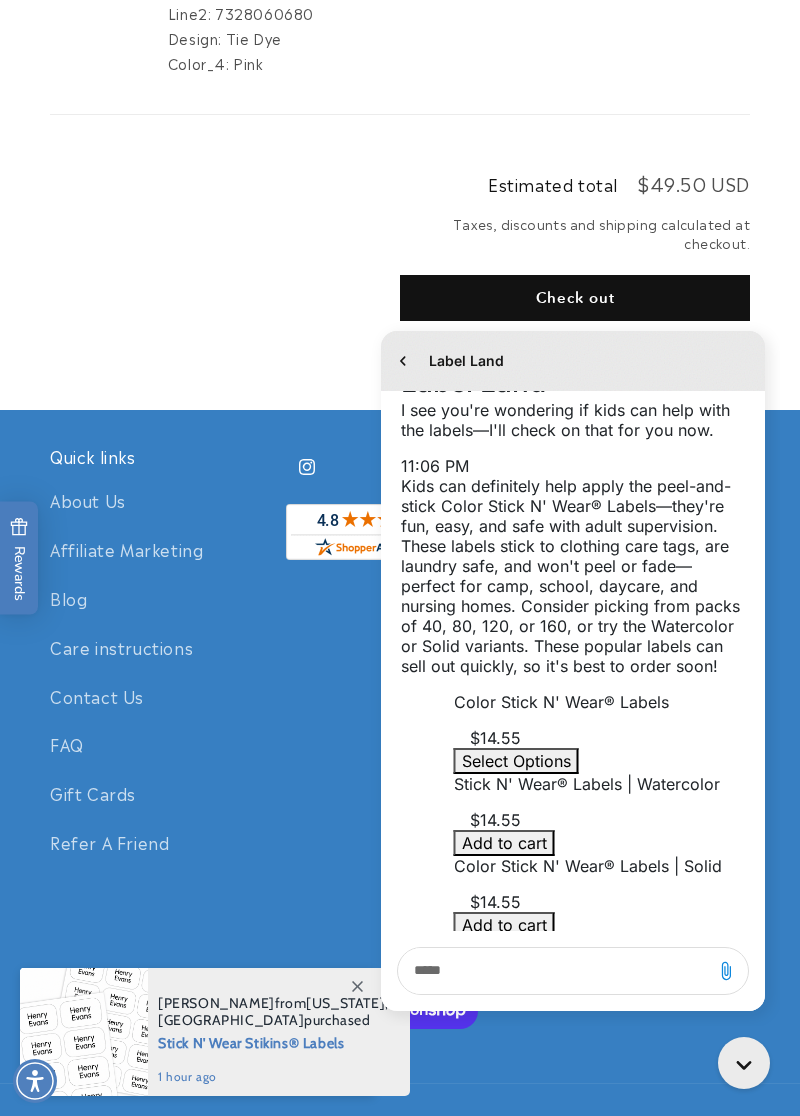 click on "Check out" at bounding box center (575, 298) 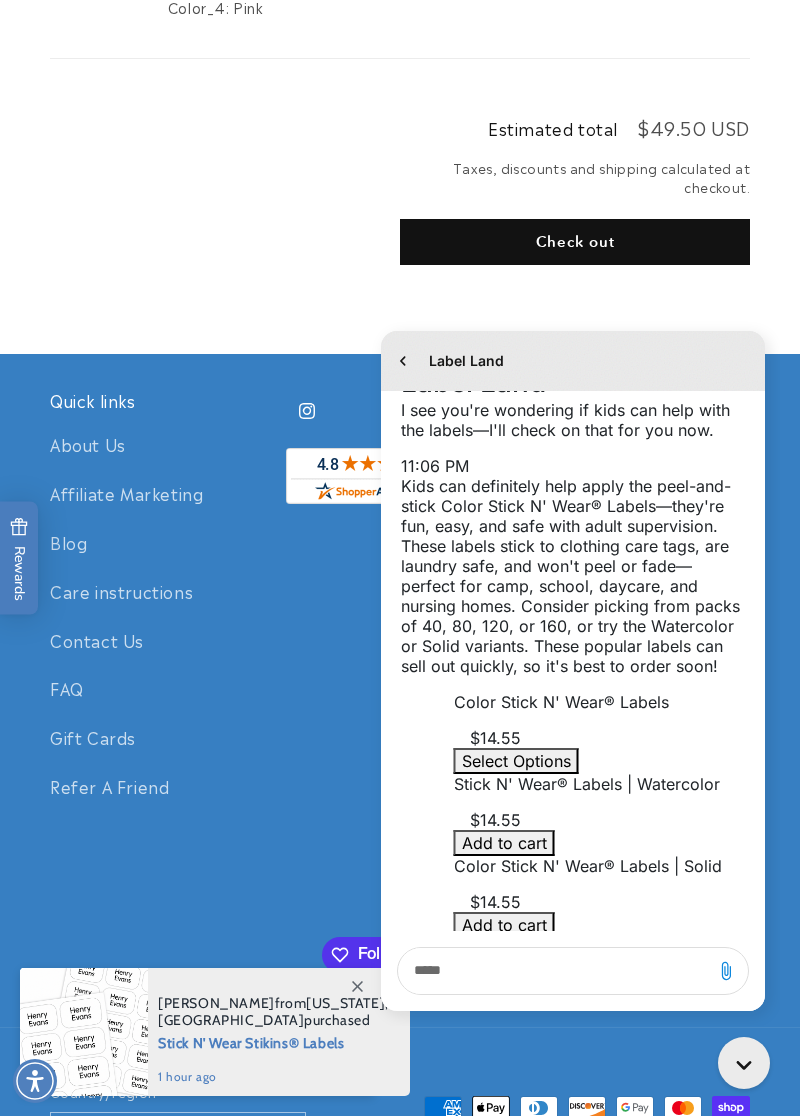 scroll, scrollTop: 761, scrollLeft: 0, axis: vertical 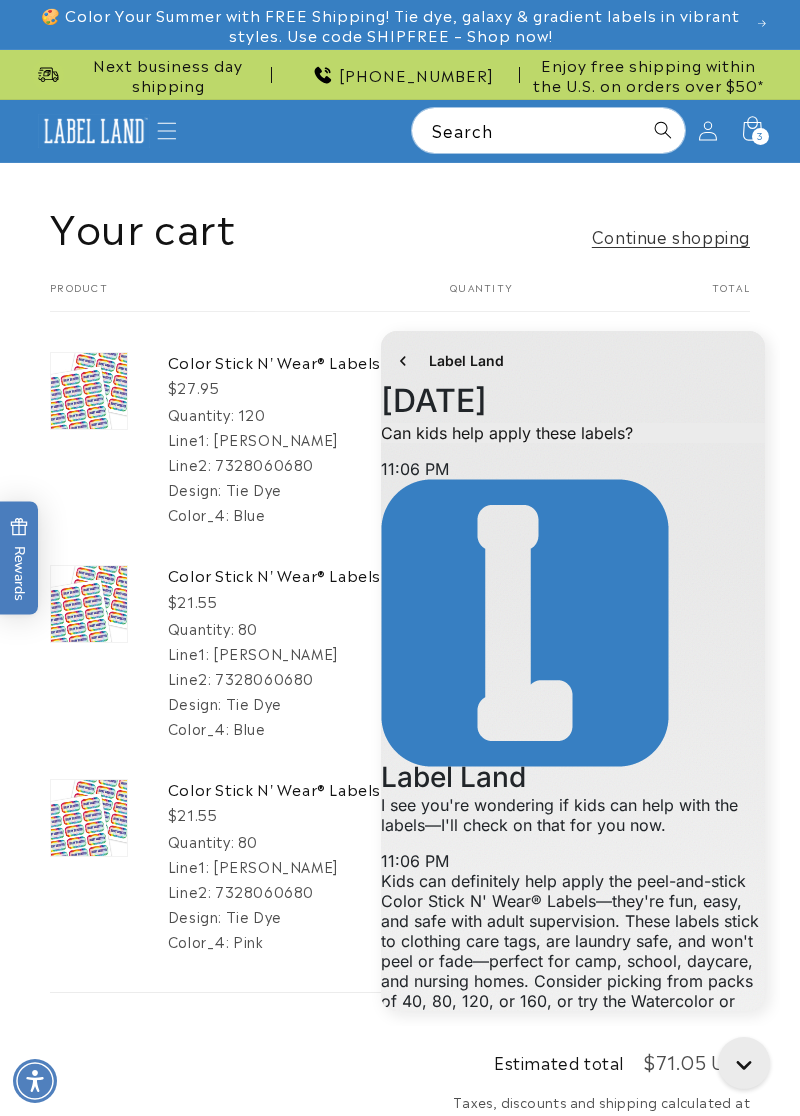 click on "3 3 items" at bounding box center [760, 136] 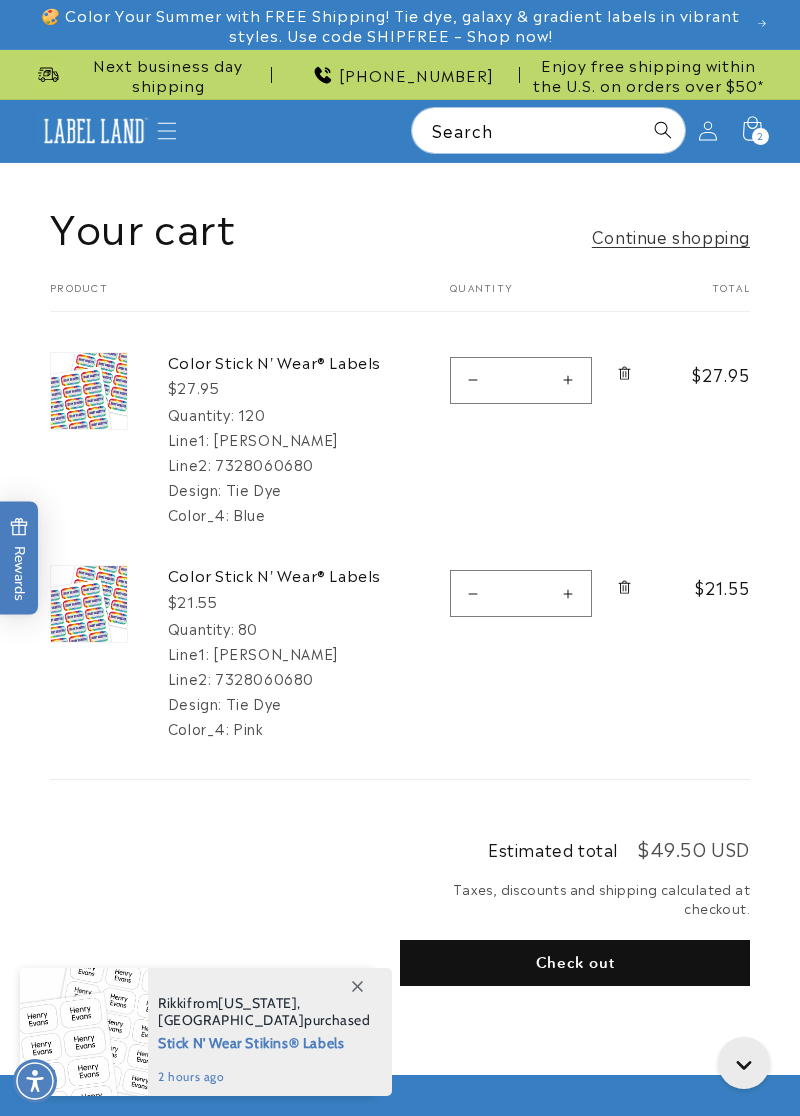 scroll, scrollTop: 0, scrollLeft: 0, axis: both 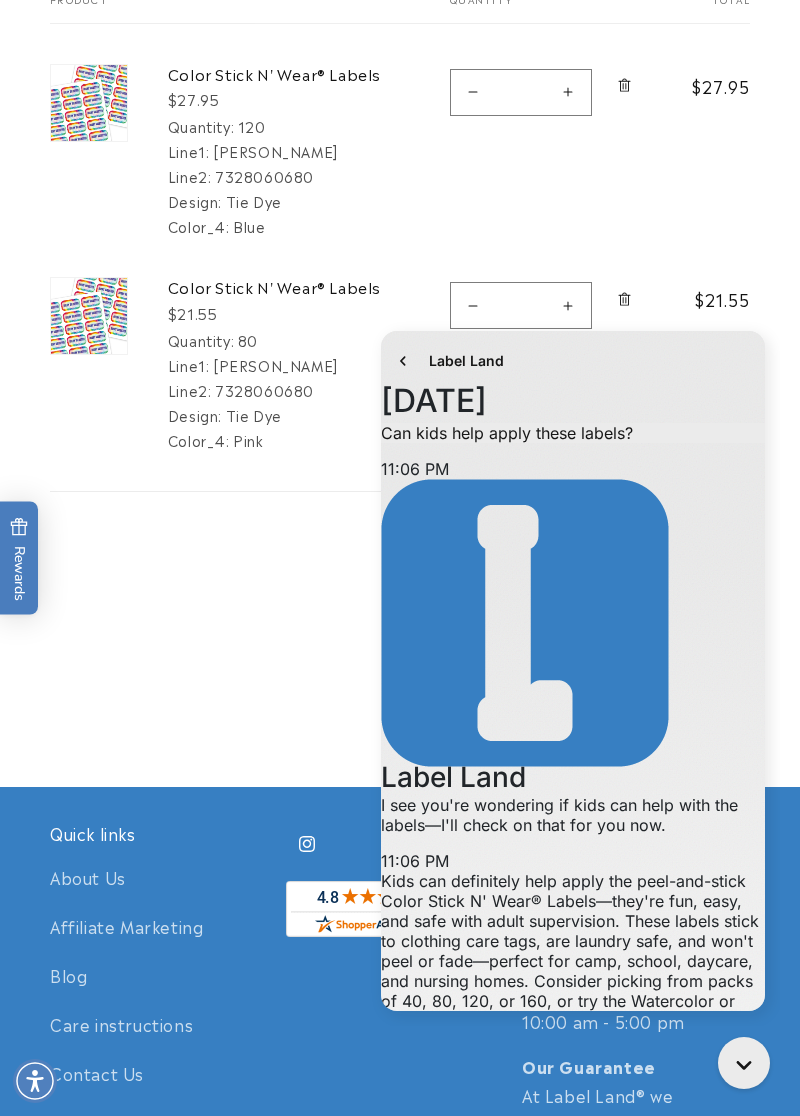 click at bounding box center [89, 316] 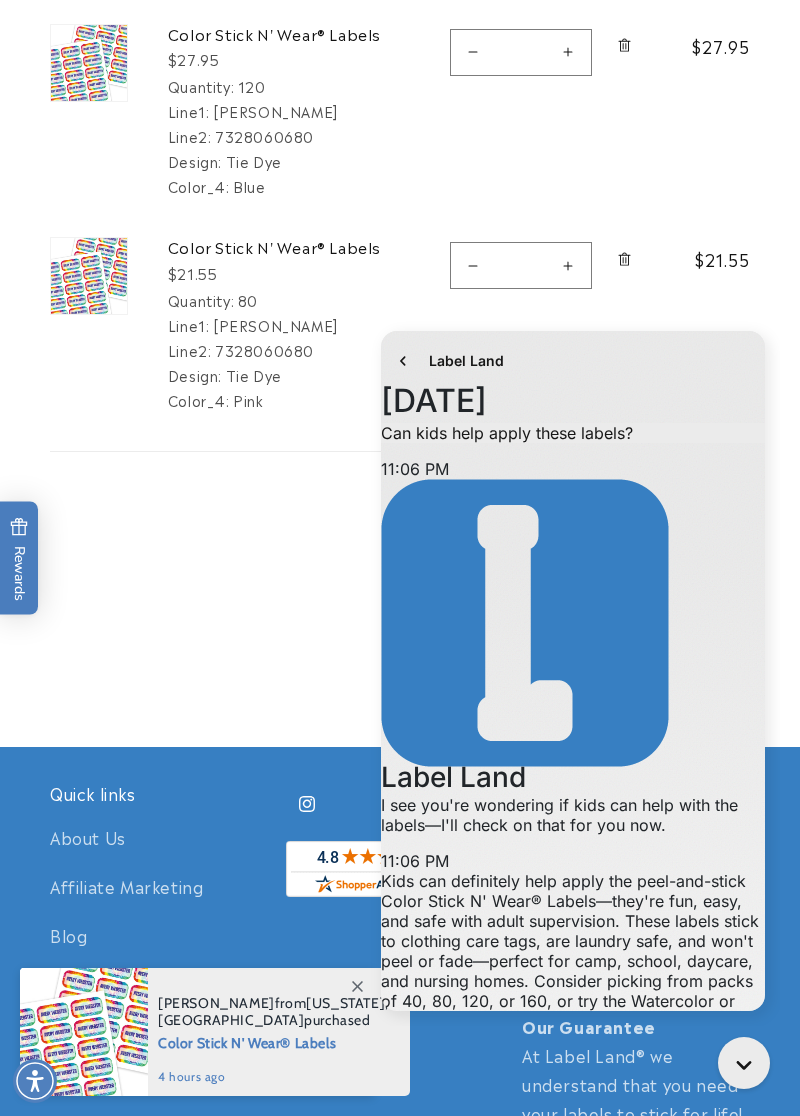 scroll, scrollTop: 384, scrollLeft: 0, axis: vertical 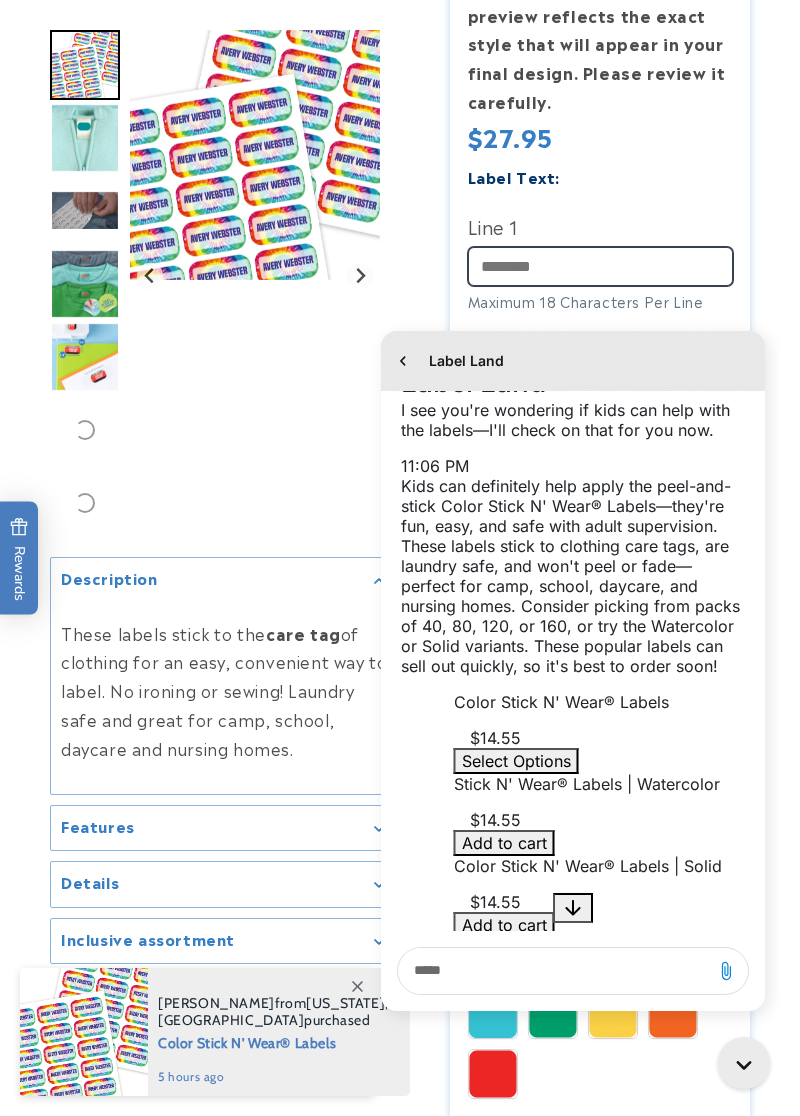 click on "Line 1" at bounding box center [600, 266] 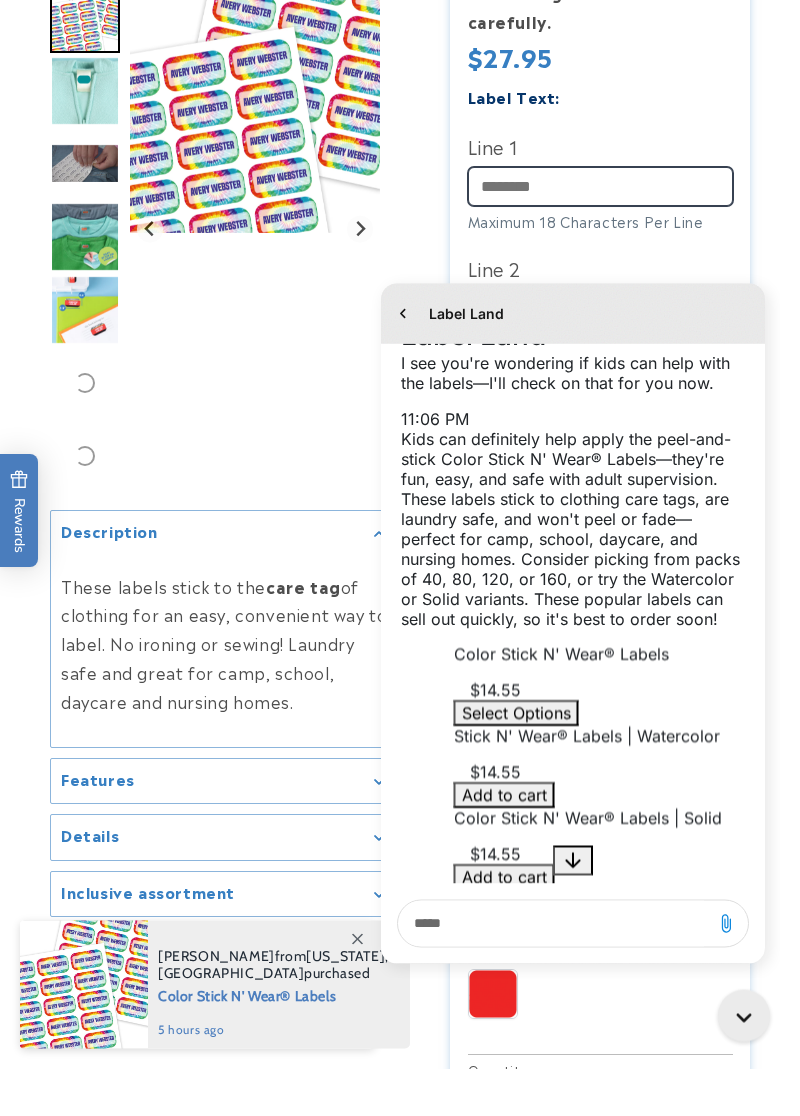 scroll, scrollTop: 584, scrollLeft: 0, axis: vertical 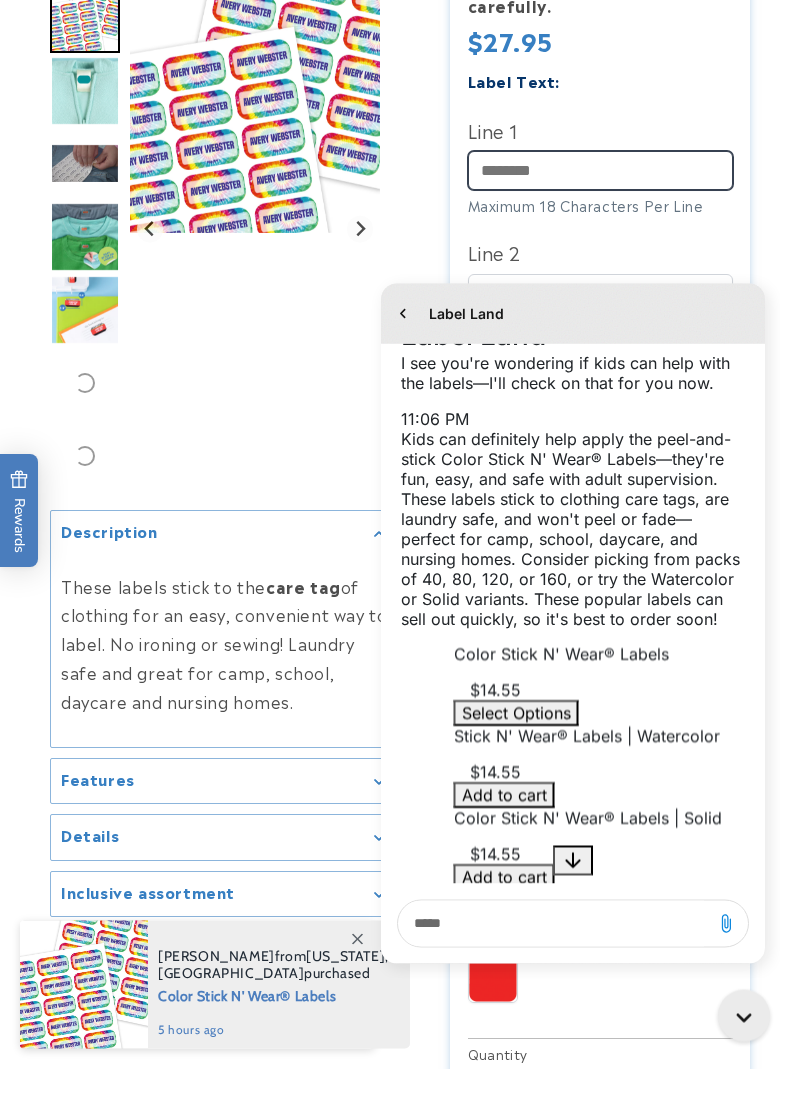 type on "**********" 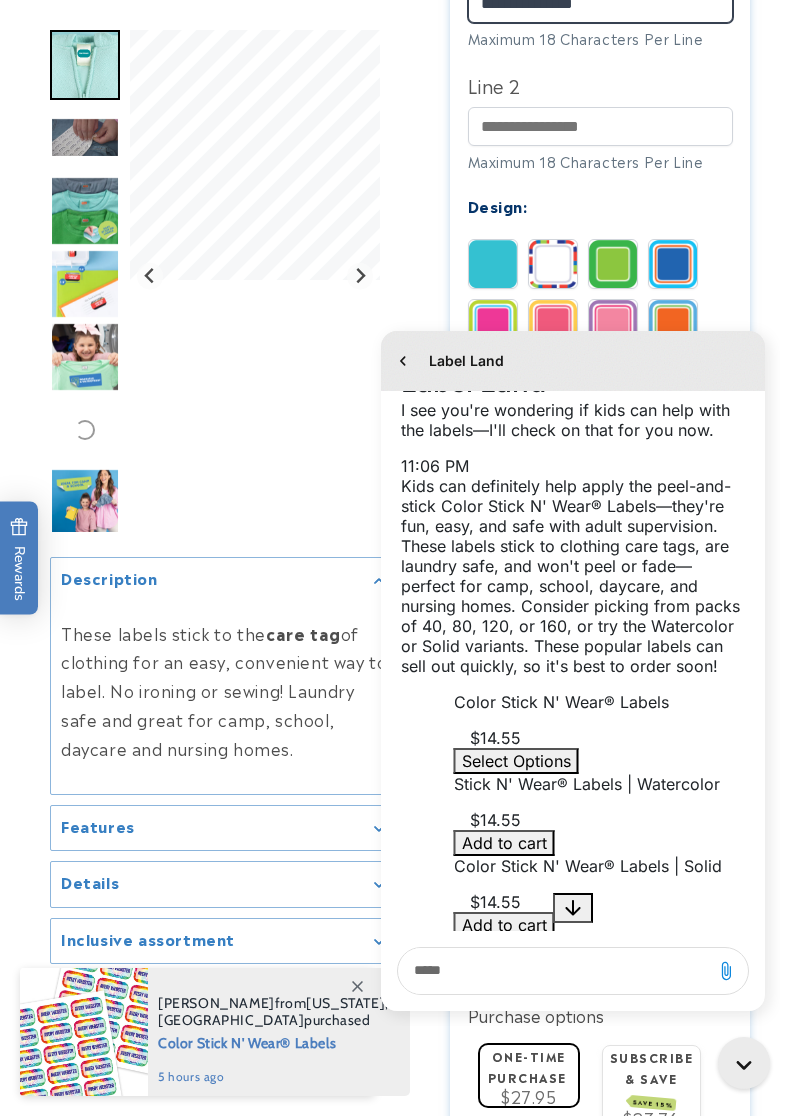 scroll, scrollTop: 799, scrollLeft: 0, axis: vertical 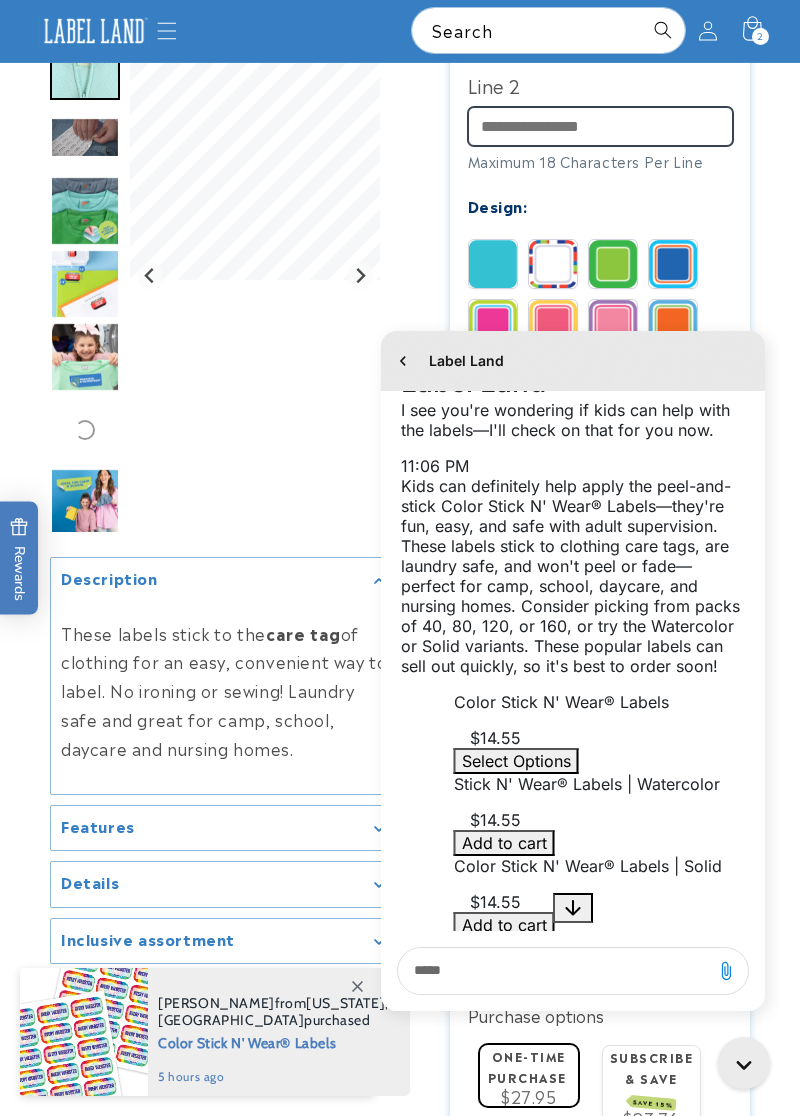 click on "Line 2" at bounding box center [600, 126] 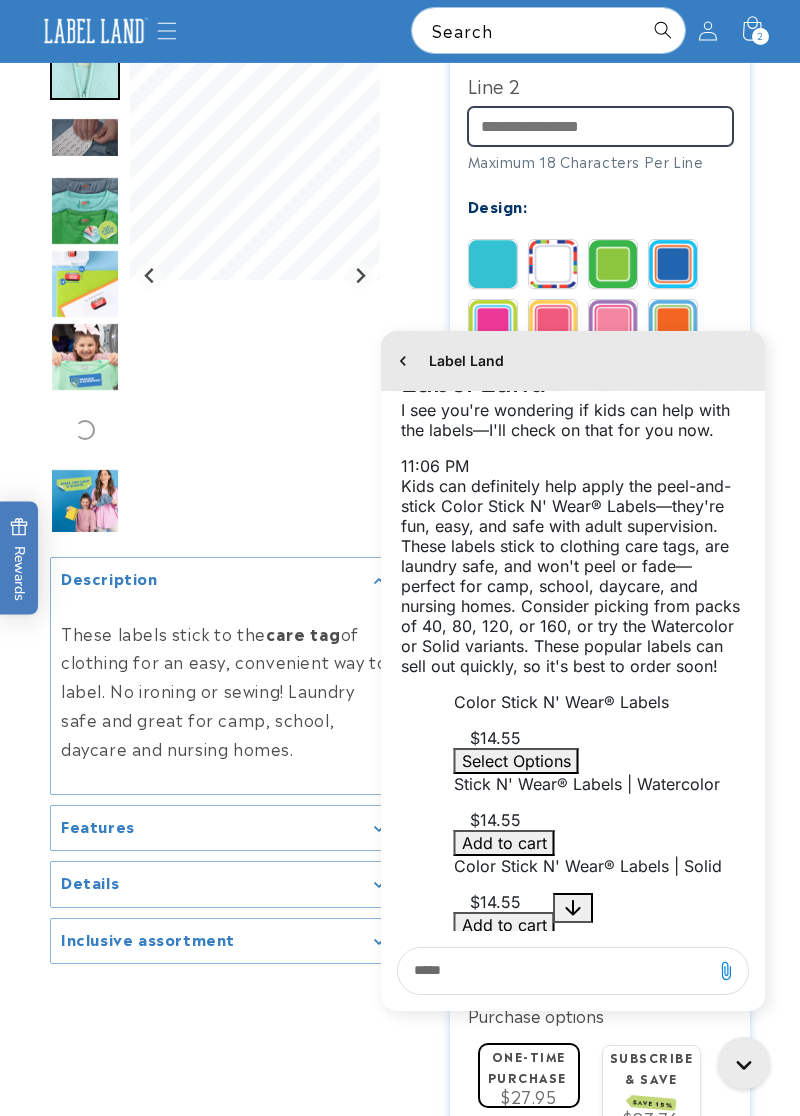 type on "**********" 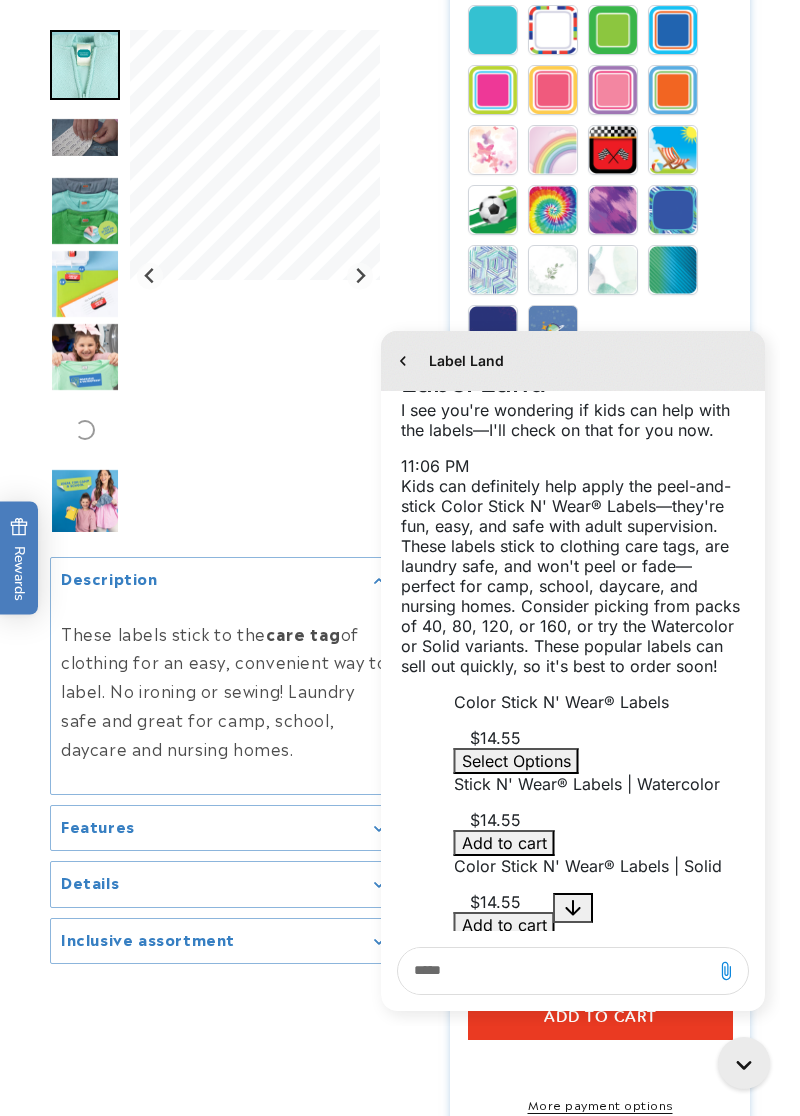 scroll, scrollTop: 1040, scrollLeft: 0, axis: vertical 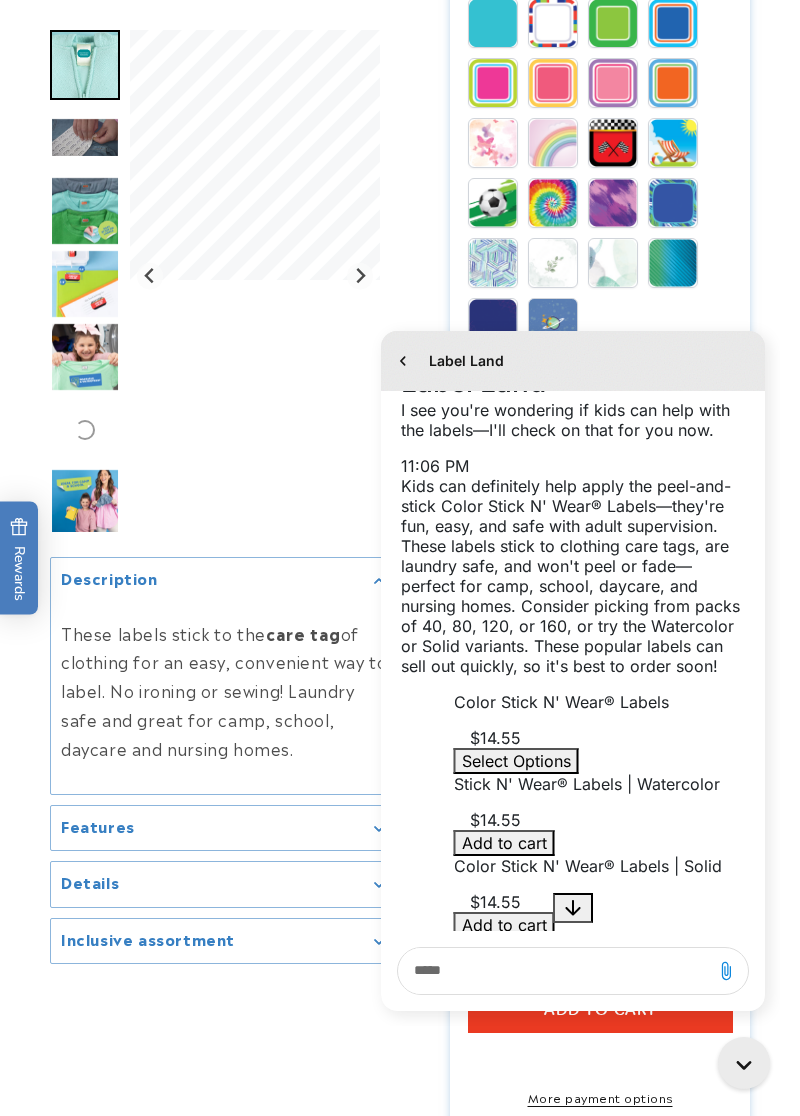 click at bounding box center (553, 203) 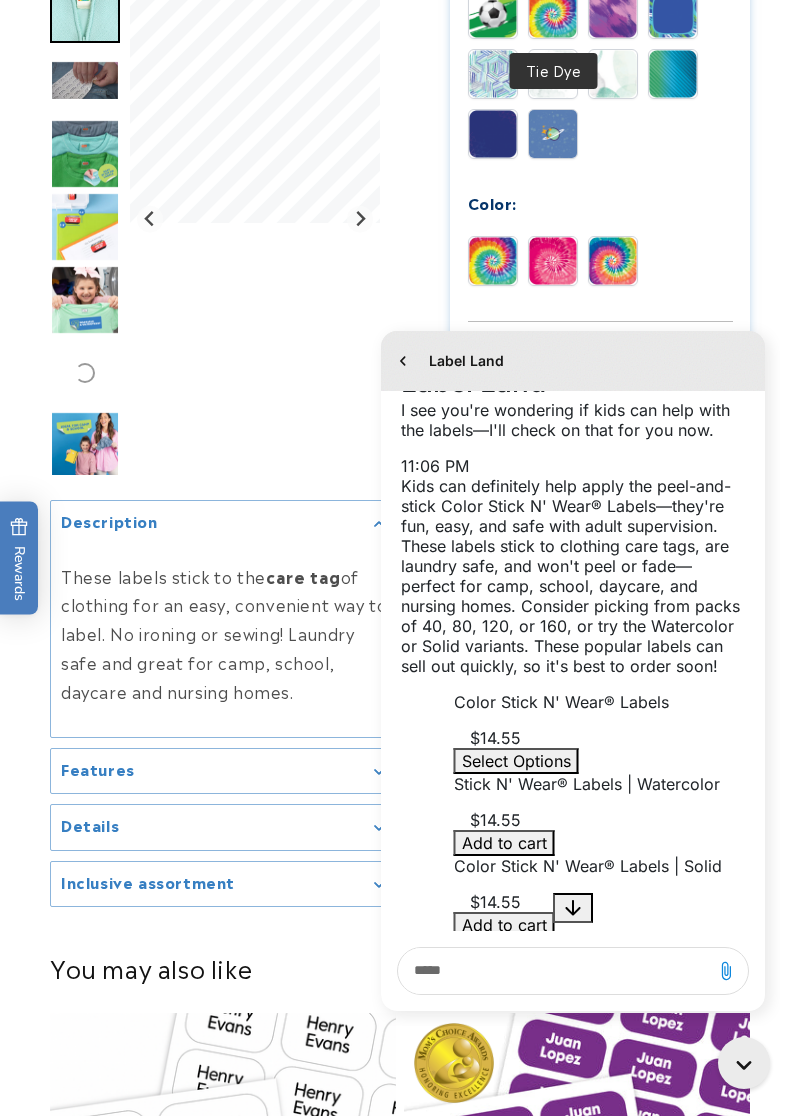 scroll, scrollTop: 1234, scrollLeft: 0, axis: vertical 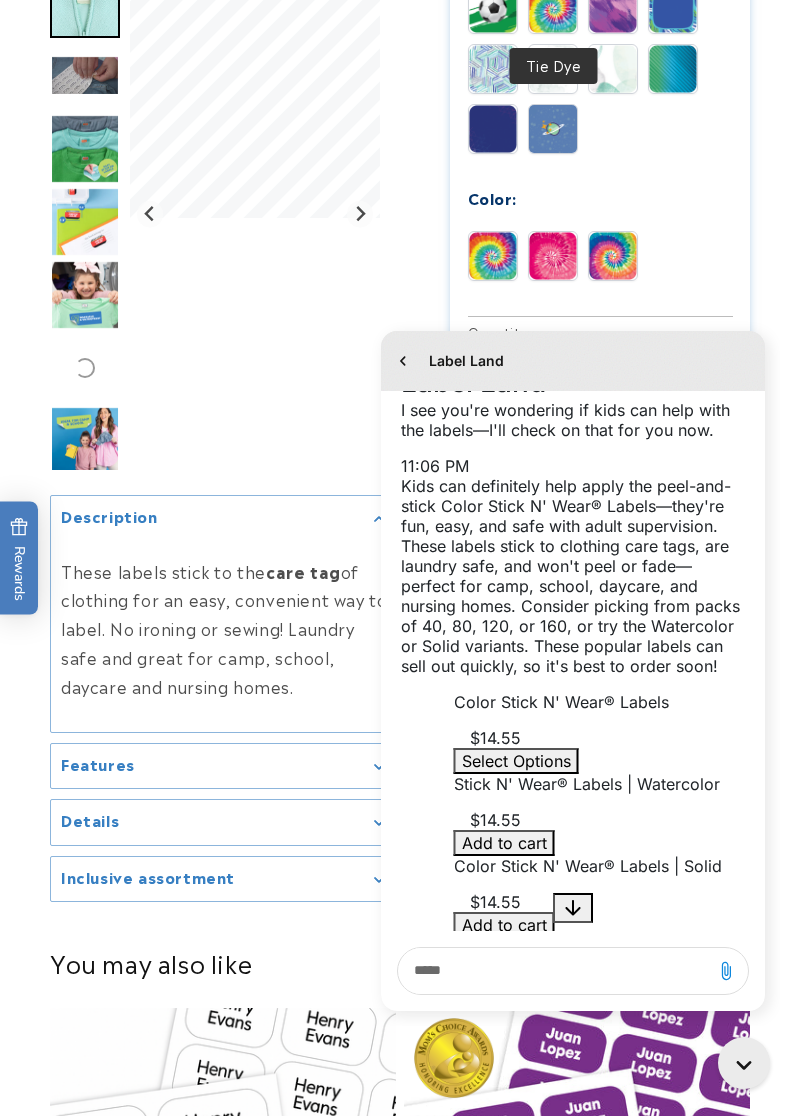 click at bounding box center [553, 256] 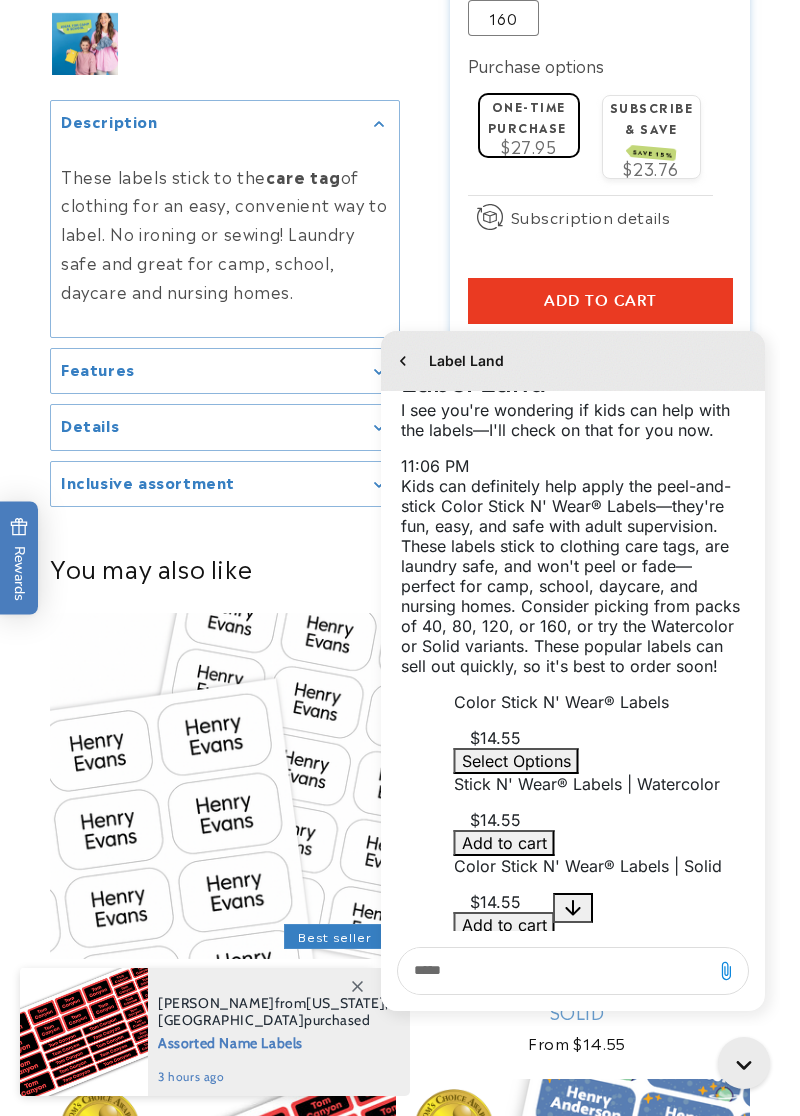 scroll, scrollTop: 1634, scrollLeft: 0, axis: vertical 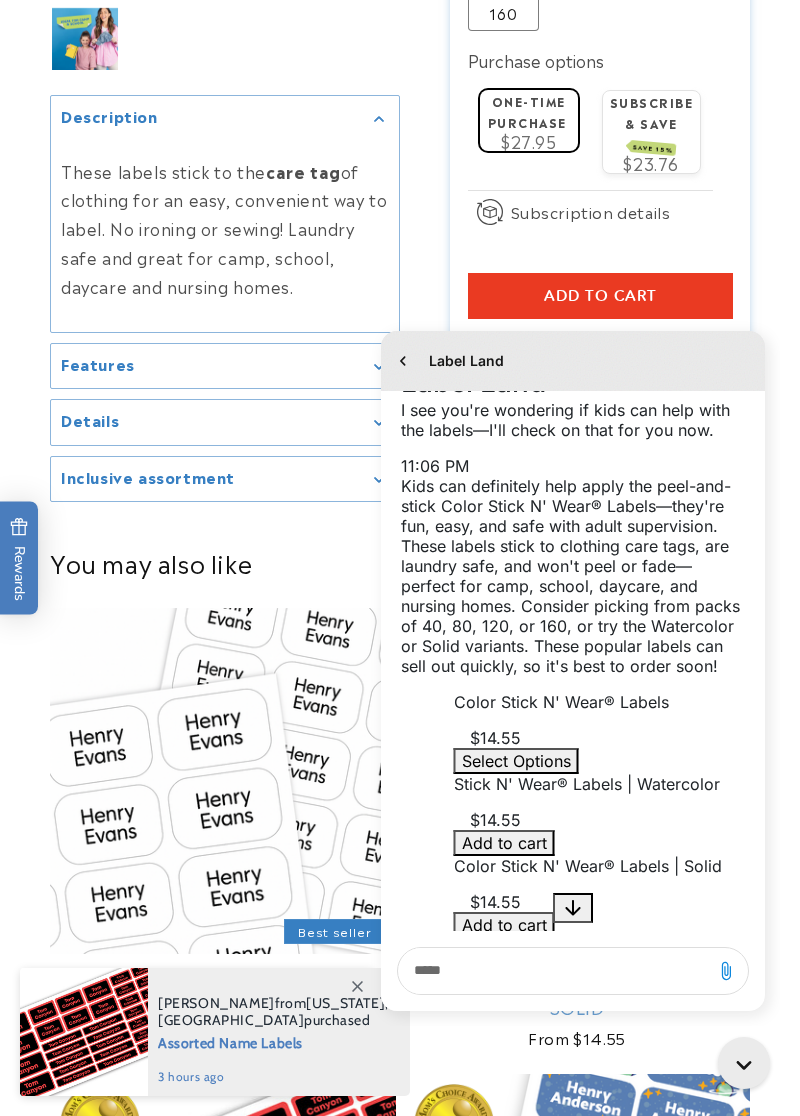 click on "Add to cart" at bounding box center [600, 296] 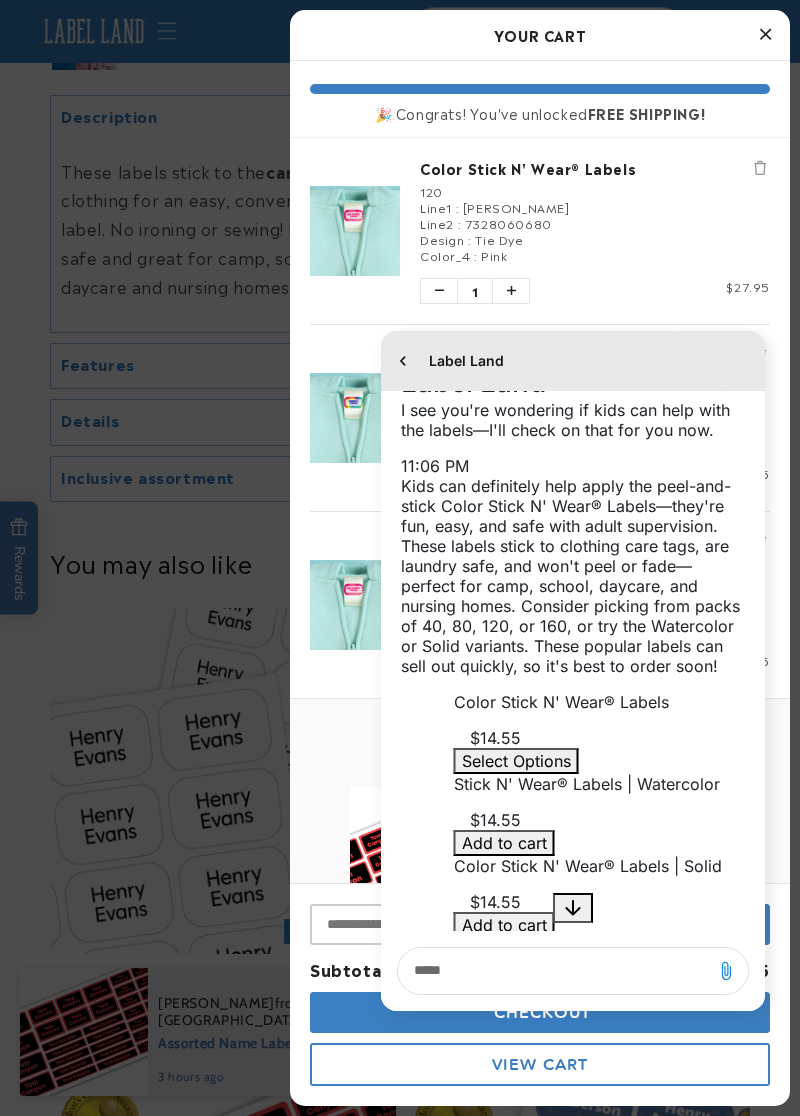 click on "View Cart" at bounding box center [540, 1064] 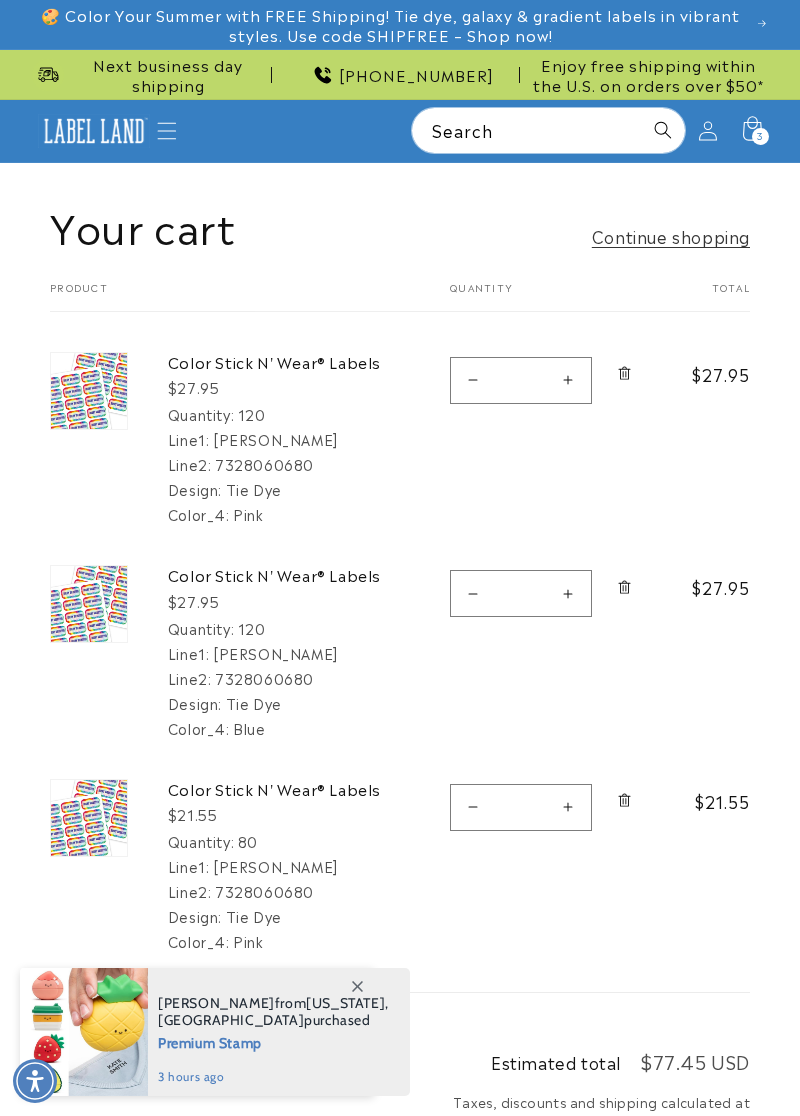 scroll, scrollTop: 0, scrollLeft: 0, axis: both 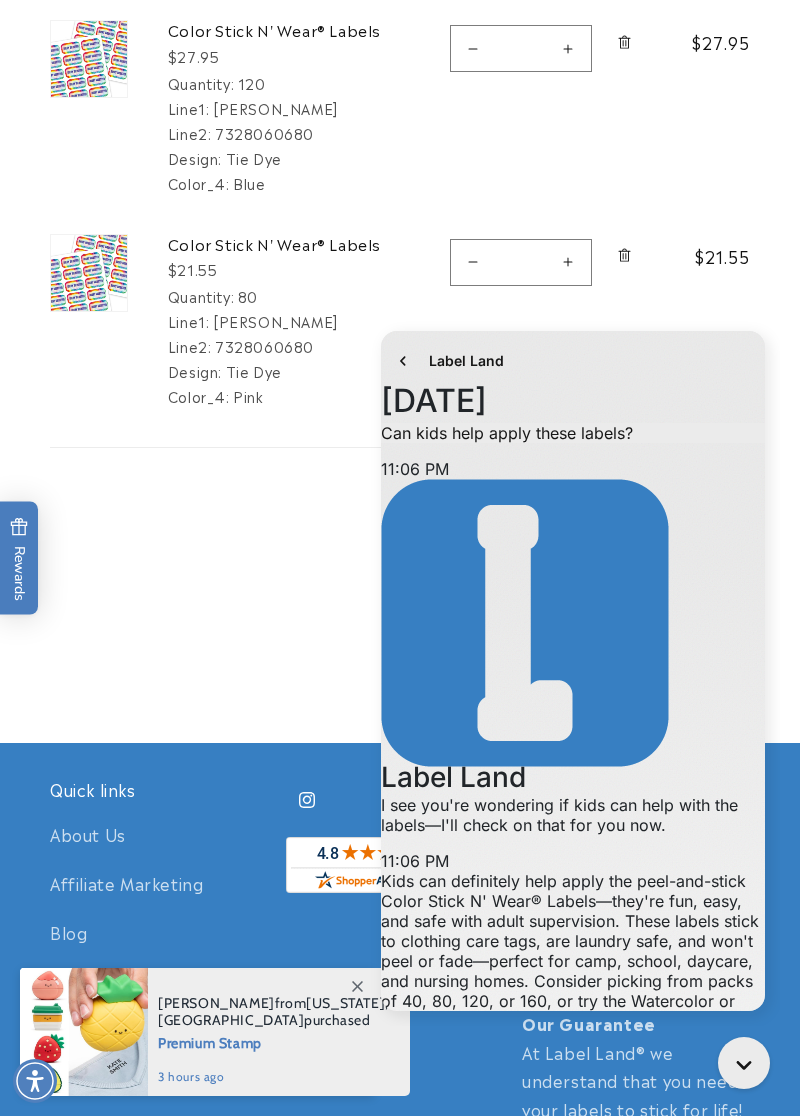 click 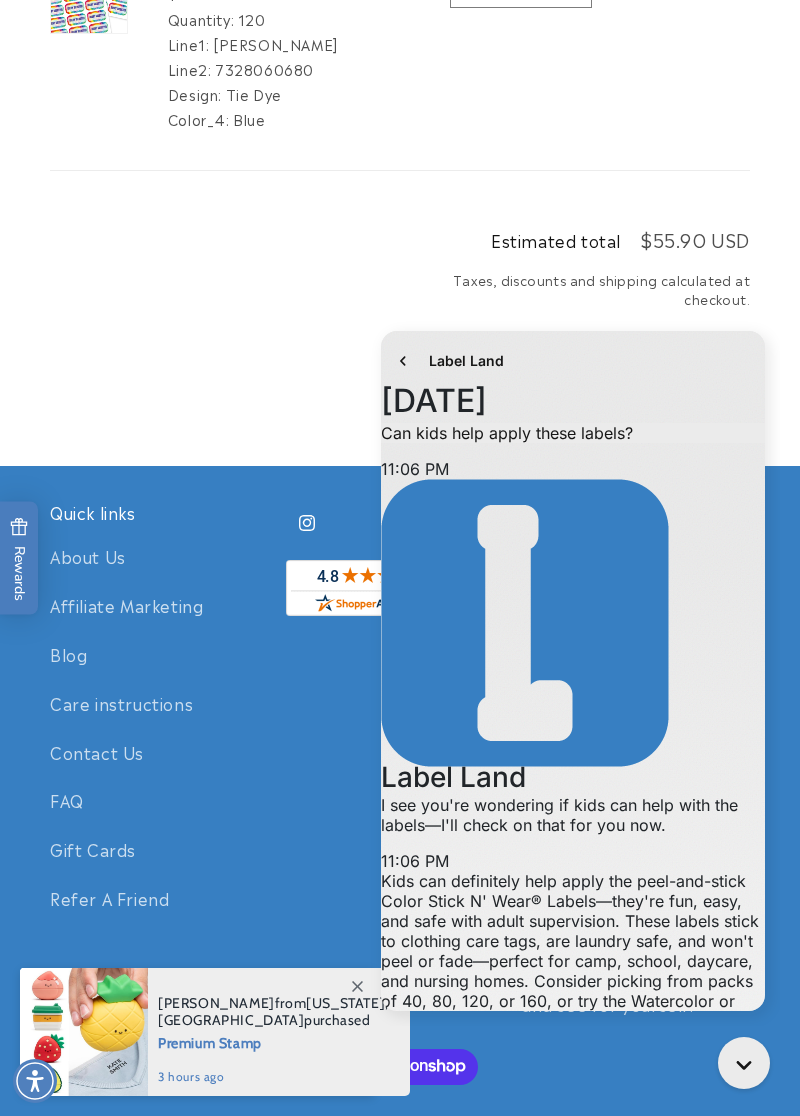scroll, scrollTop: 617, scrollLeft: 0, axis: vertical 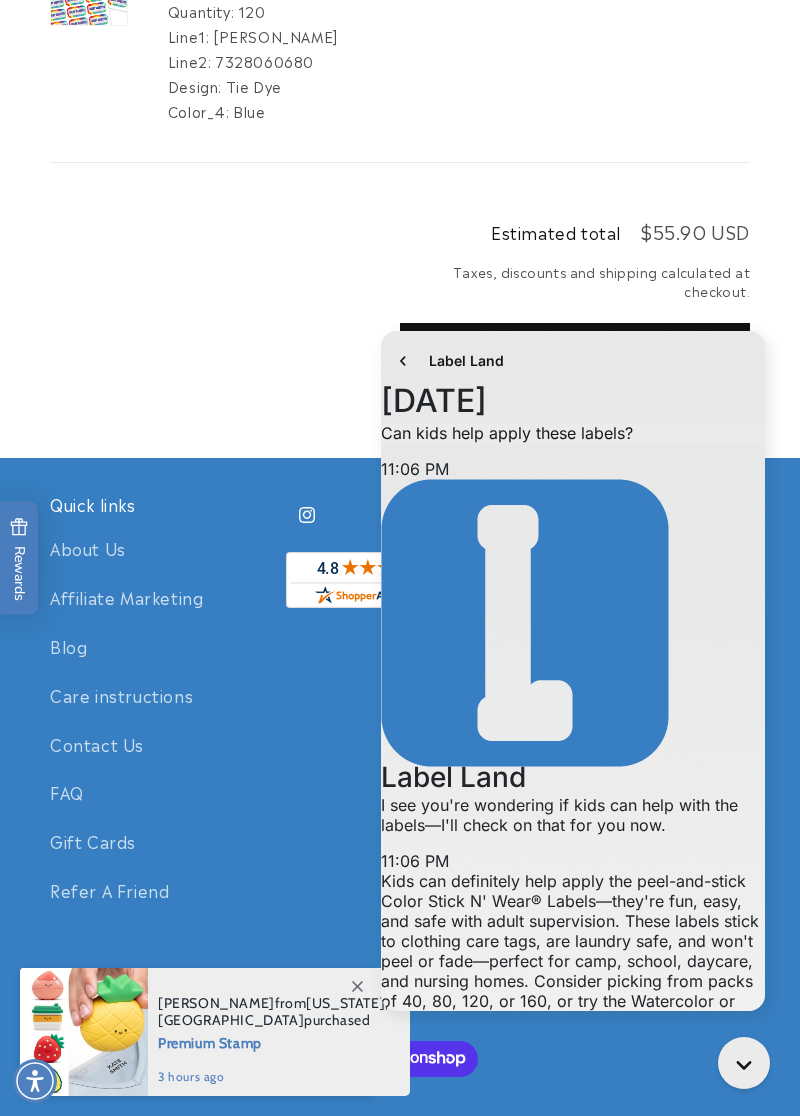 click on "Check out" at bounding box center (575, 346) 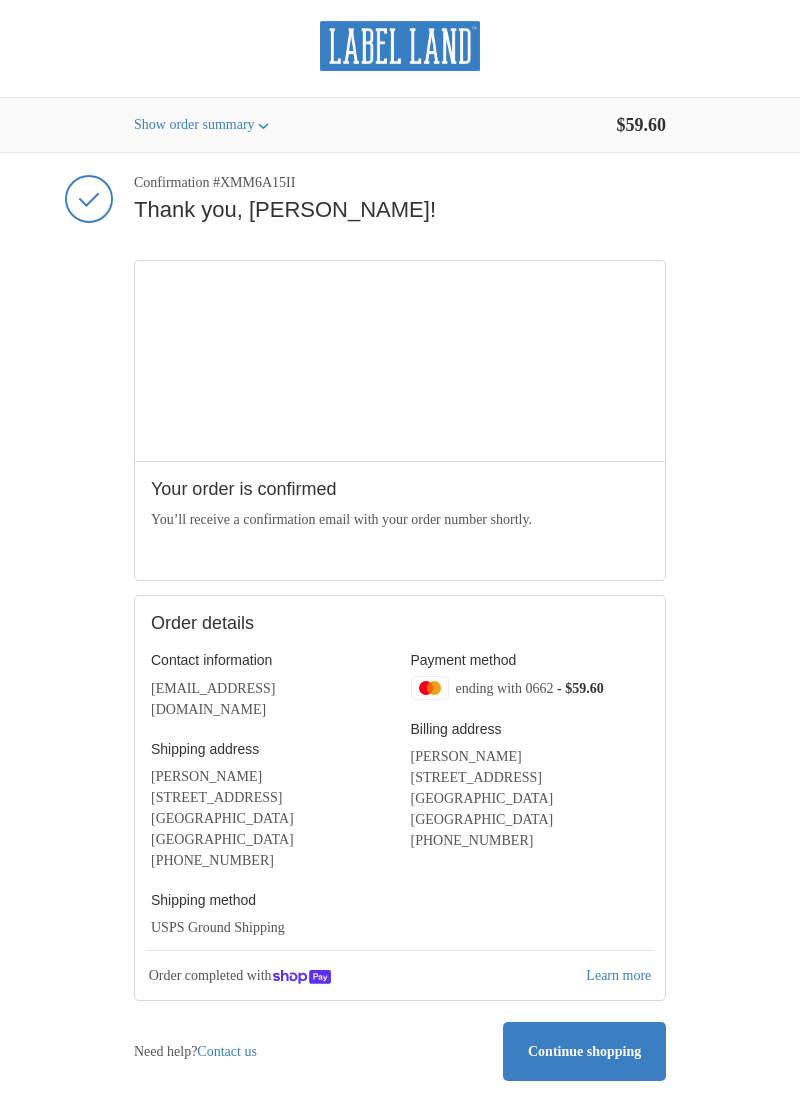 scroll, scrollTop: 0, scrollLeft: 0, axis: both 